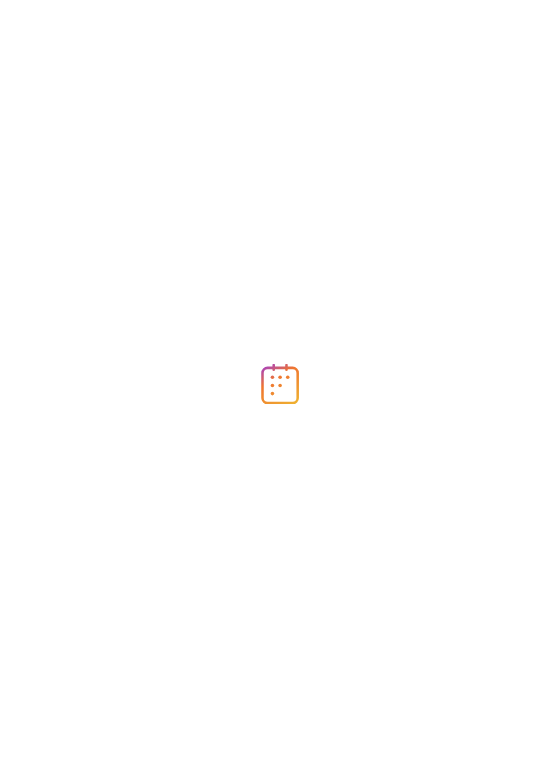 scroll, scrollTop: 0, scrollLeft: 0, axis: both 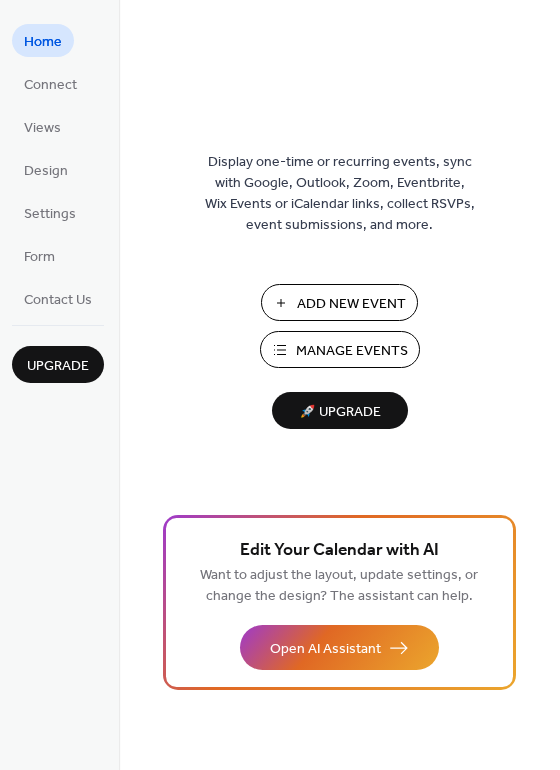 click on "Manage Events" at bounding box center (352, 351) 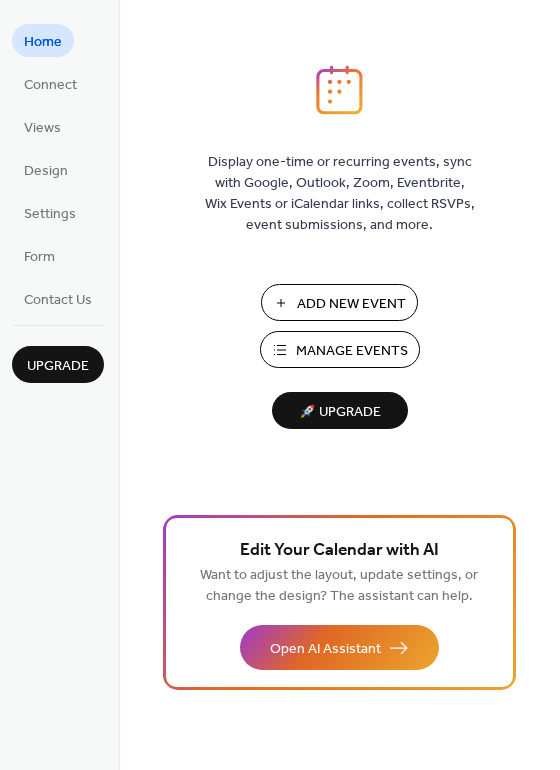 click on "Manage Events" at bounding box center (352, 351) 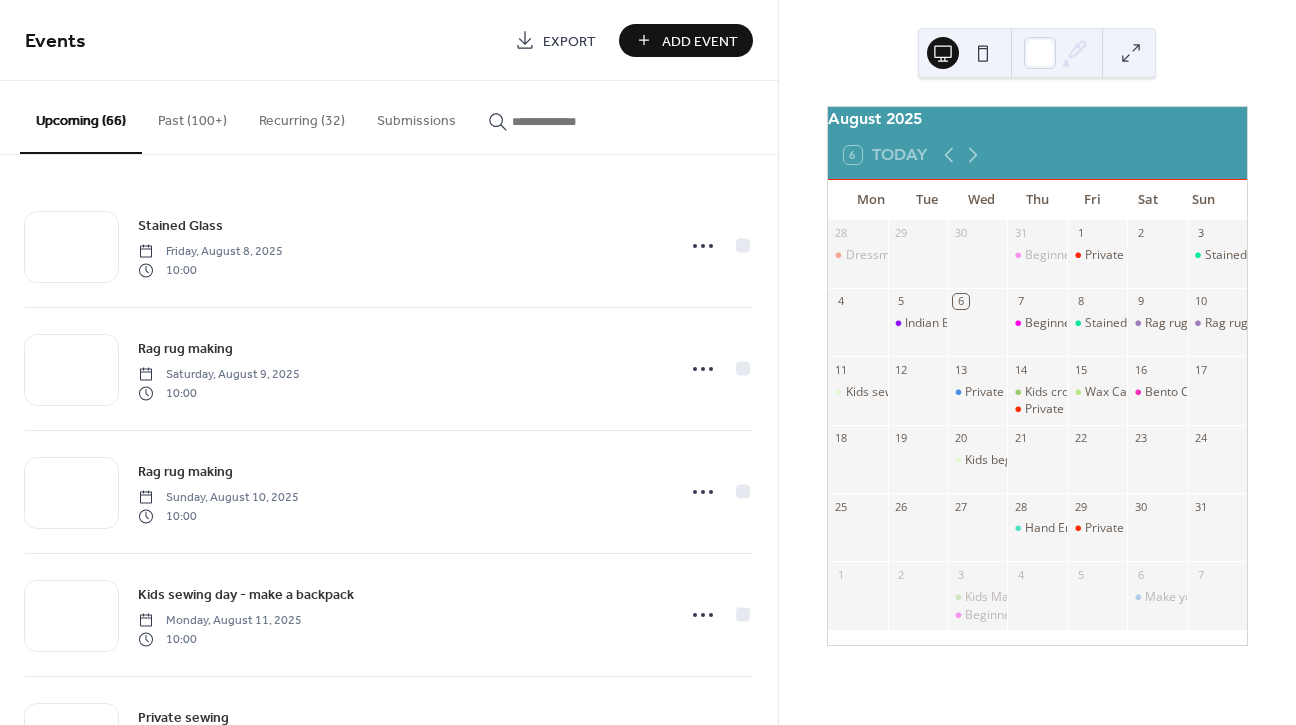scroll, scrollTop: 0, scrollLeft: 0, axis: both 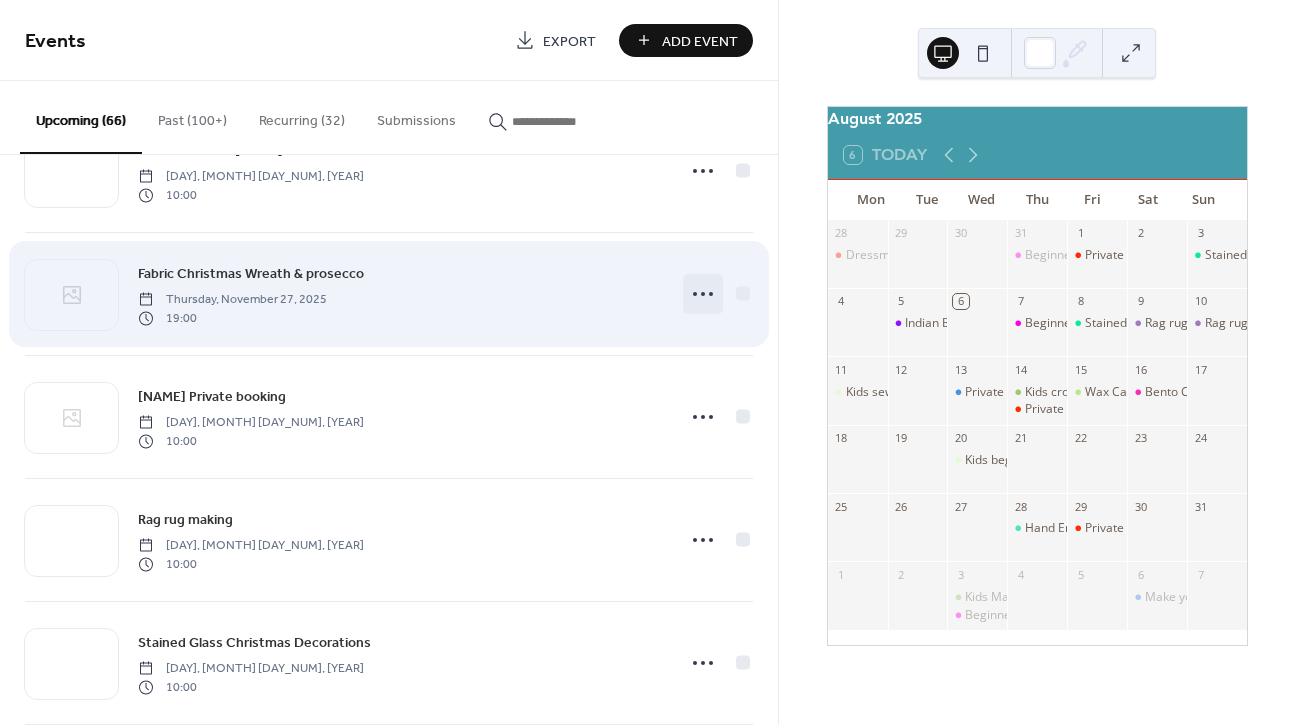 click 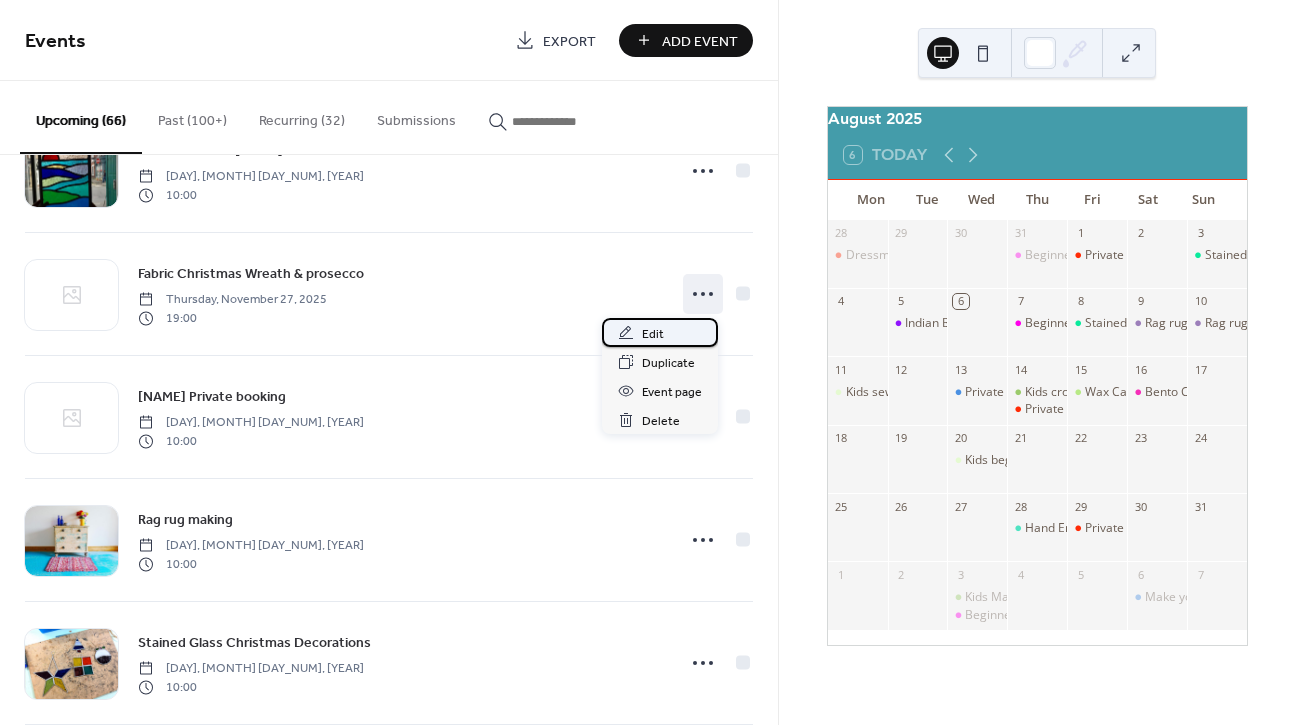 click on "Edit" at bounding box center (660, 332) 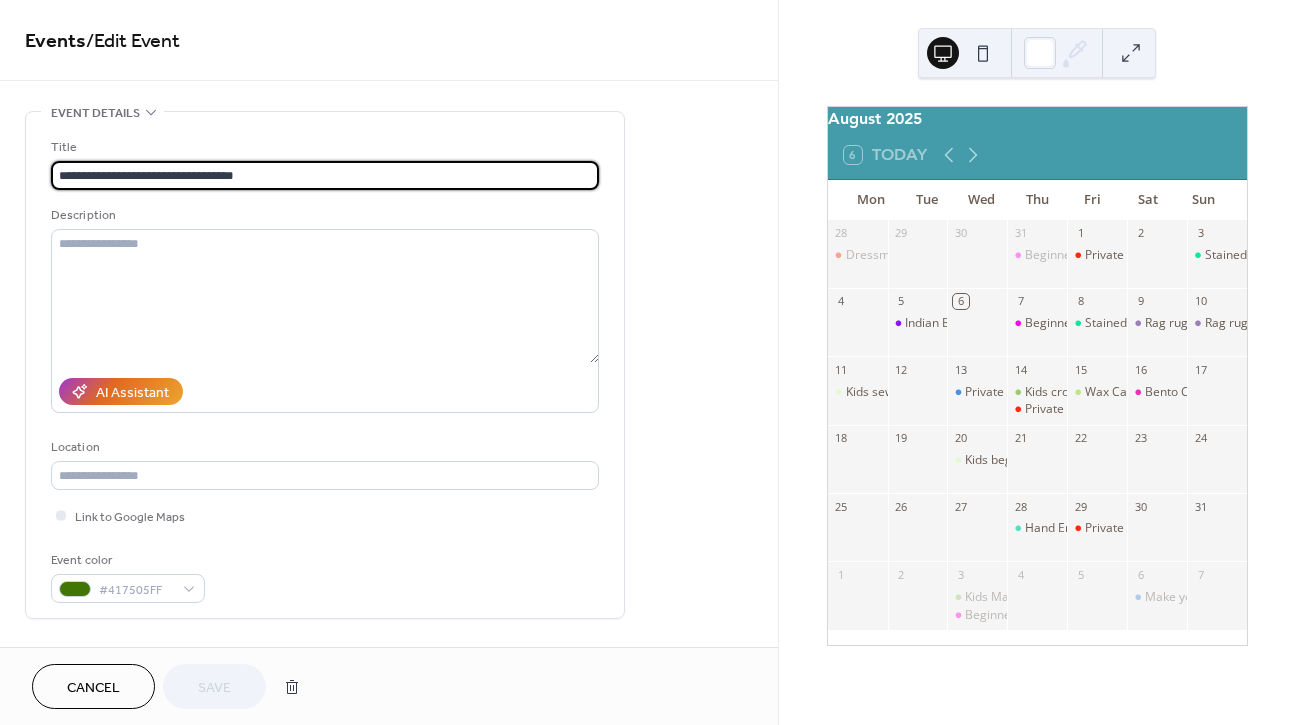 drag, startPoint x: 37, startPoint y: 174, endPoint x: -11, endPoint y: 174, distance: 48 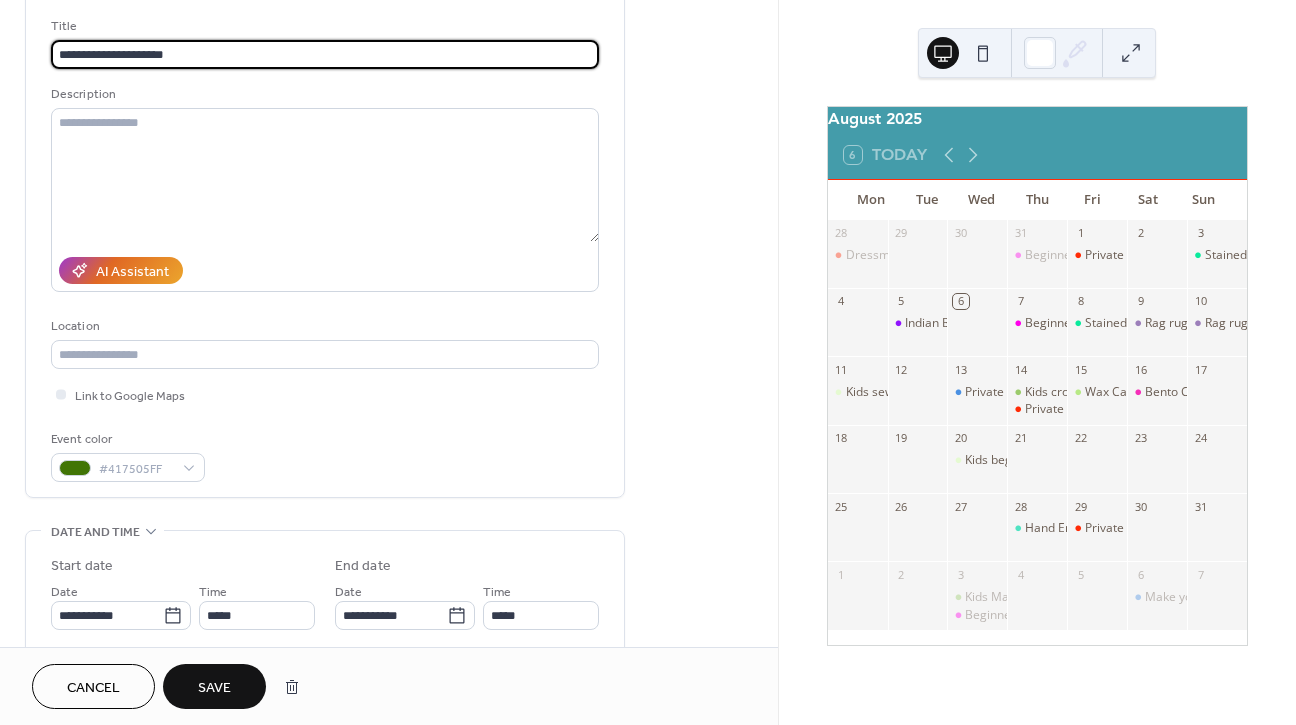 scroll, scrollTop: 386, scrollLeft: 0, axis: vertical 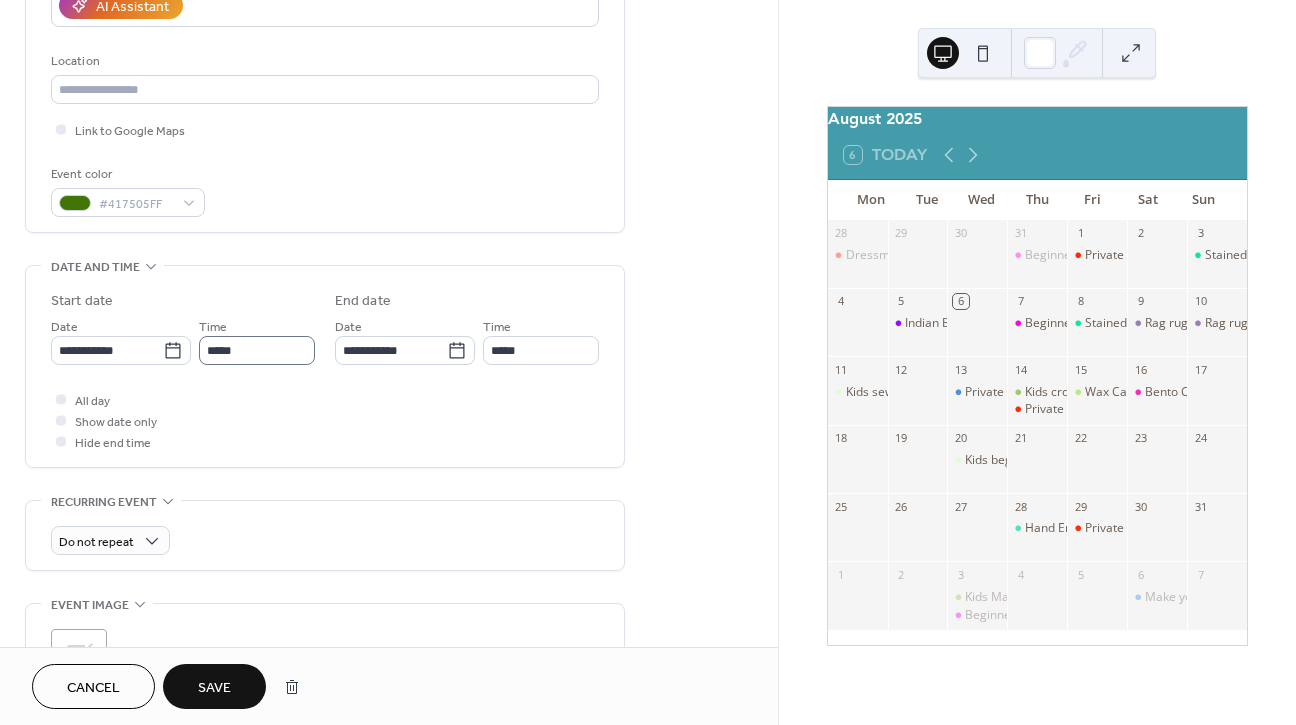 type on "**********" 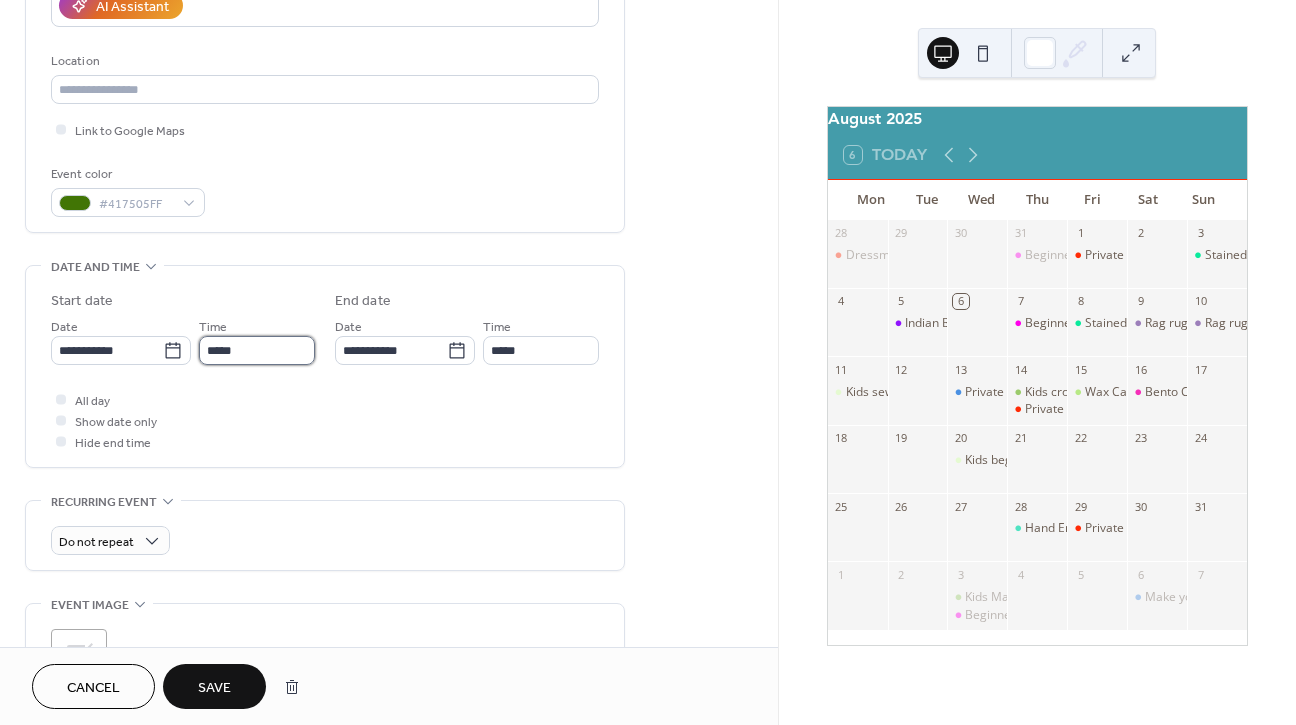 click on "*****" at bounding box center (257, 350) 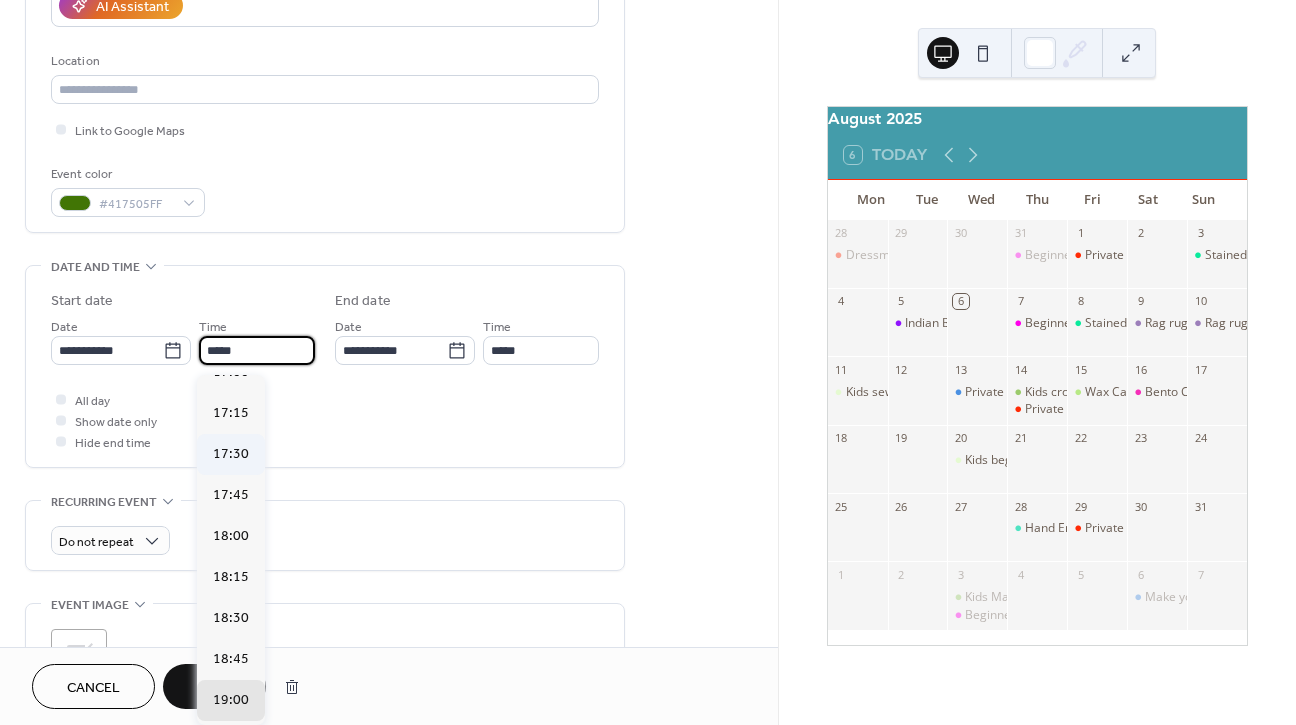 scroll, scrollTop: 2807, scrollLeft: 0, axis: vertical 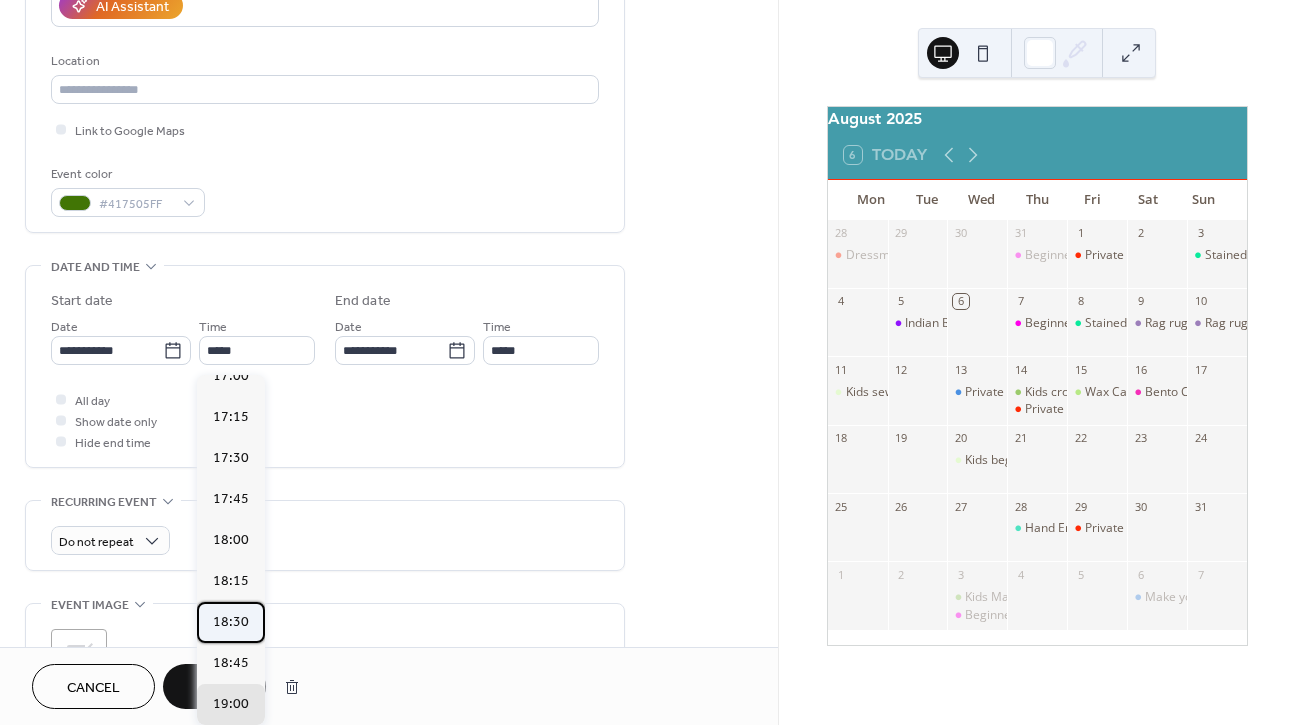 click on "18:30" at bounding box center (231, 622) 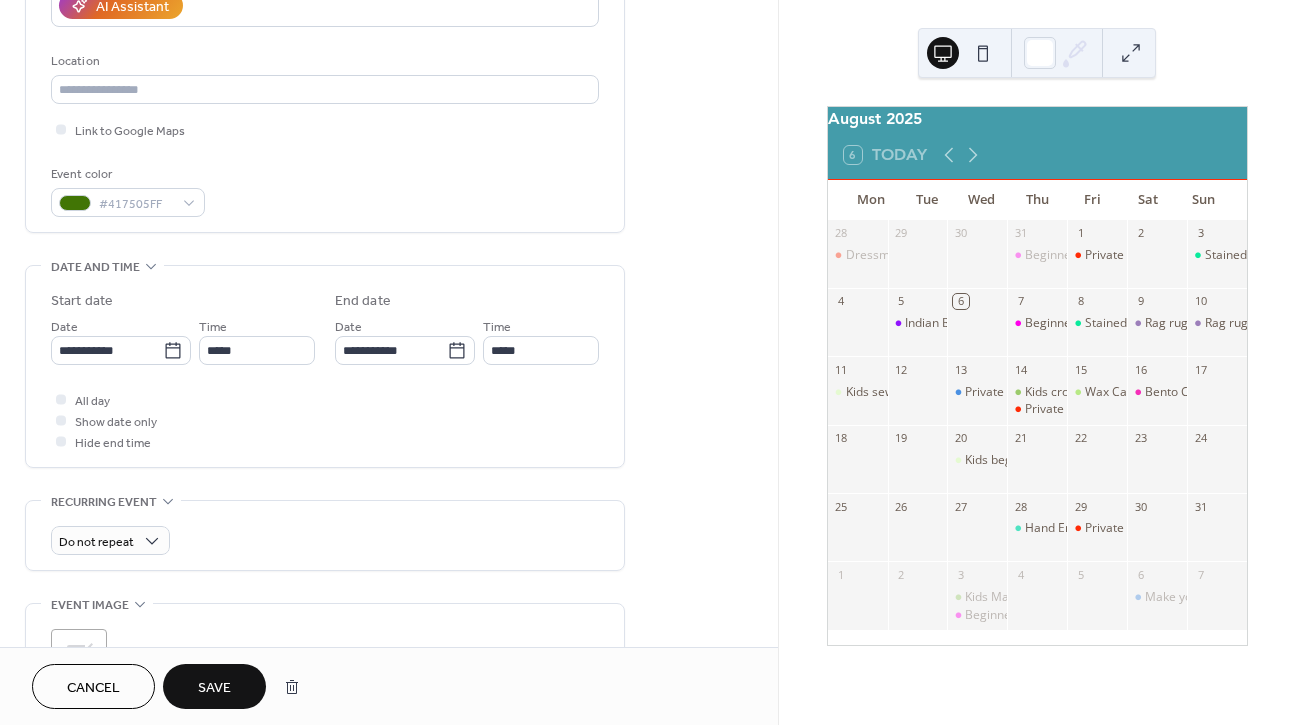 type on "*****" 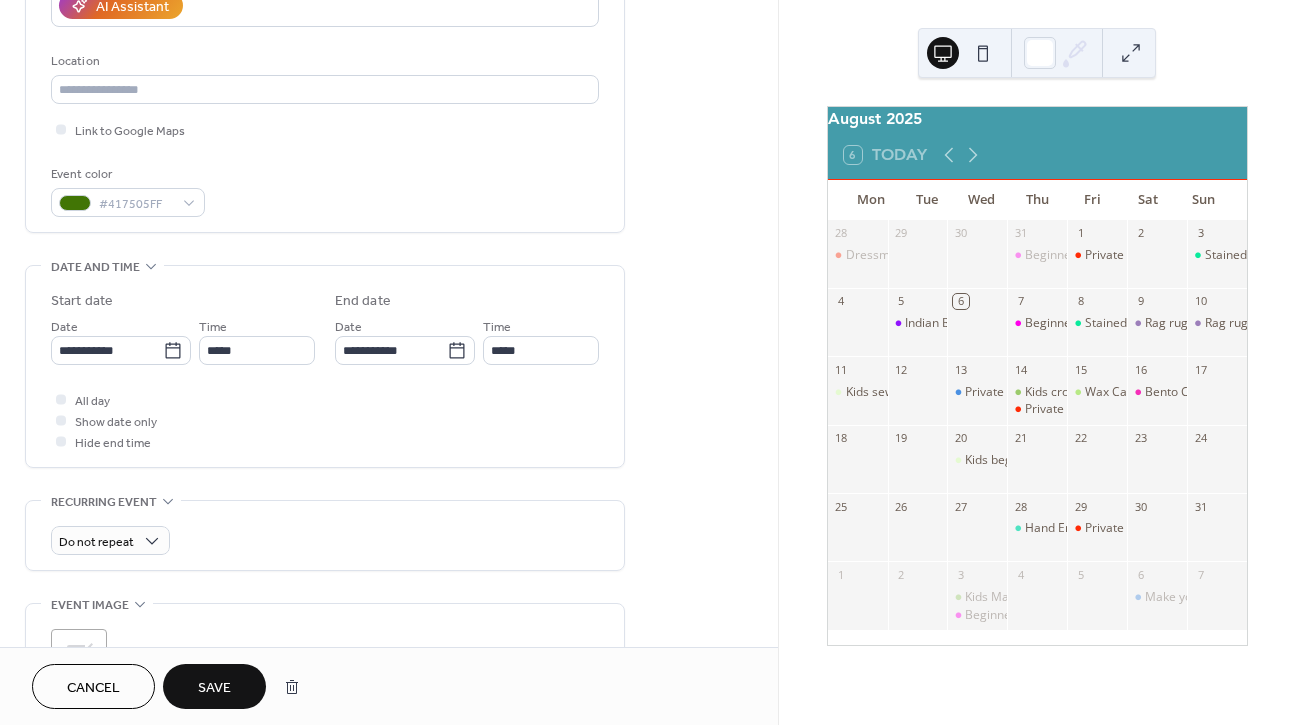 scroll, scrollTop: 640, scrollLeft: 0, axis: vertical 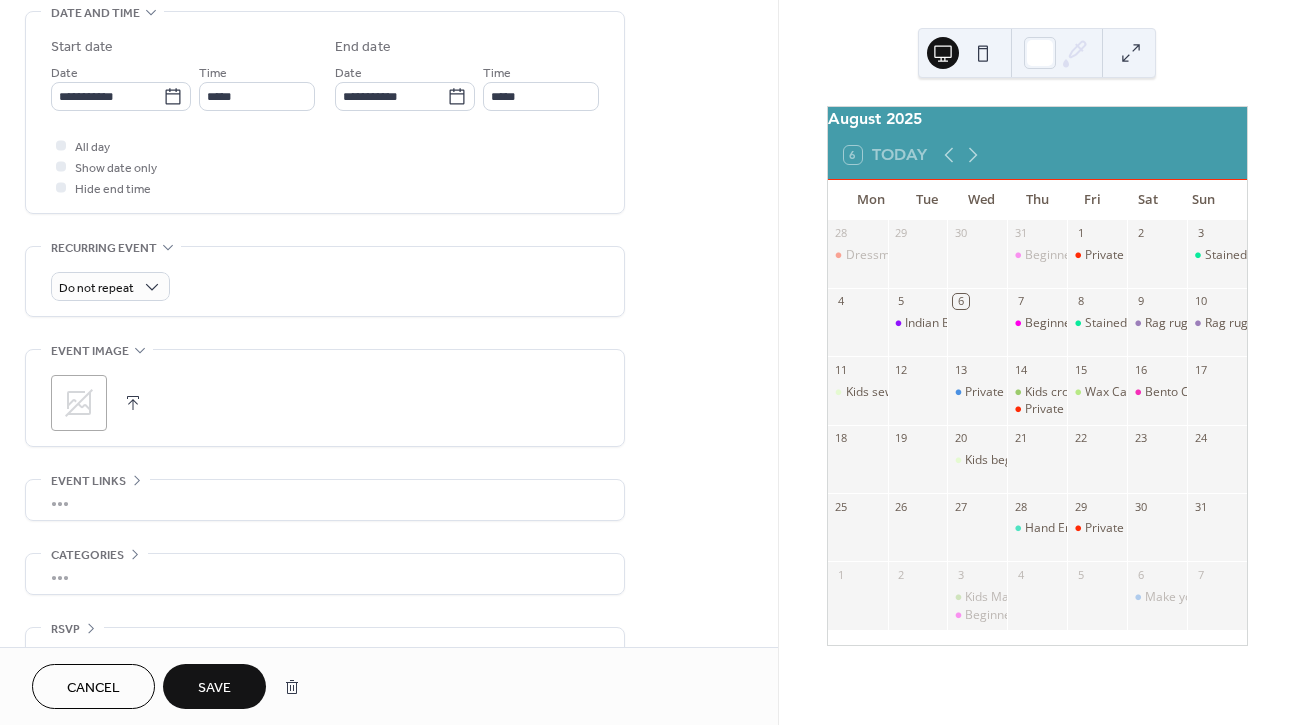 click on ";" at bounding box center [79, 403] 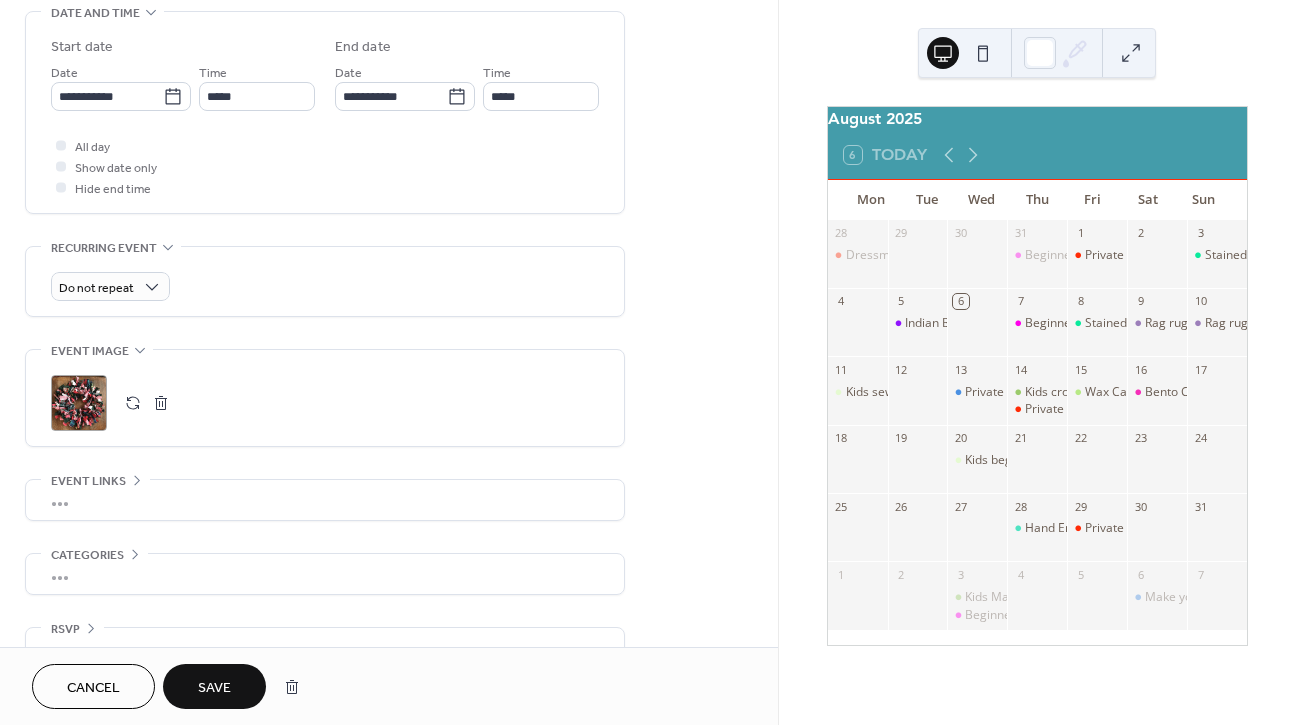 click on "Save" at bounding box center [214, 688] 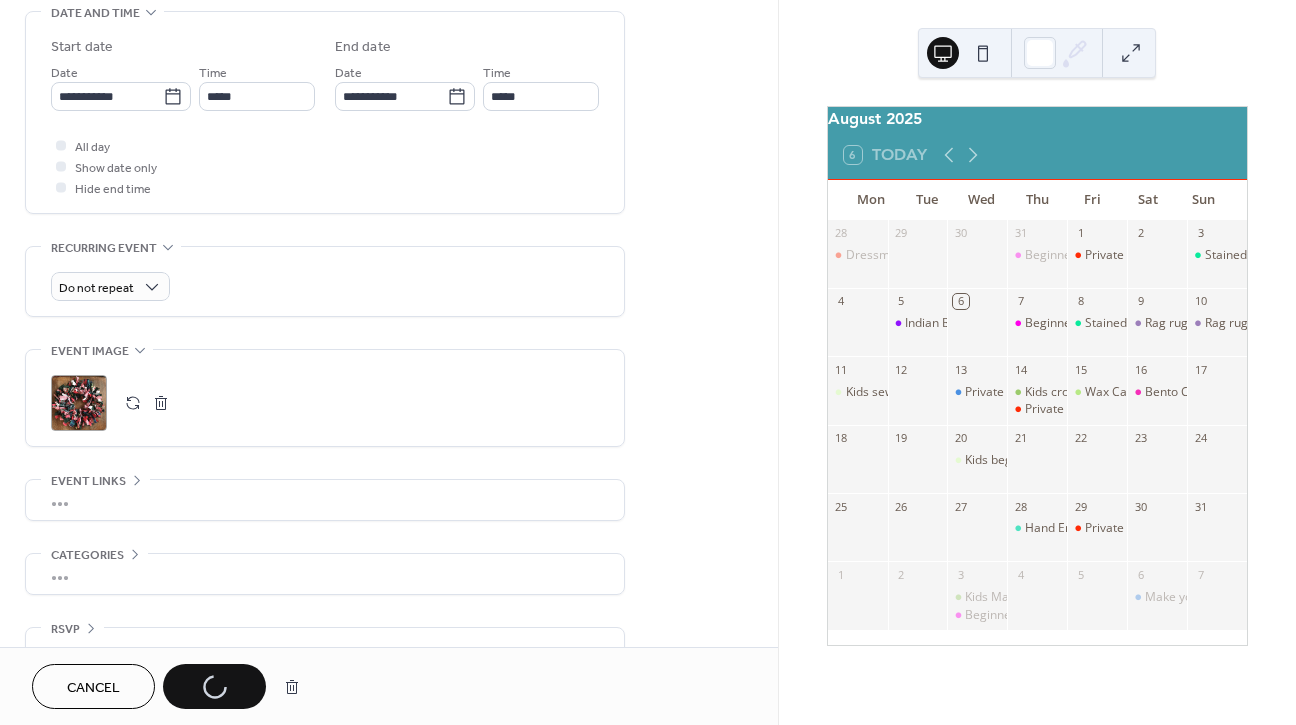 click on "Cancel Save" at bounding box center [171, 686] 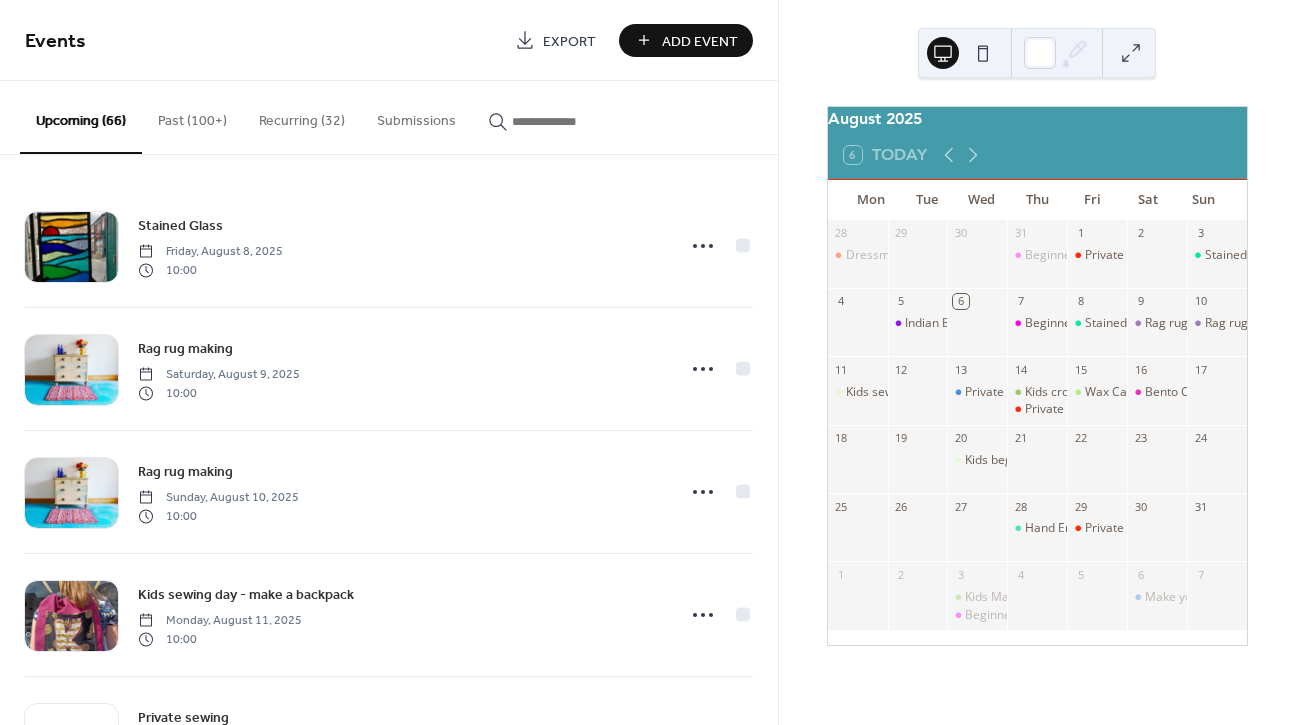 click at bounding box center (572, 121) 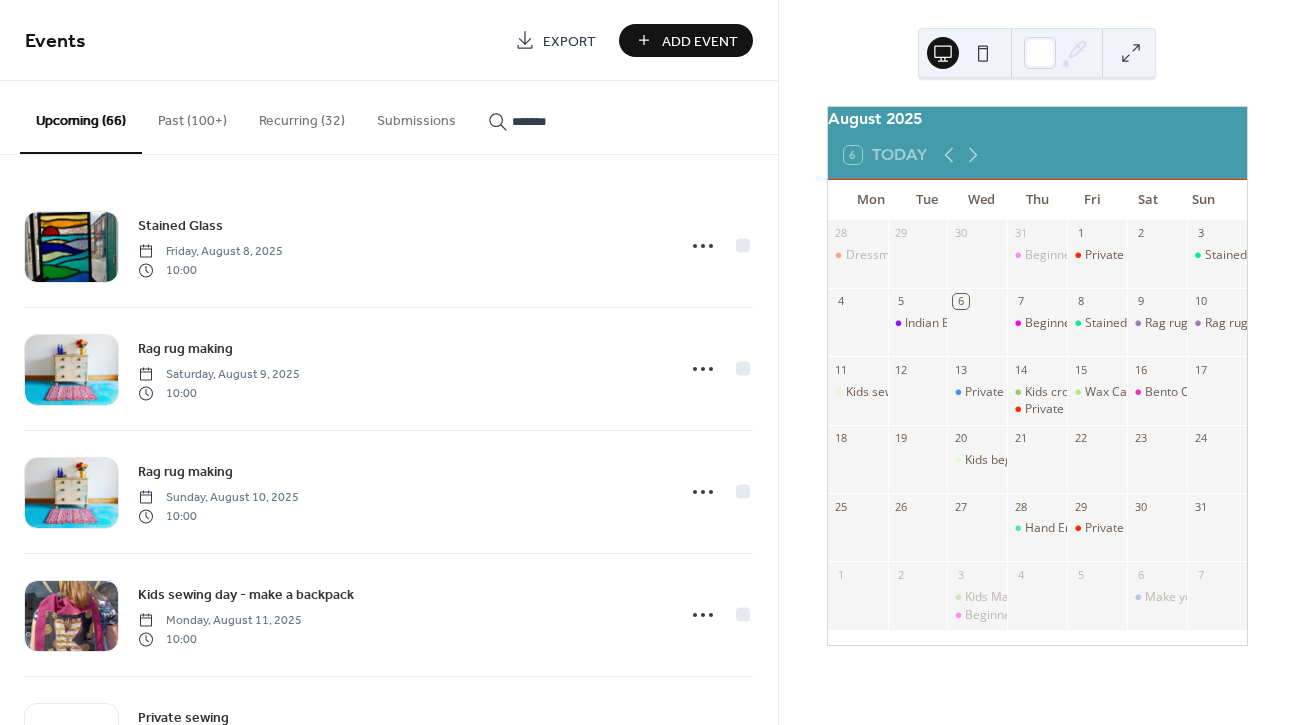 type on "*******" 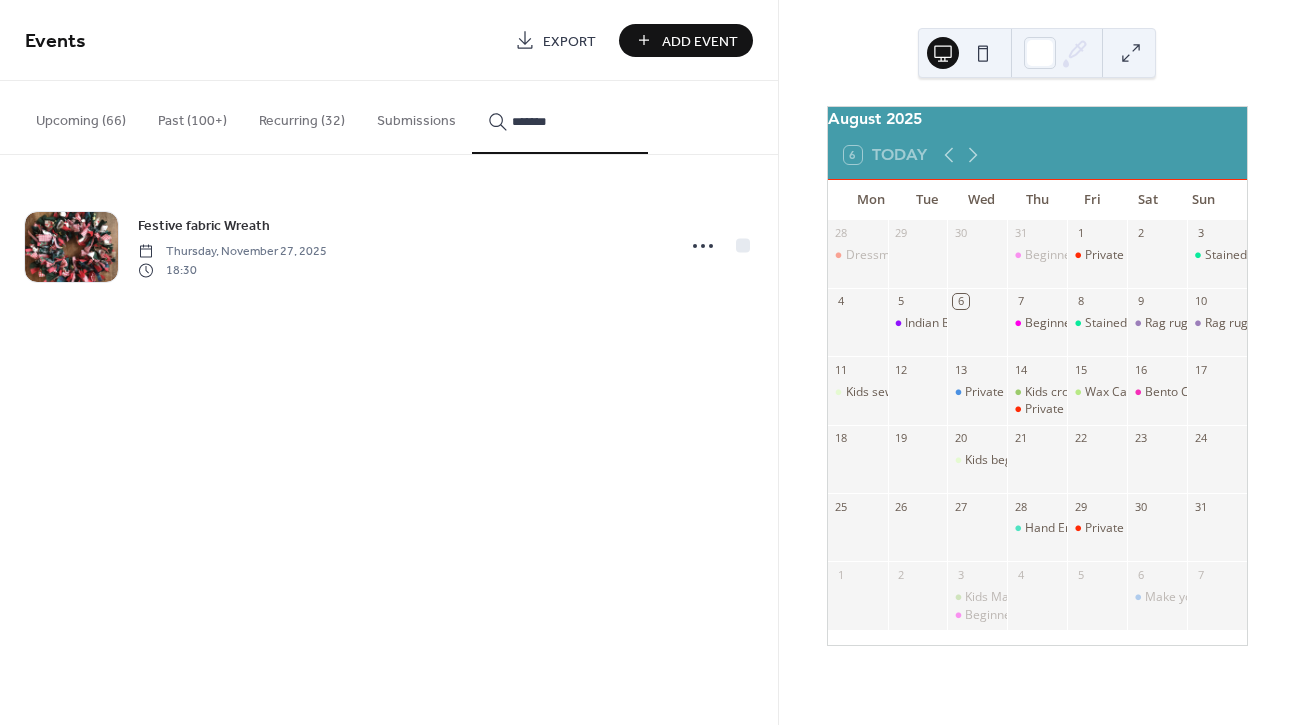 click 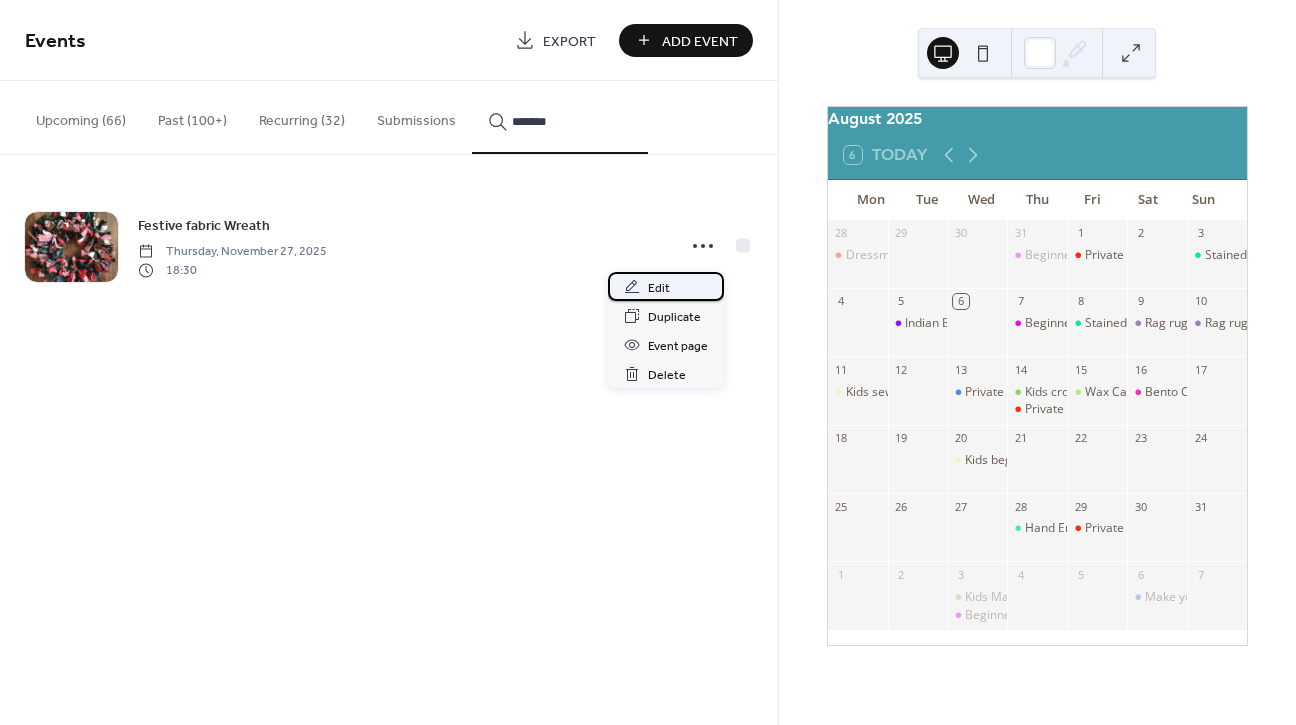 click on "Edit" at bounding box center (659, 288) 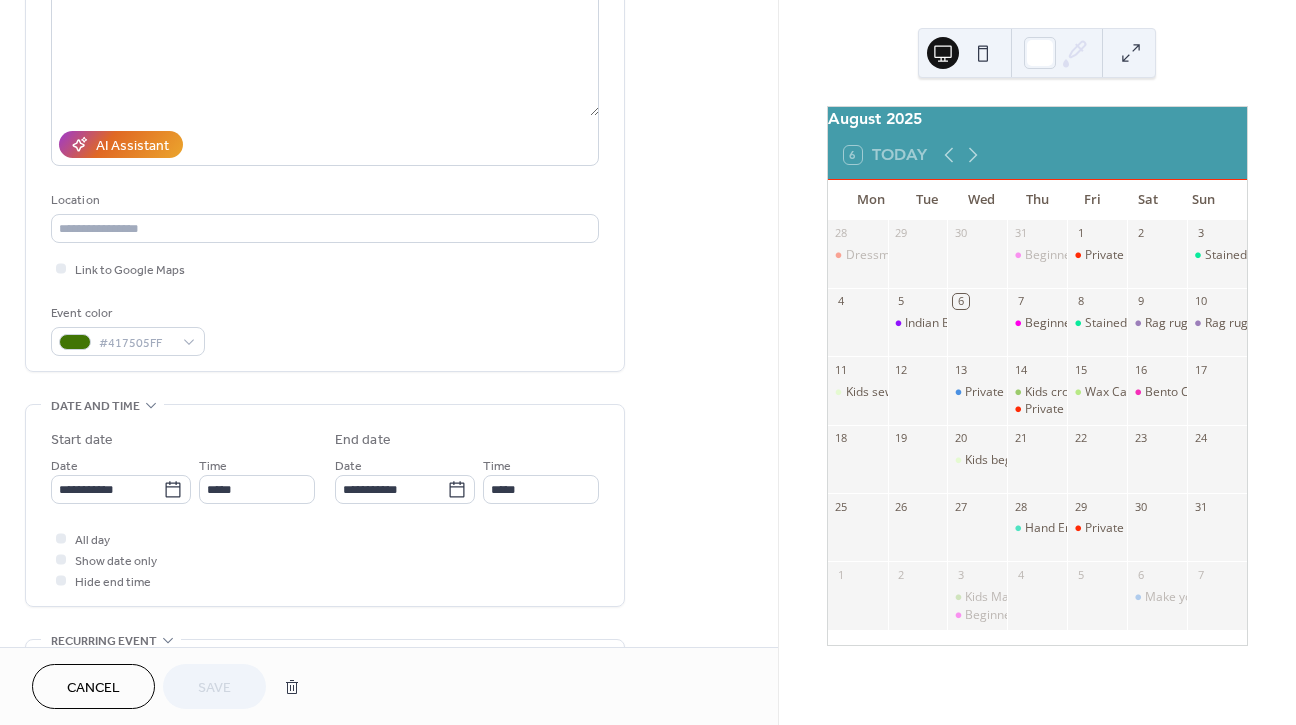 scroll, scrollTop: 323, scrollLeft: 0, axis: vertical 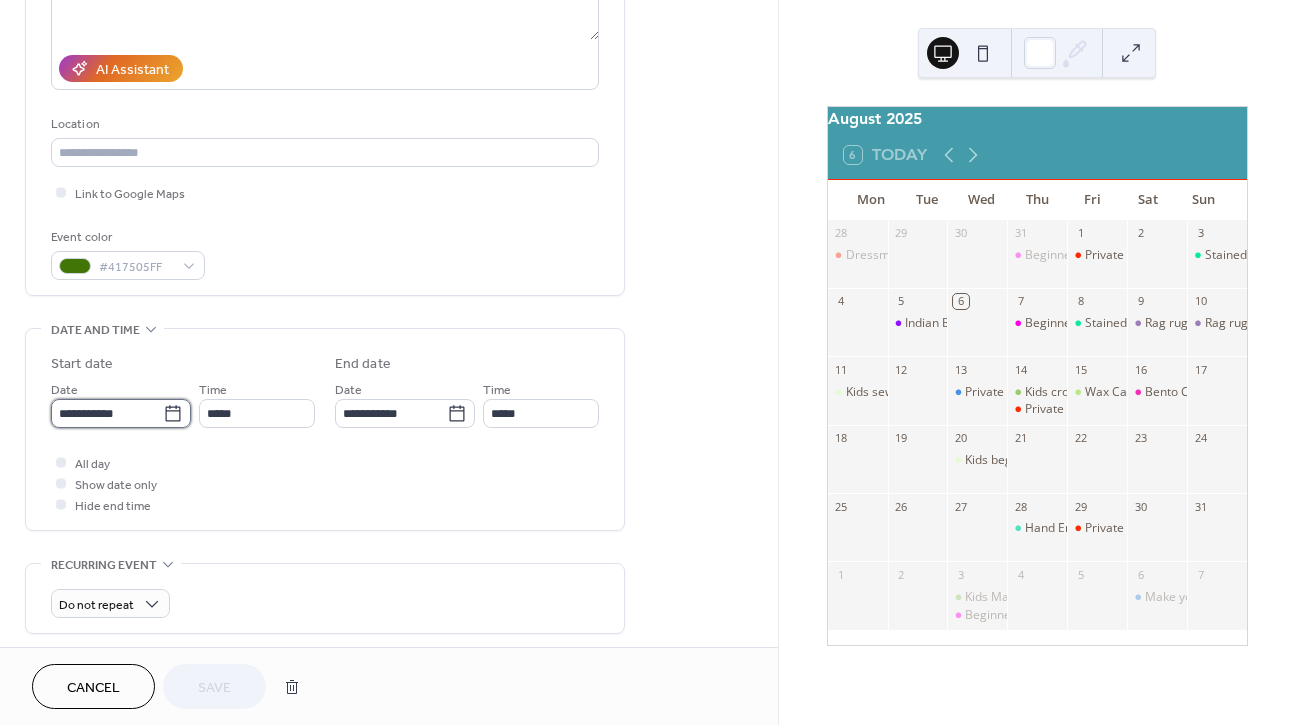 click on "**********" at bounding box center (107, 413) 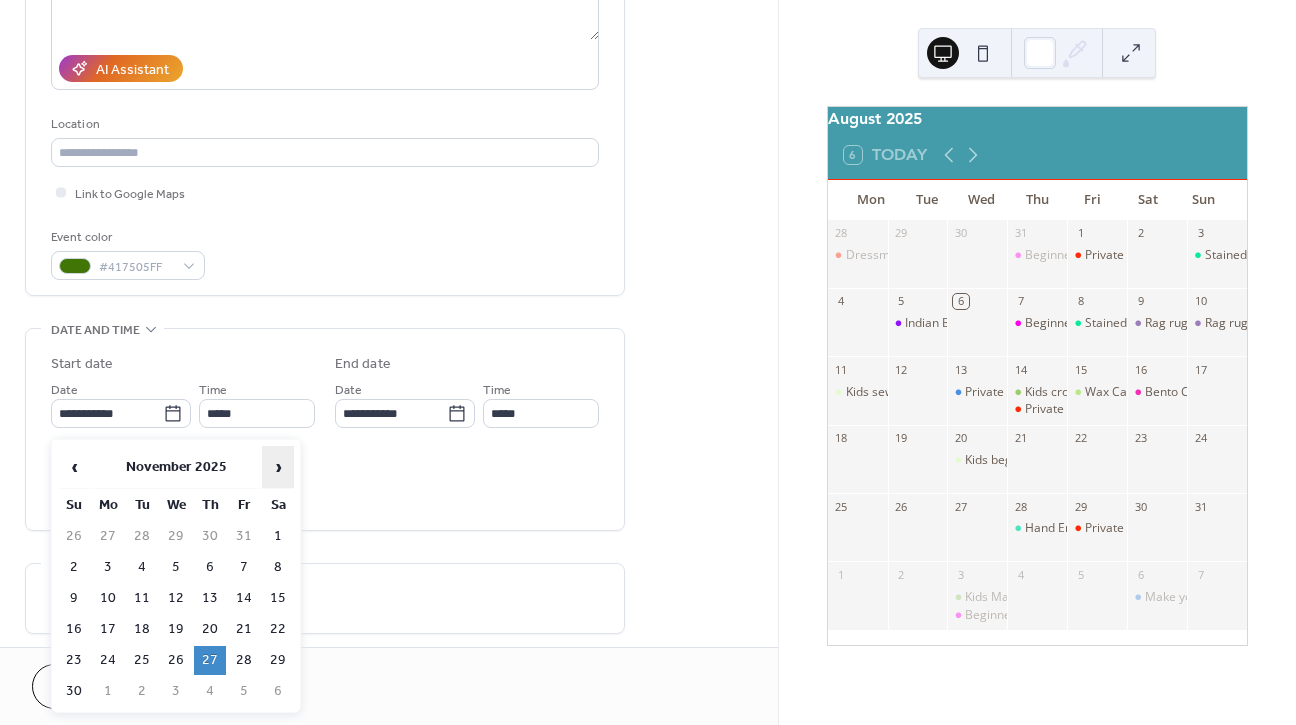 click on "›" at bounding box center (278, 467) 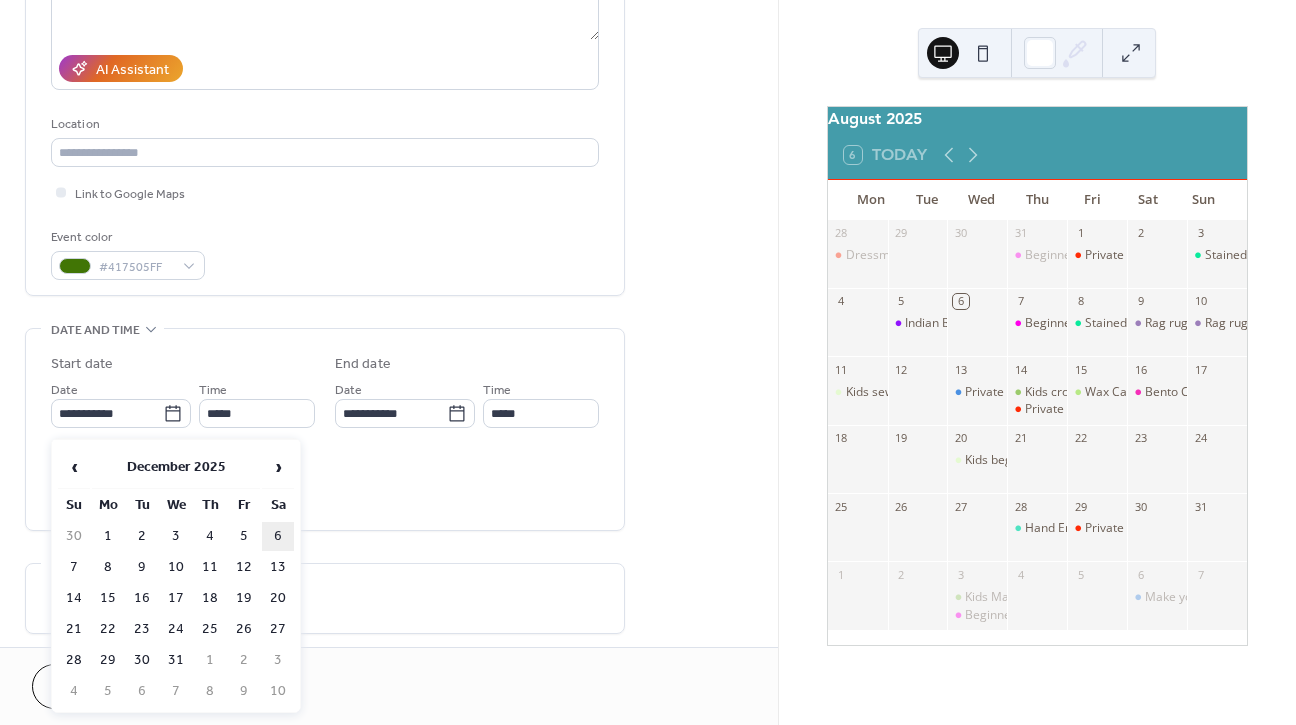 click on "6" at bounding box center (278, 536) 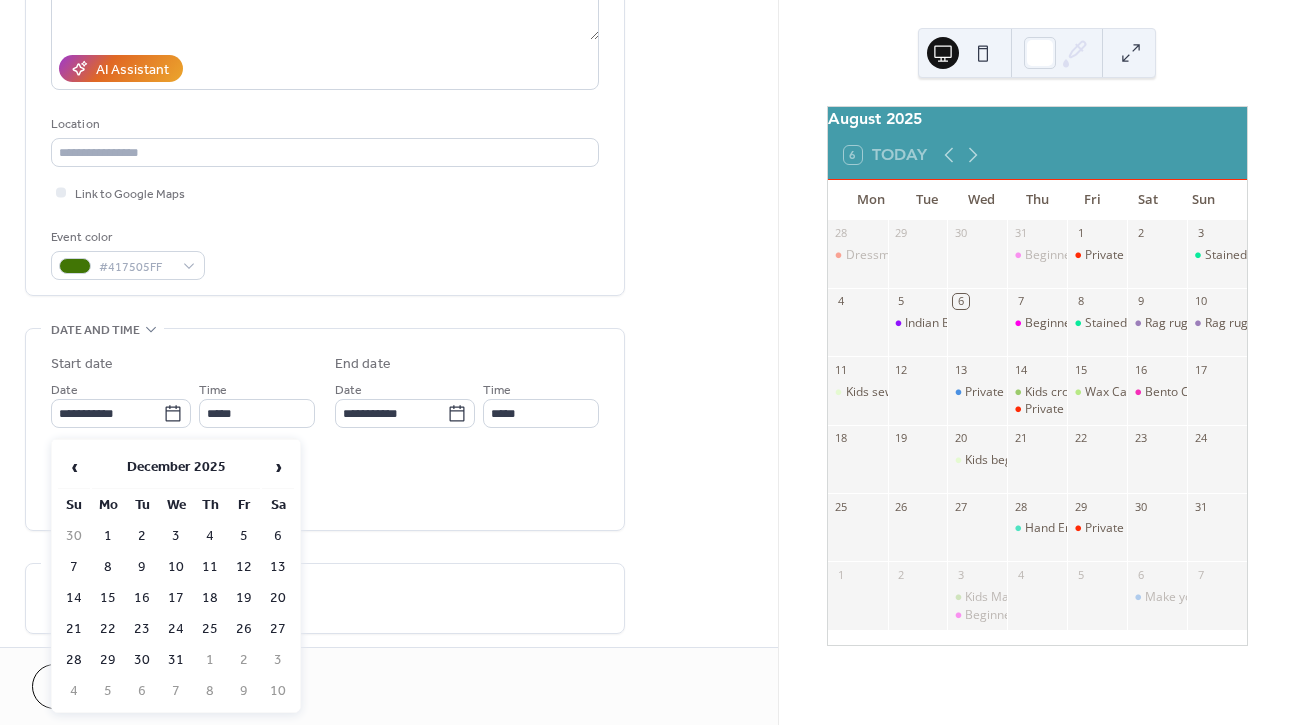 type on "**********" 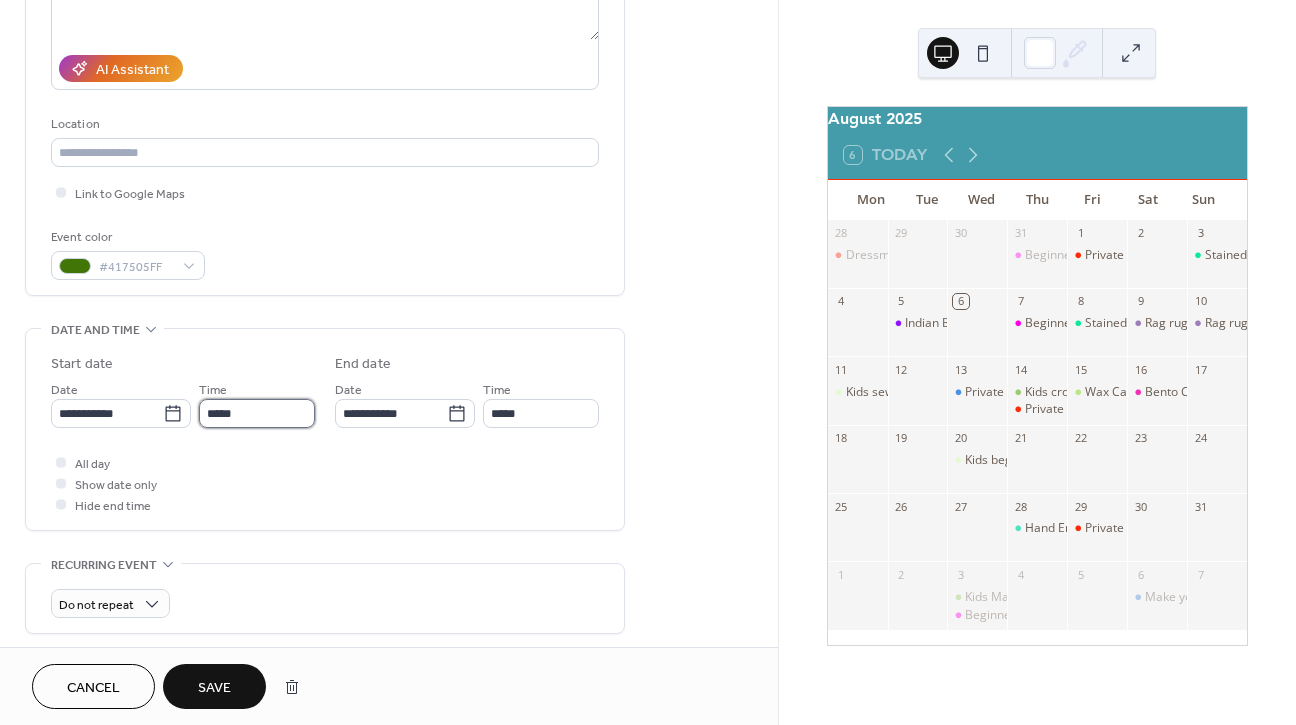 click on "*****" at bounding box center (257, 413) 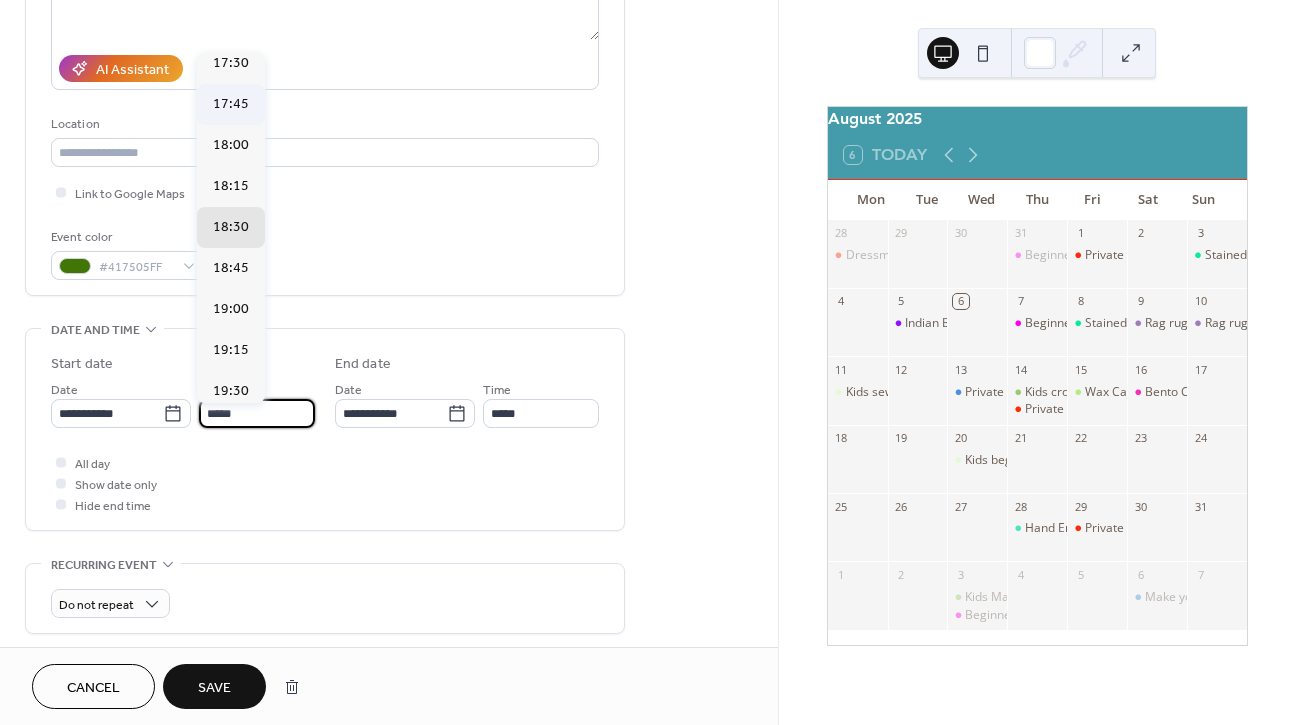 scroll, scrollTop: 2788, scrollLeft: 0, axis: vertical 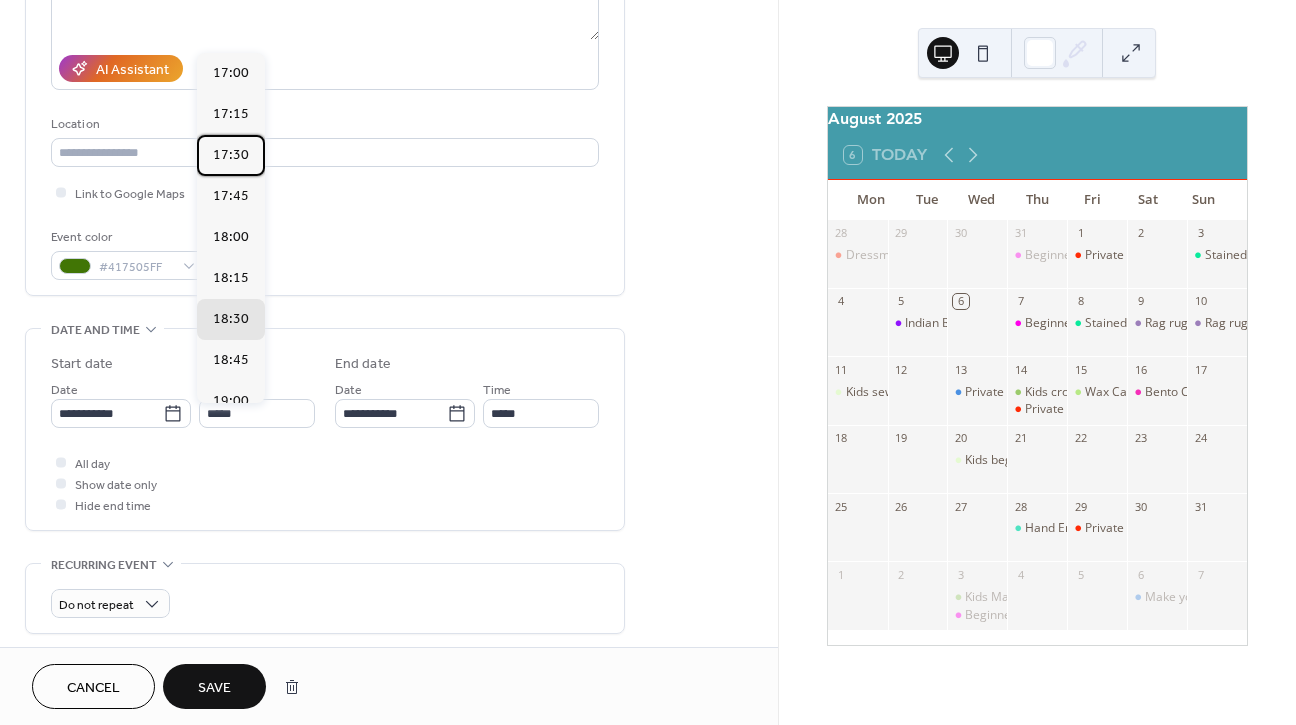 drag, startPoint x: 233, startPoint y: 148, endPoint x: 487, endPoint y: 385, distance: 347.39746 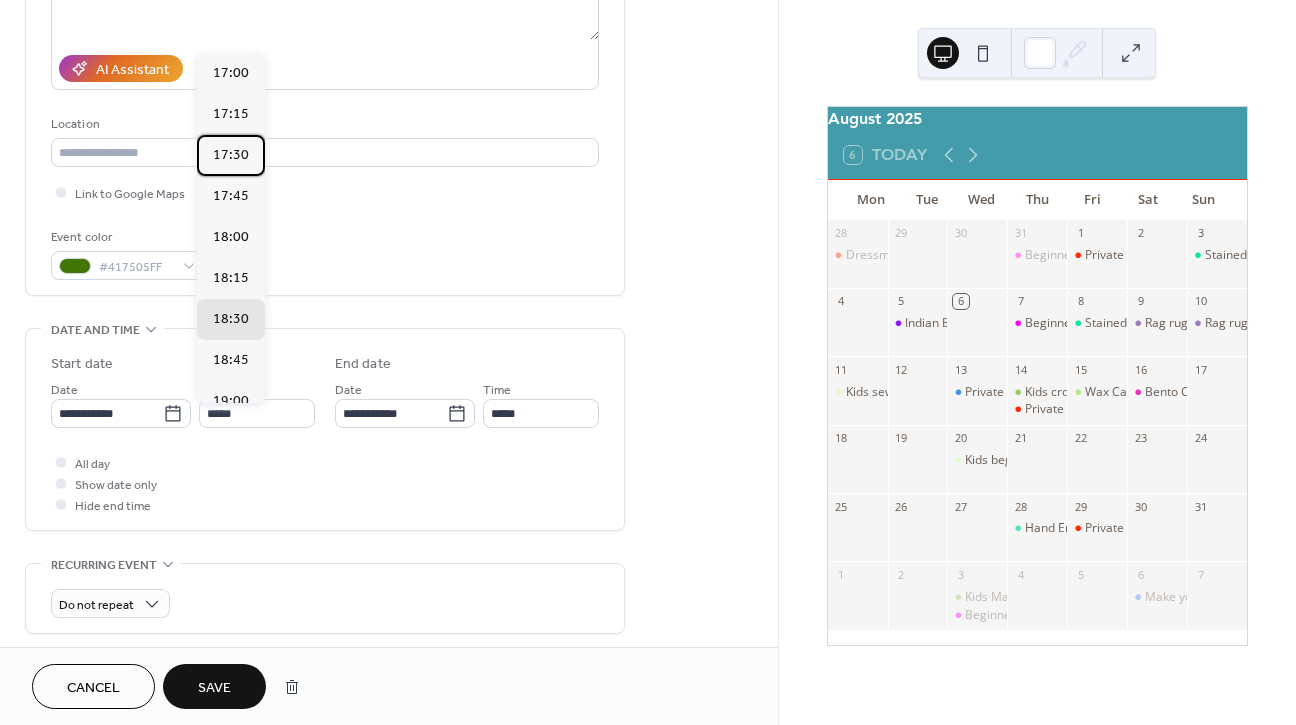 click on "17:30" at bounding box center [231, 155] 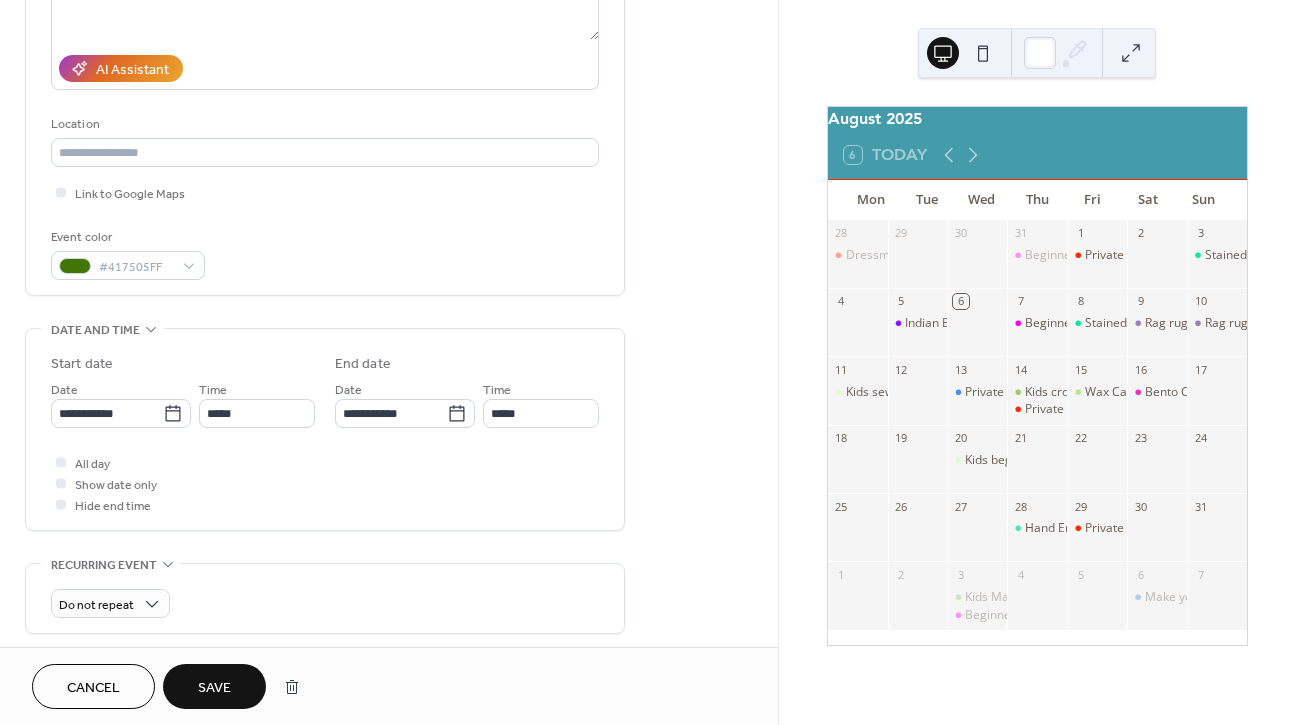 type on "*****" 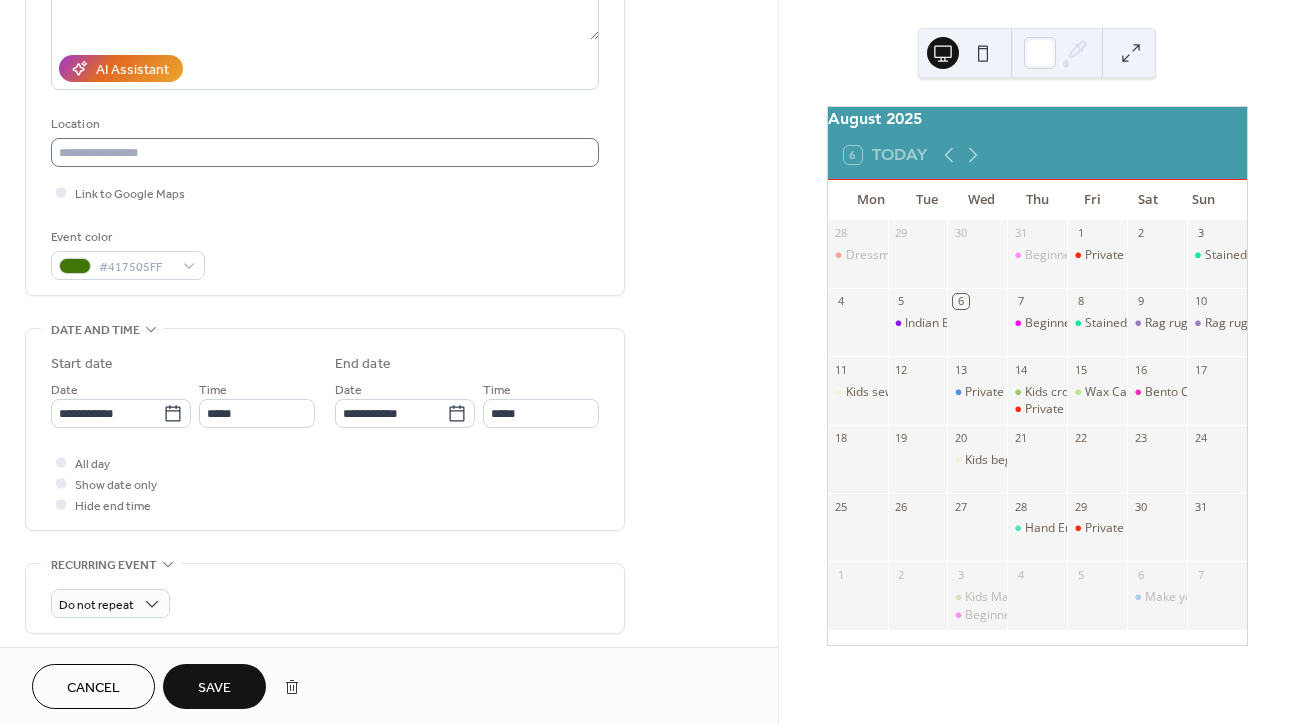 scroll, scrollTop: 0, scrollLeft: 0, axis: both 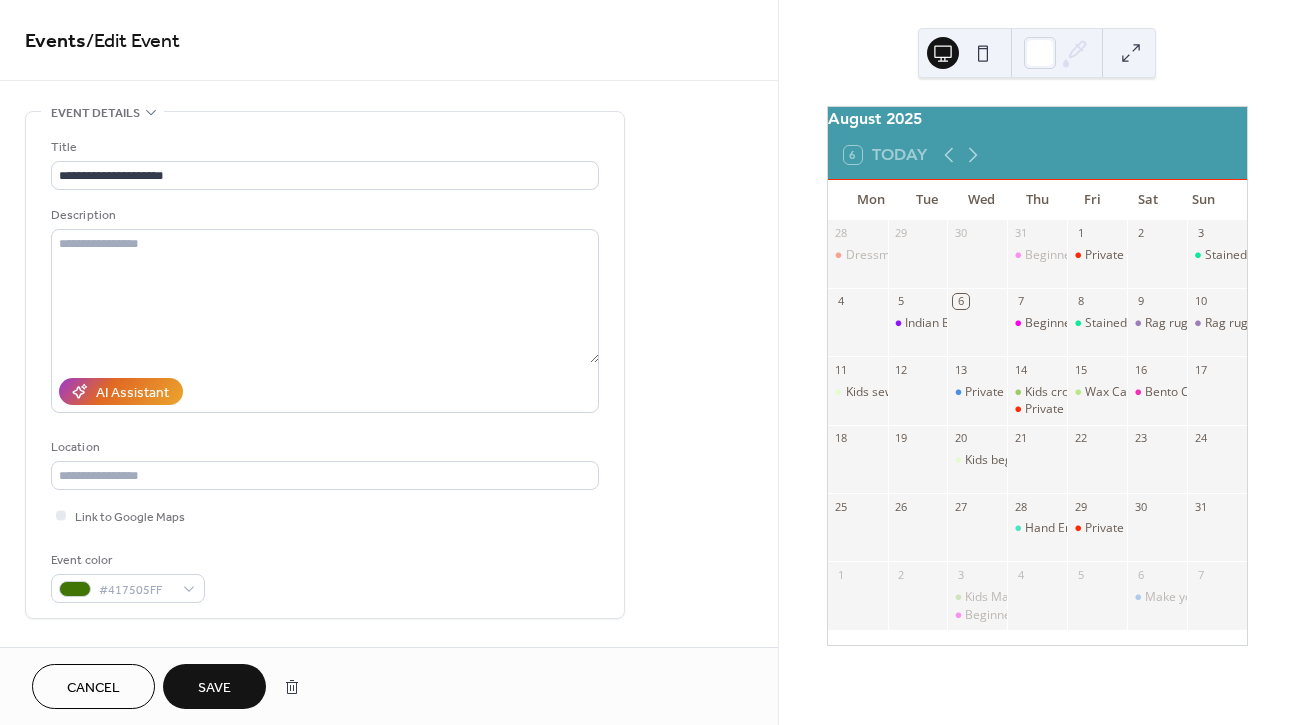 click on "Save" at bounding box center [214, 688] 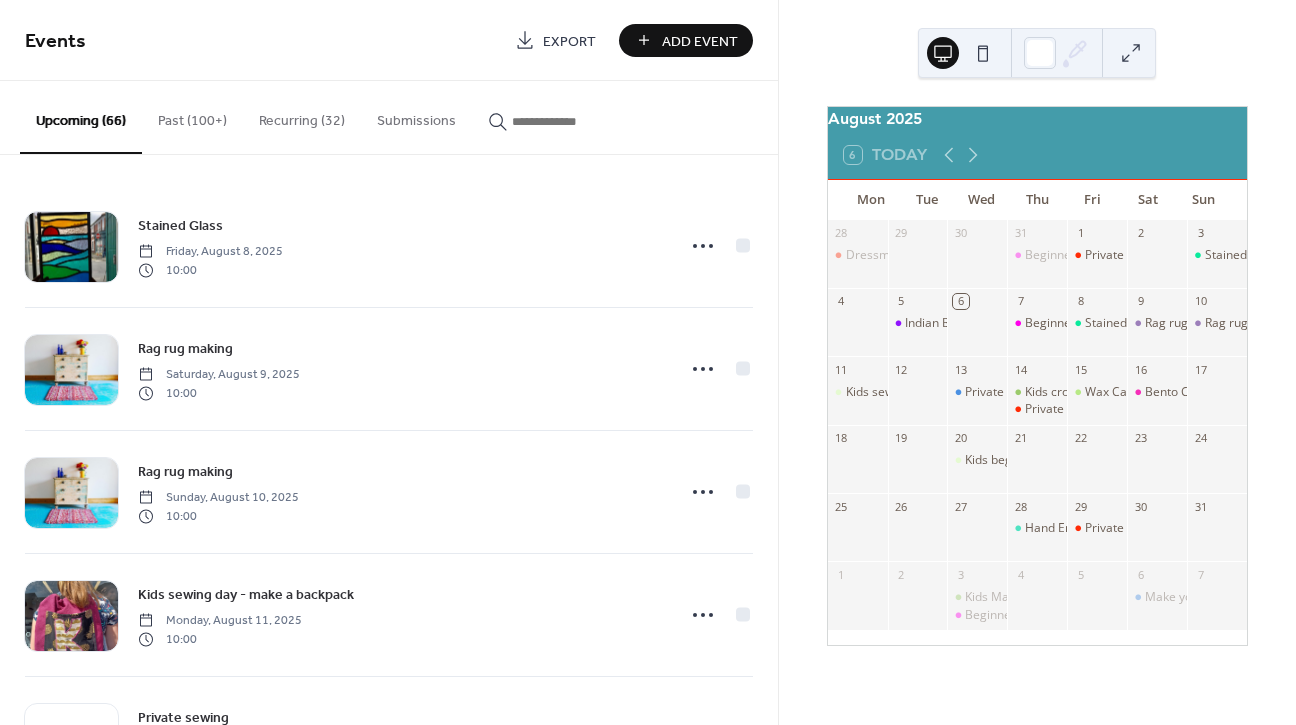 click at bounding box center [572, 121] 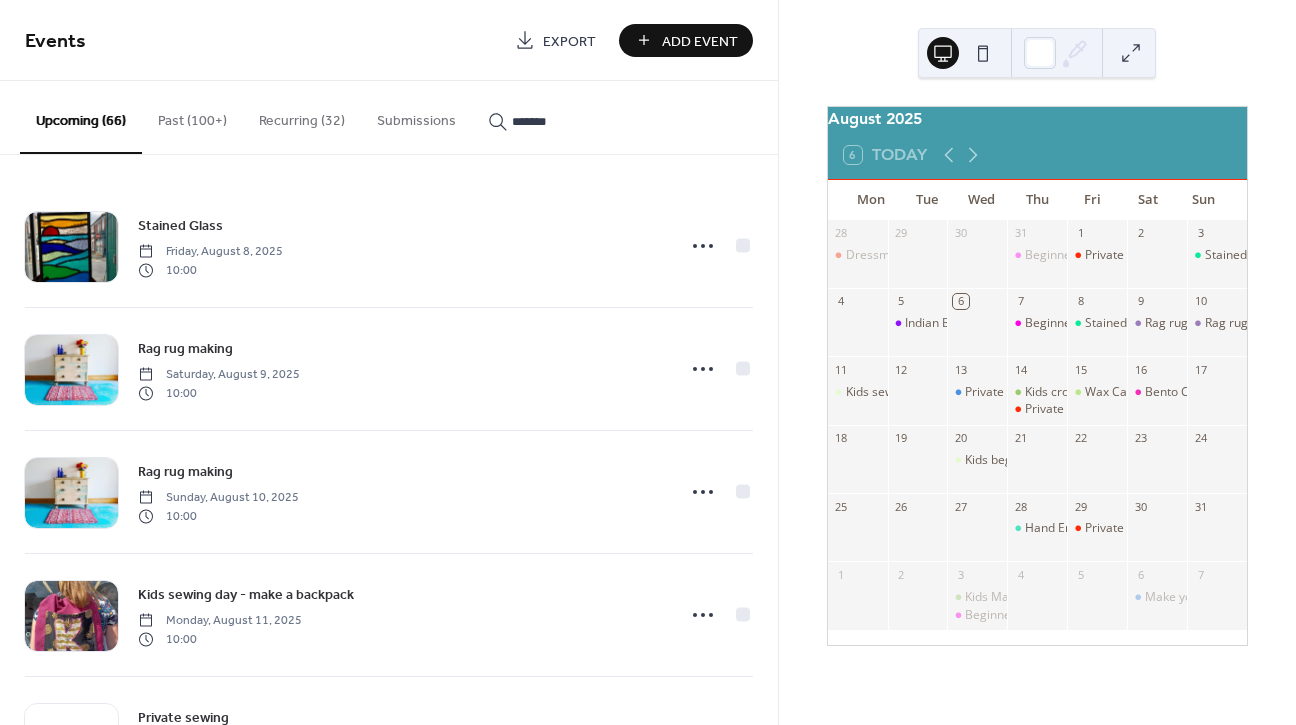 type on "*******" 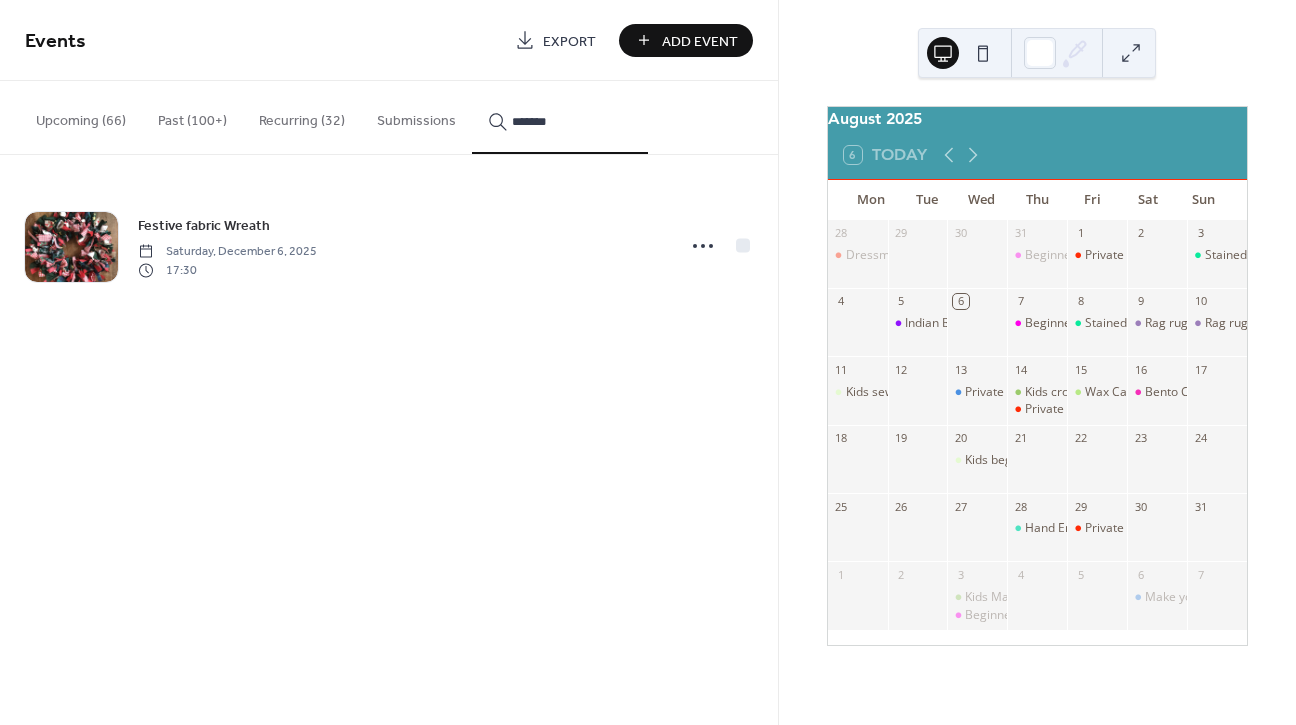 click 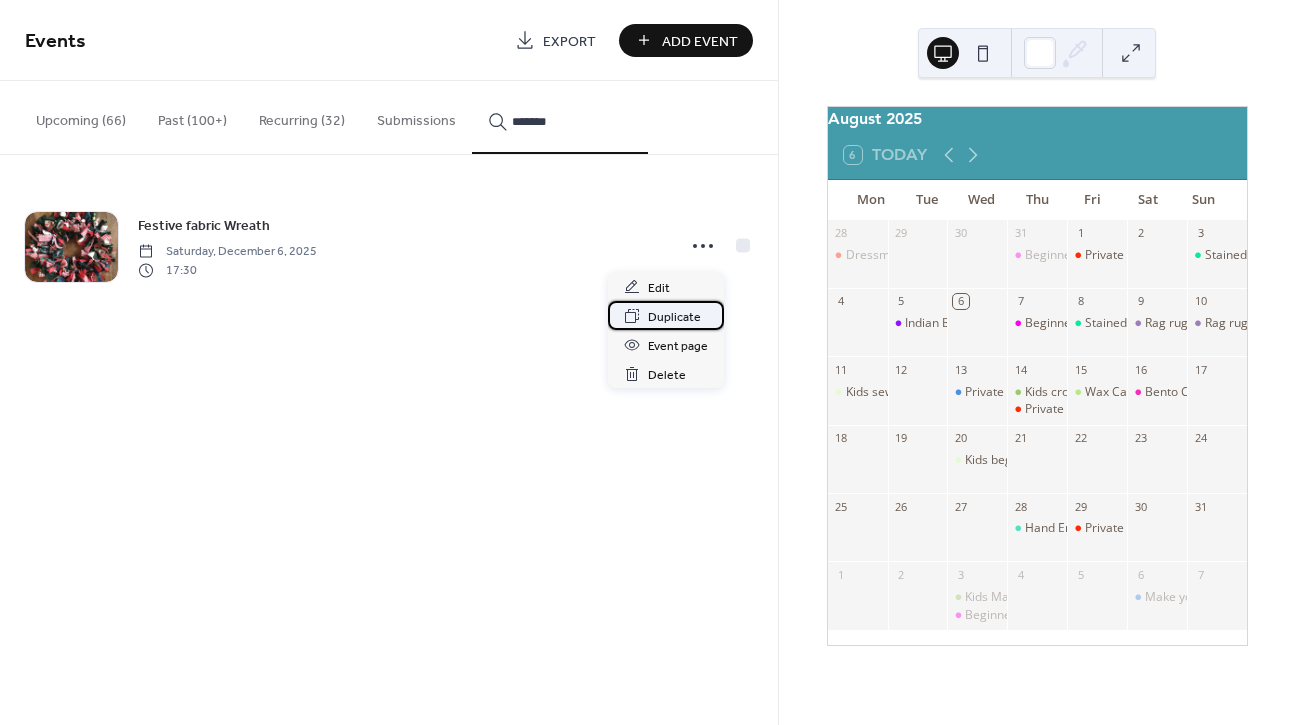click on "Duplicate" at bounding box center (674, 317) 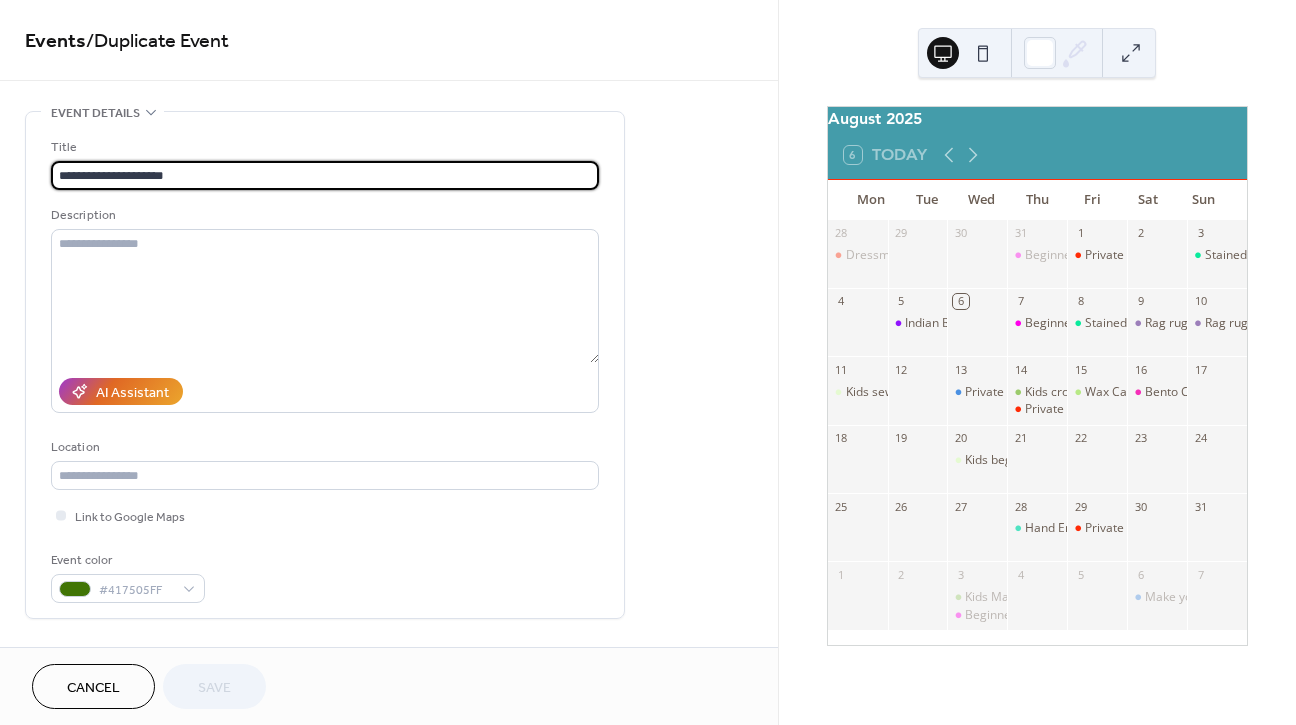 scroll, scrollTop: 542, scrollLeft: 0, axis: vertical 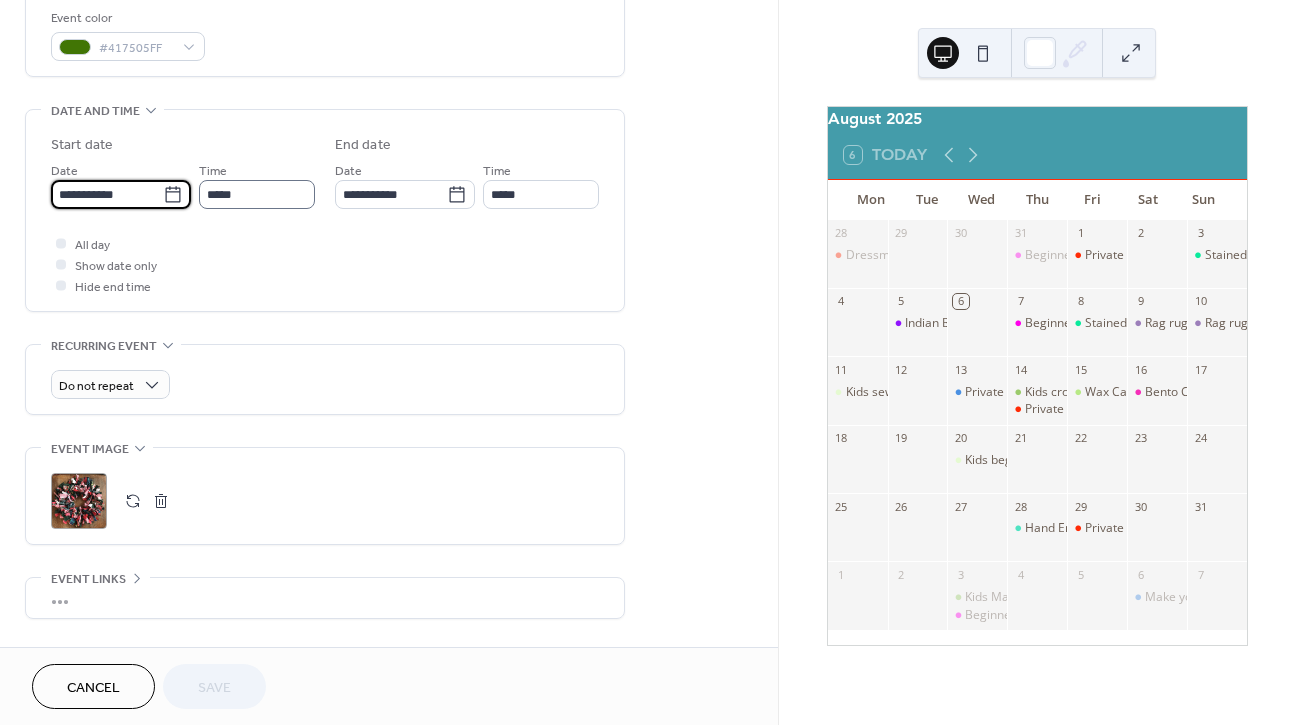 drag, startPoint x: 119, startPoint y: 193, endPoint x: 206, endPoint y: 203, distance: 87.57283 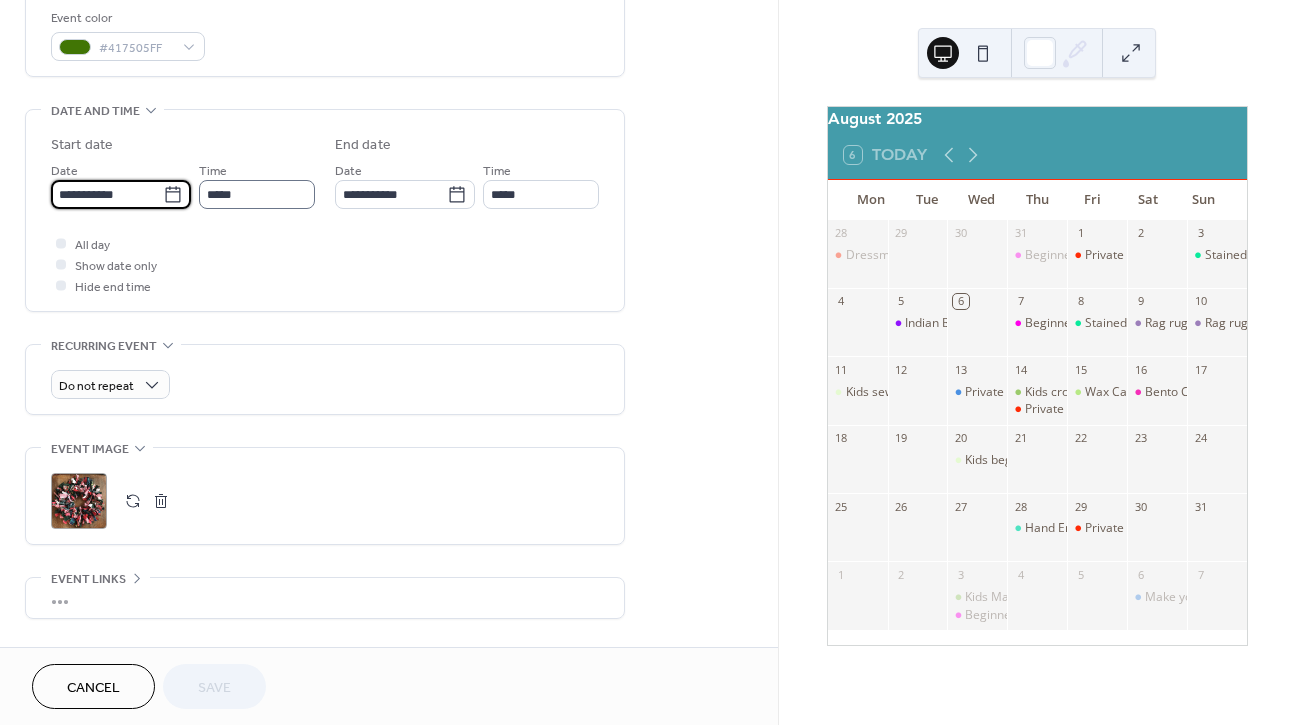 click on "**********" at bounding box center [107, 194] 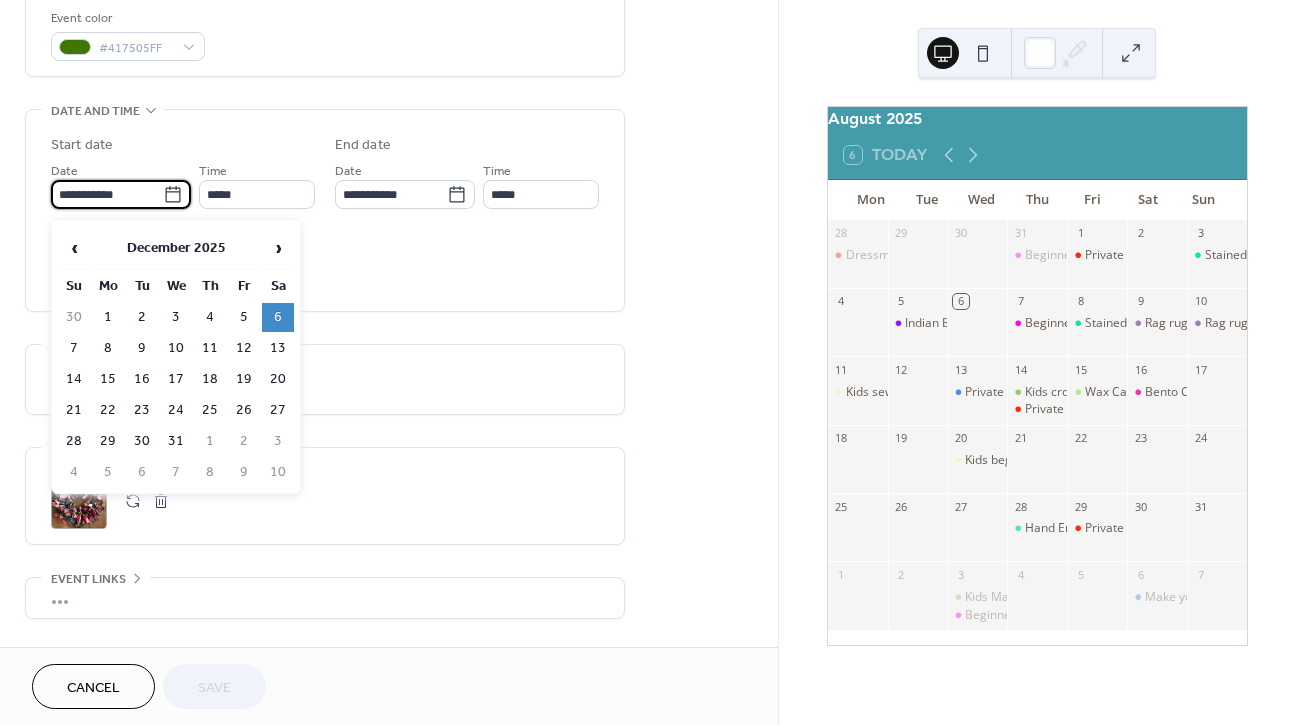 click on "‹" at bounding box center [74, 248] 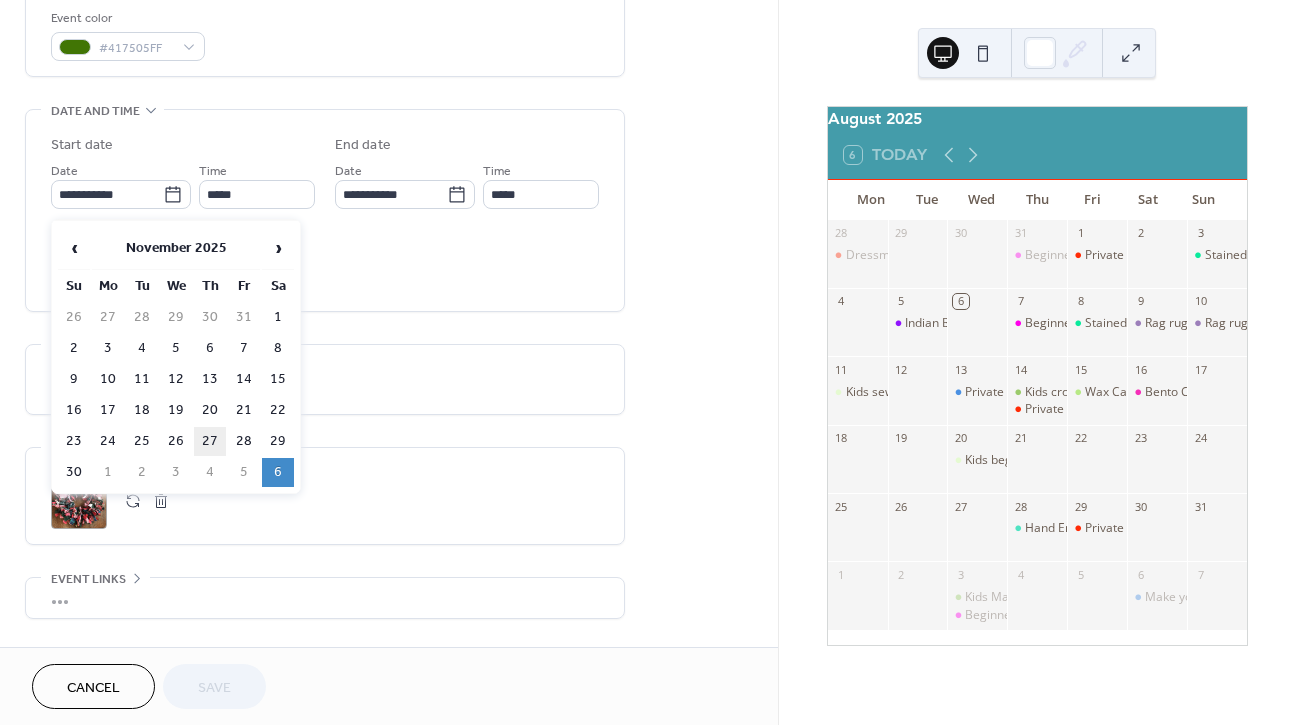 click on "27" at bounding box center (210, 441) 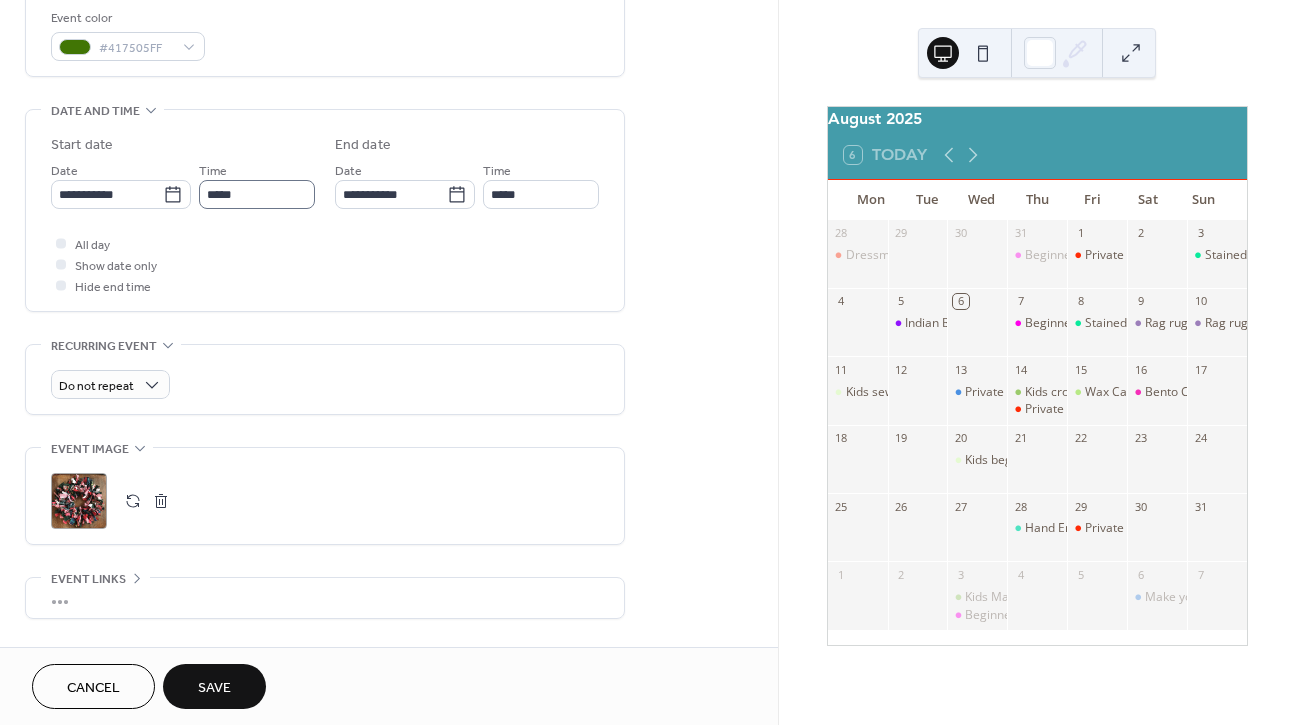 type on "**********" 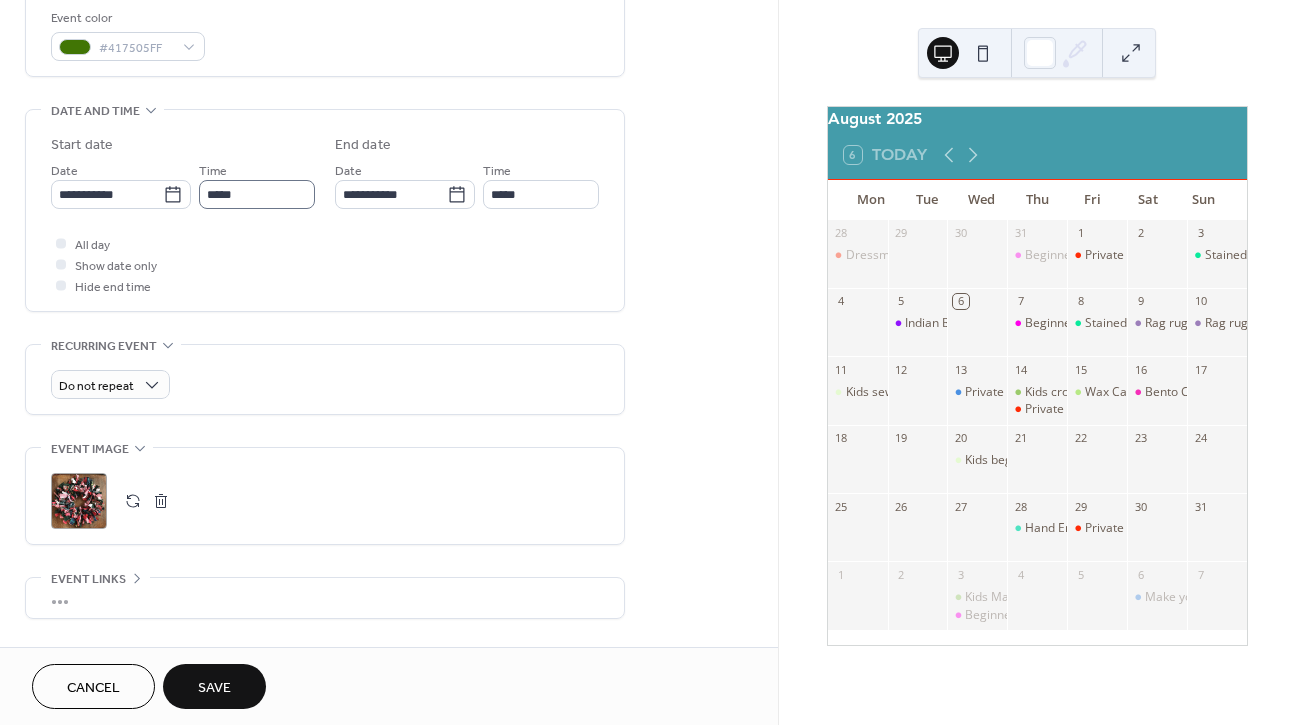 type on "**********" 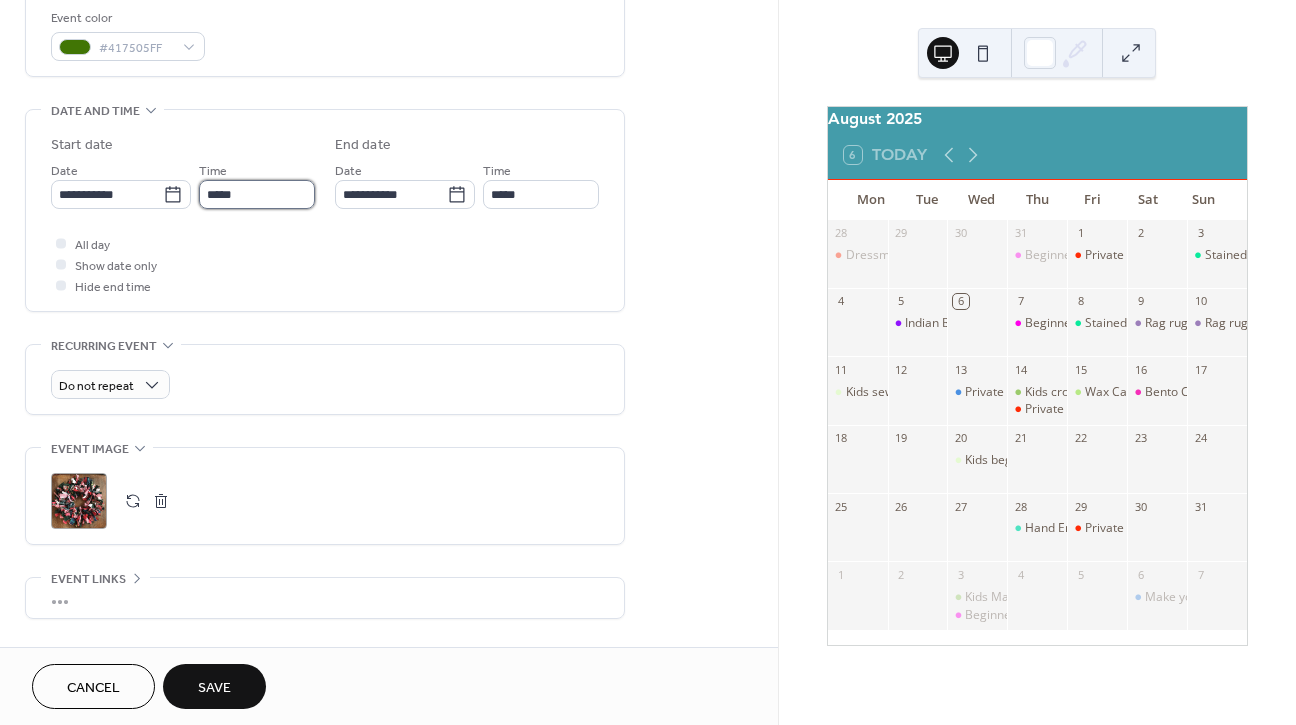 click on "*****" at bounding box center [257, 194] 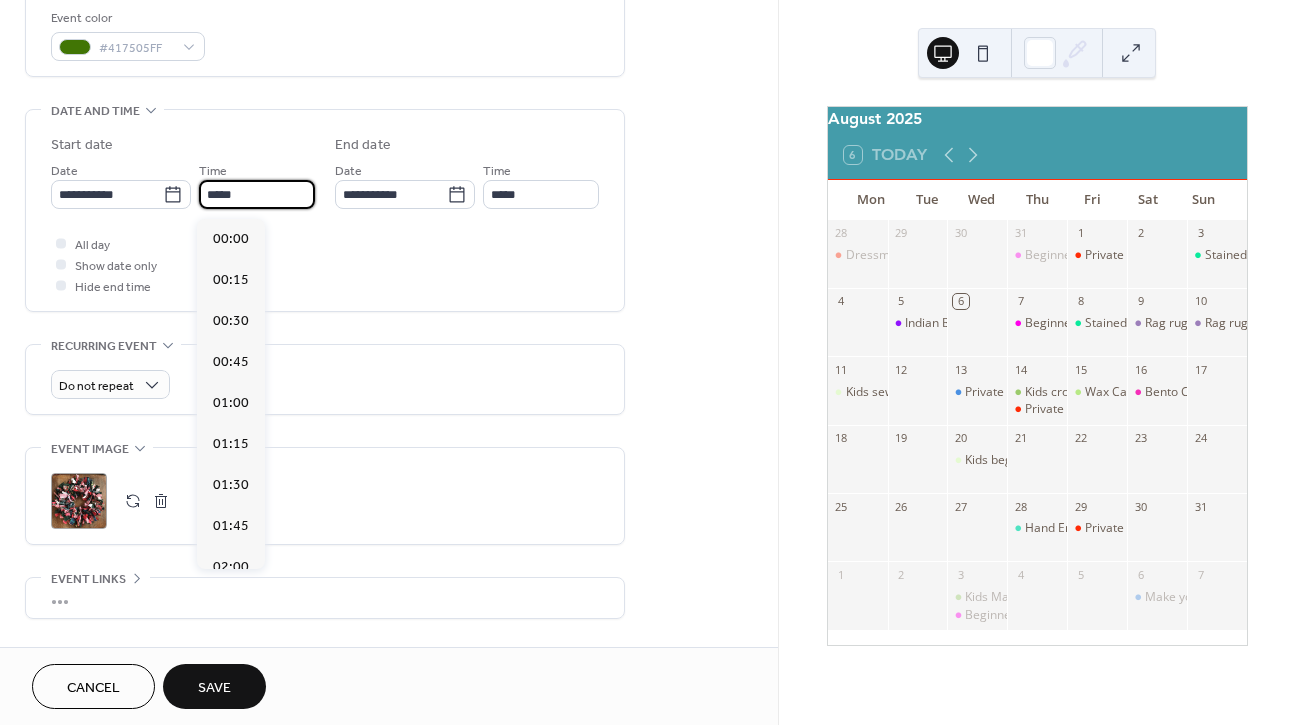 scroll, scrollTop: 2870, scrollLeft: 0, axis: vertical 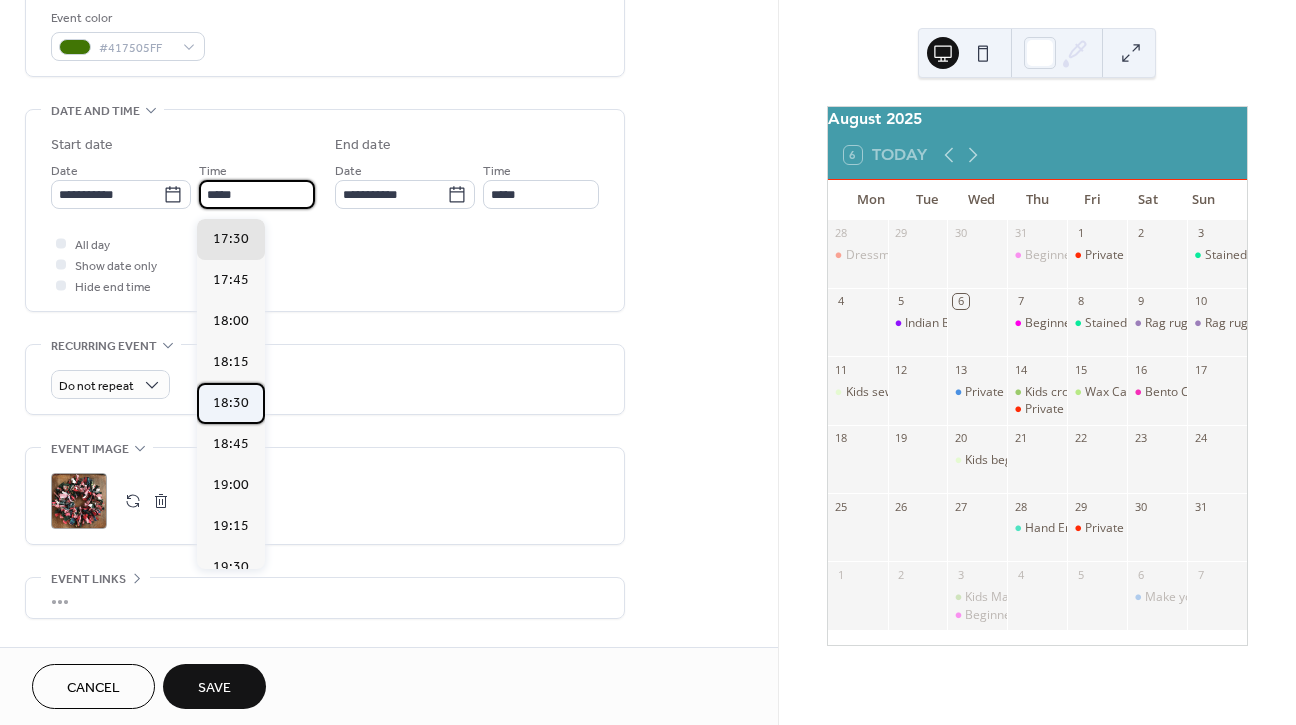 click on "18:30" at bounding box center [231, 403] 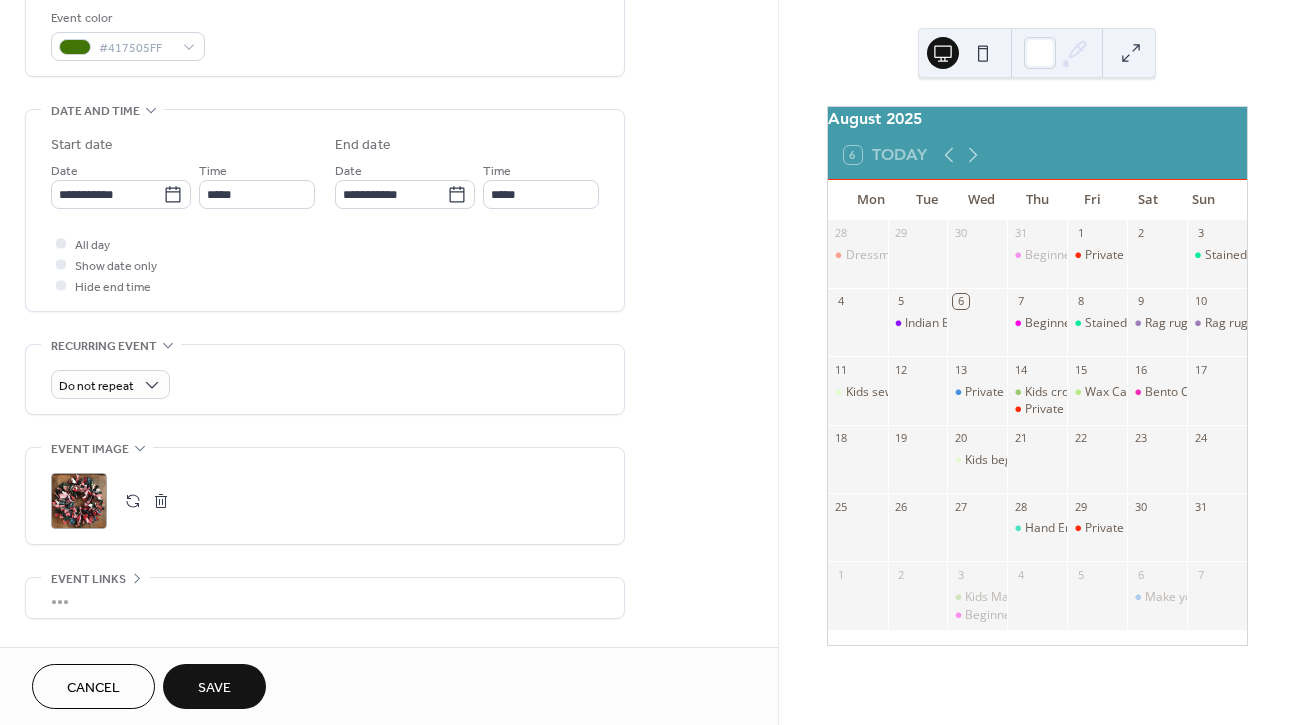 type on "*****" 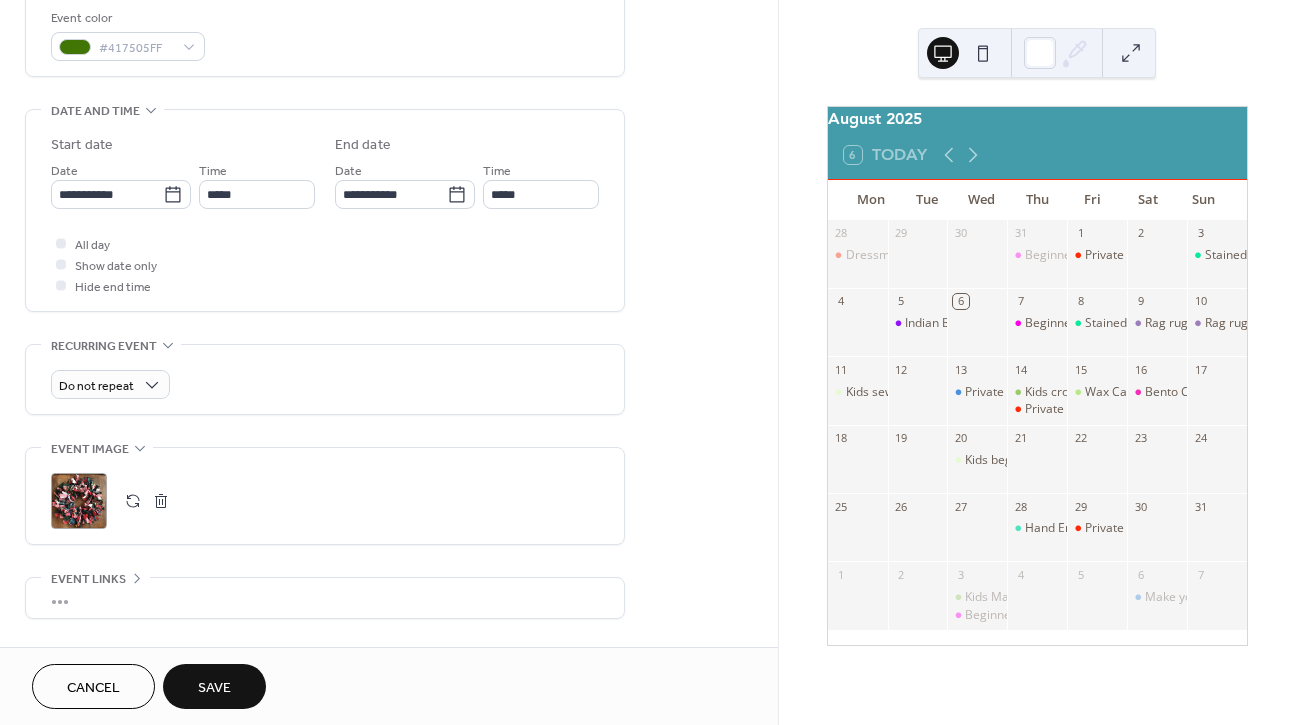 type on "*****" 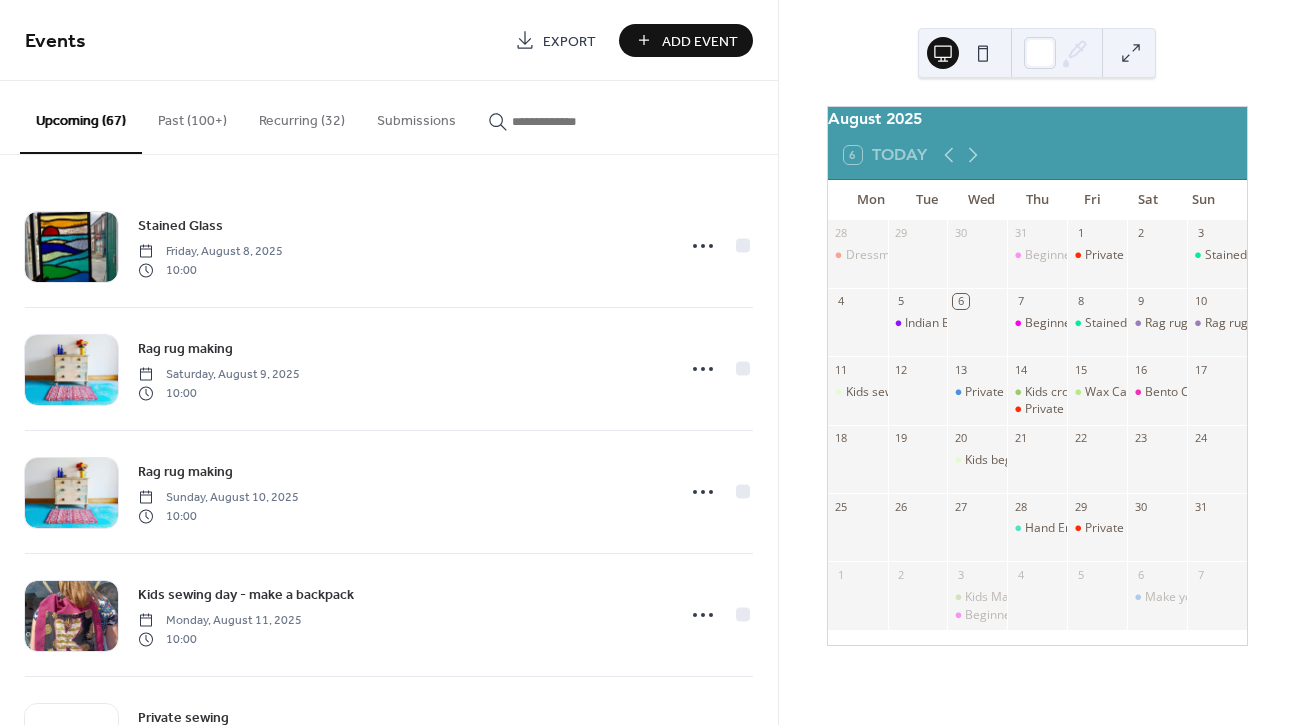 click at bounding box center [572, 121] 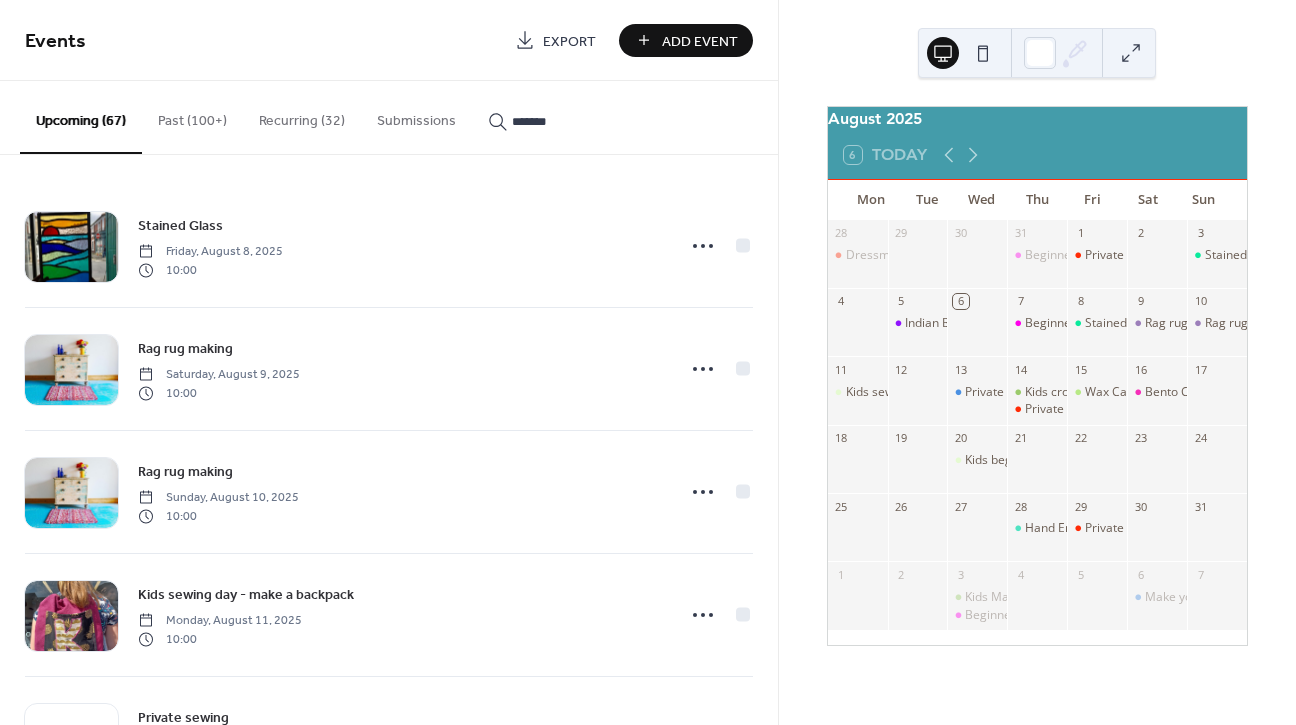 type on "*******" 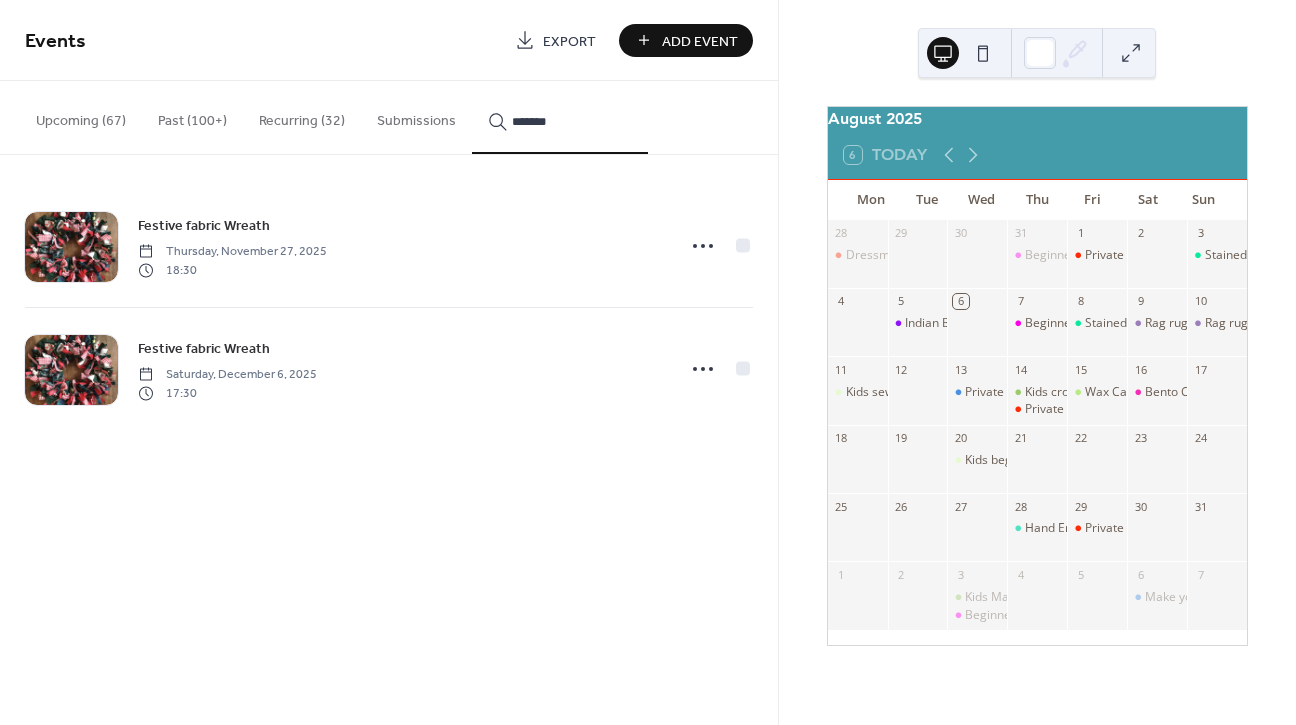 click 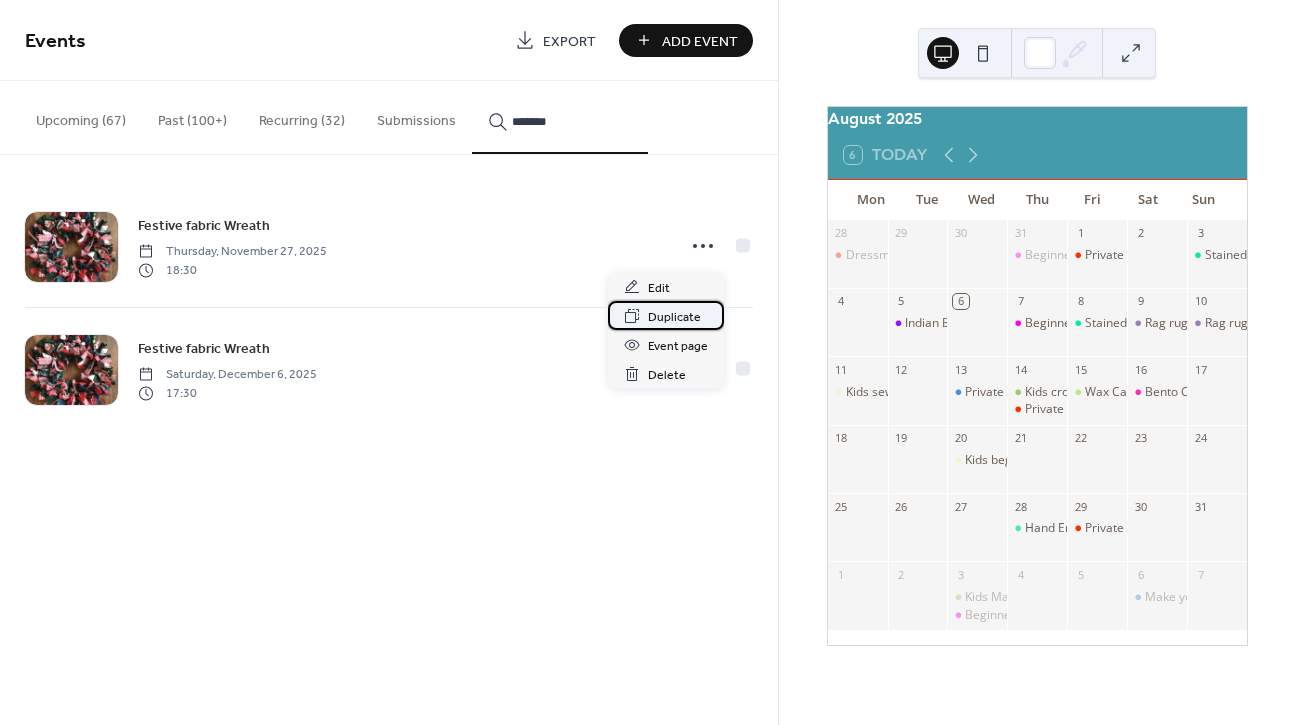 click on "Duplicate" at bounding box center (674, 317) 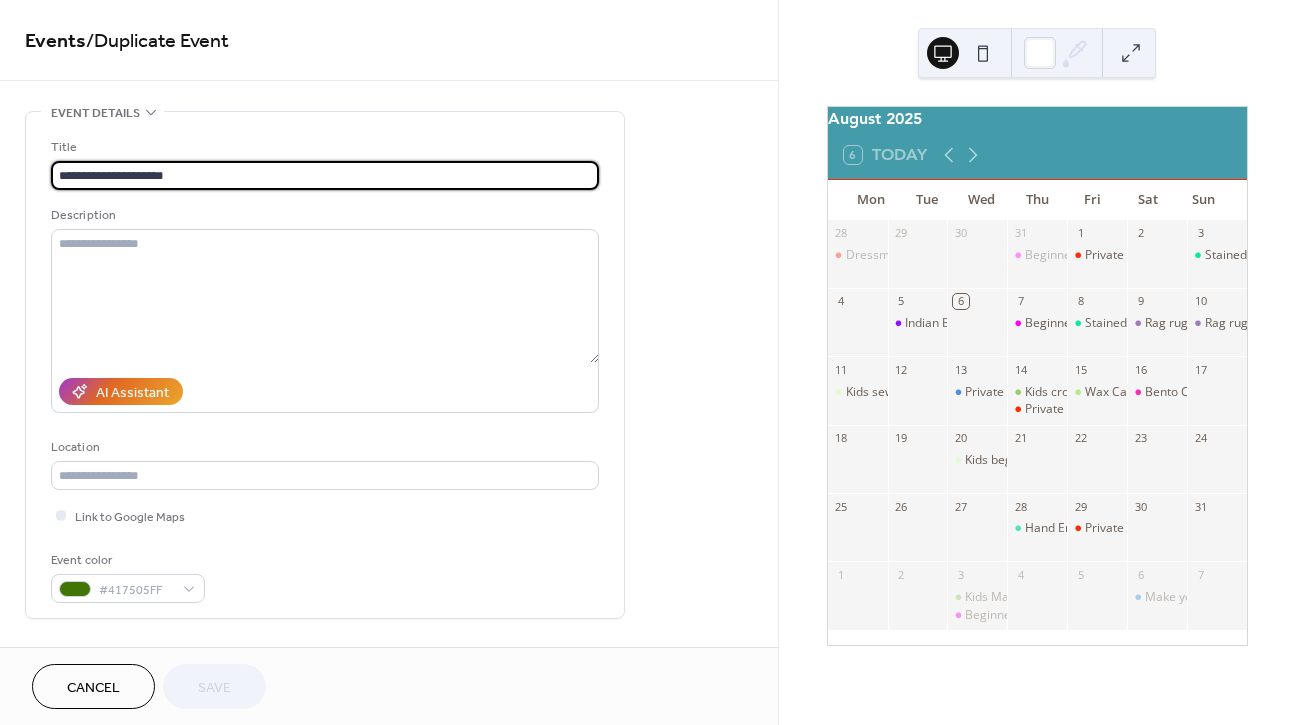 scroll, scrollTop: 367, scrollLeft: 0, axis: vertical 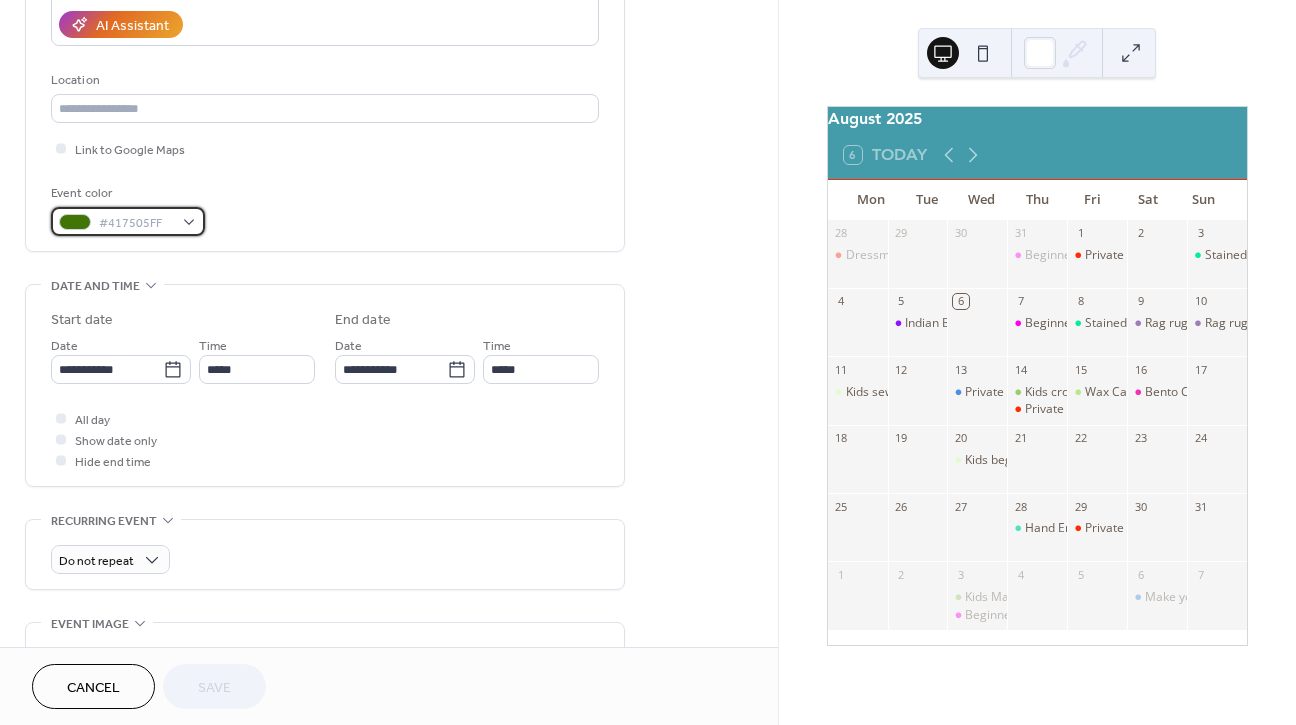 click on "#417505FF" at bounding box center [136, 223] 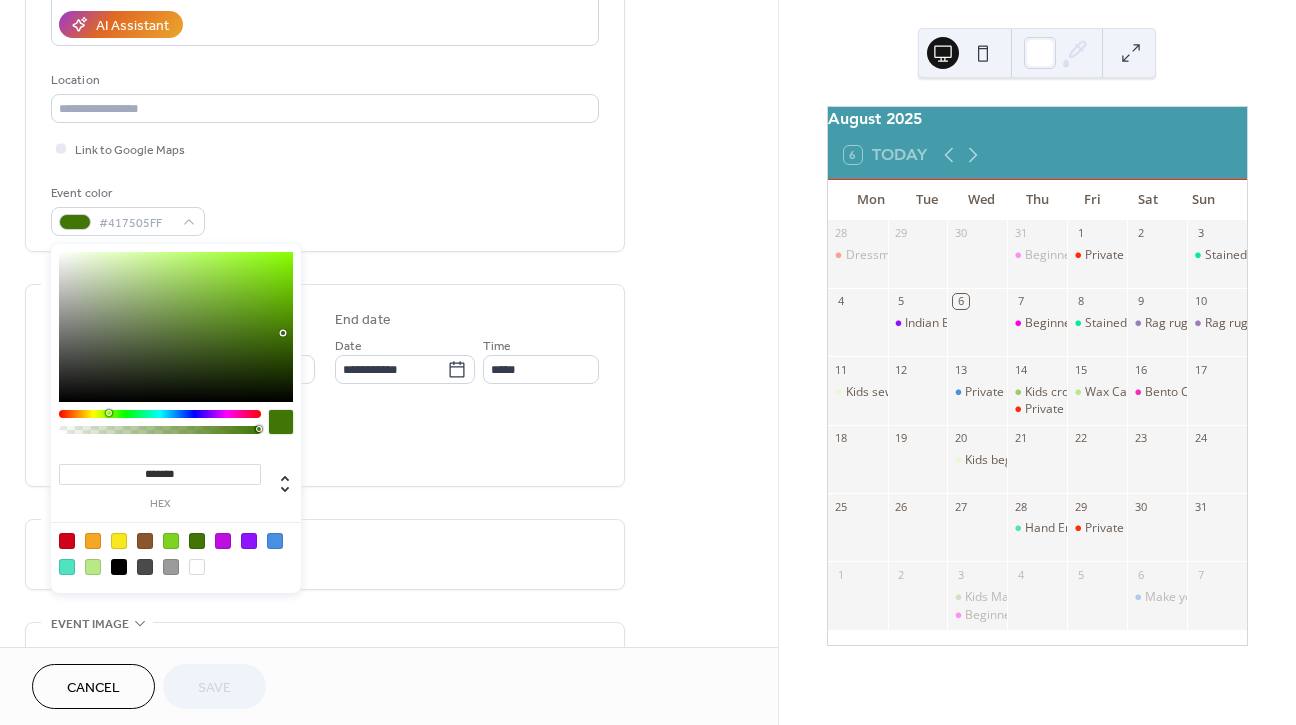 drag, startPoint x: 72, startPoint y: 542, endPoint x: 267, endPoint y: 337, distance: 282.9311 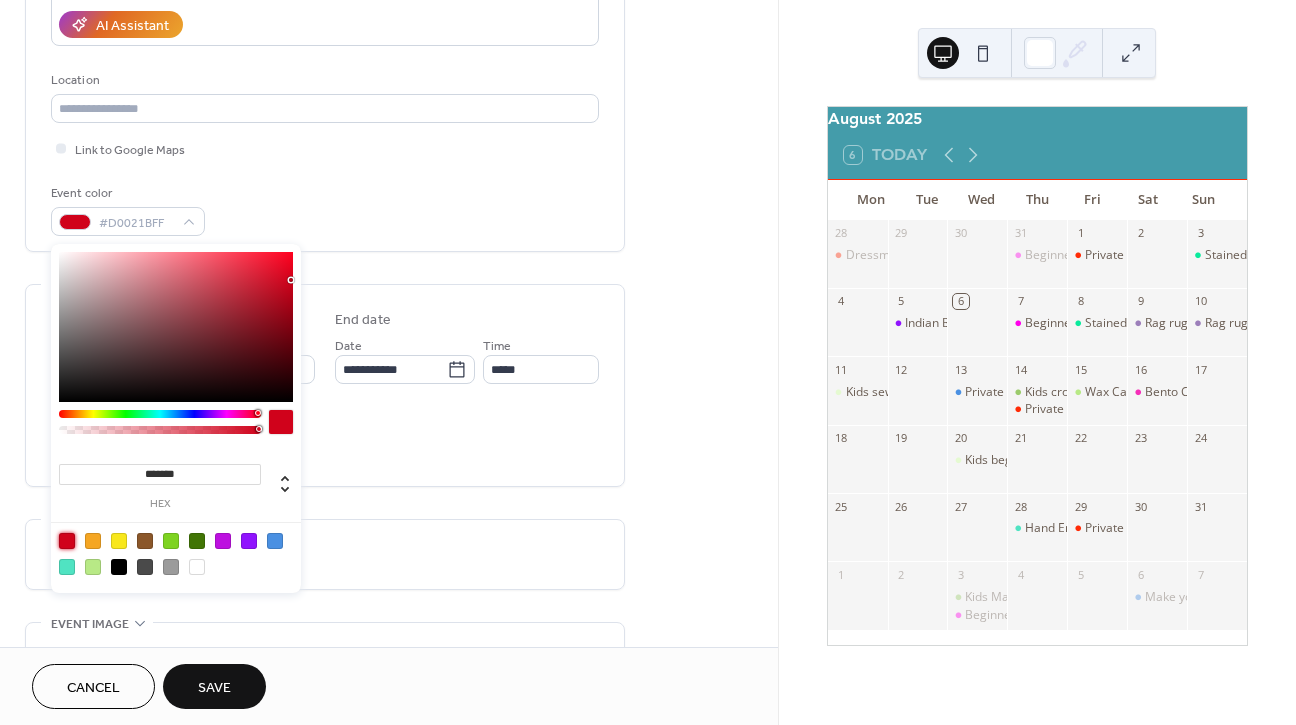 type on "*******" 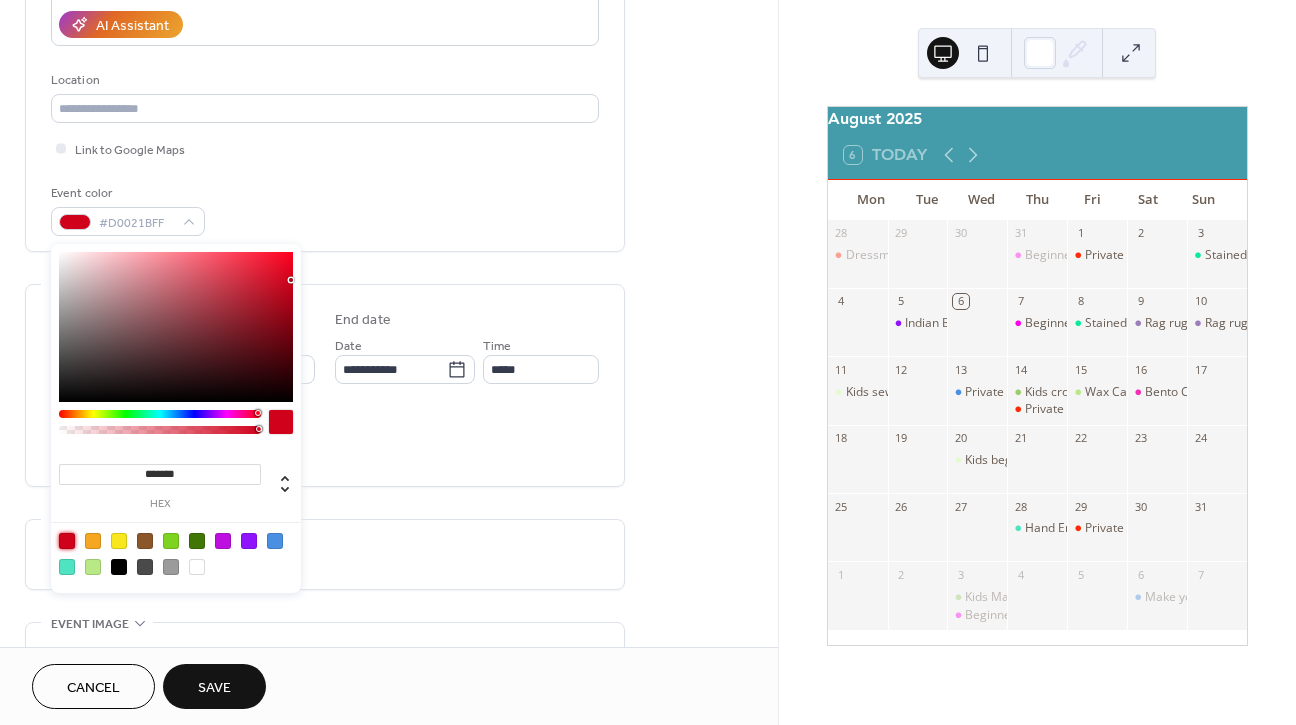 click on "Event color #D0021BFF" at bounding box center [325, 209] 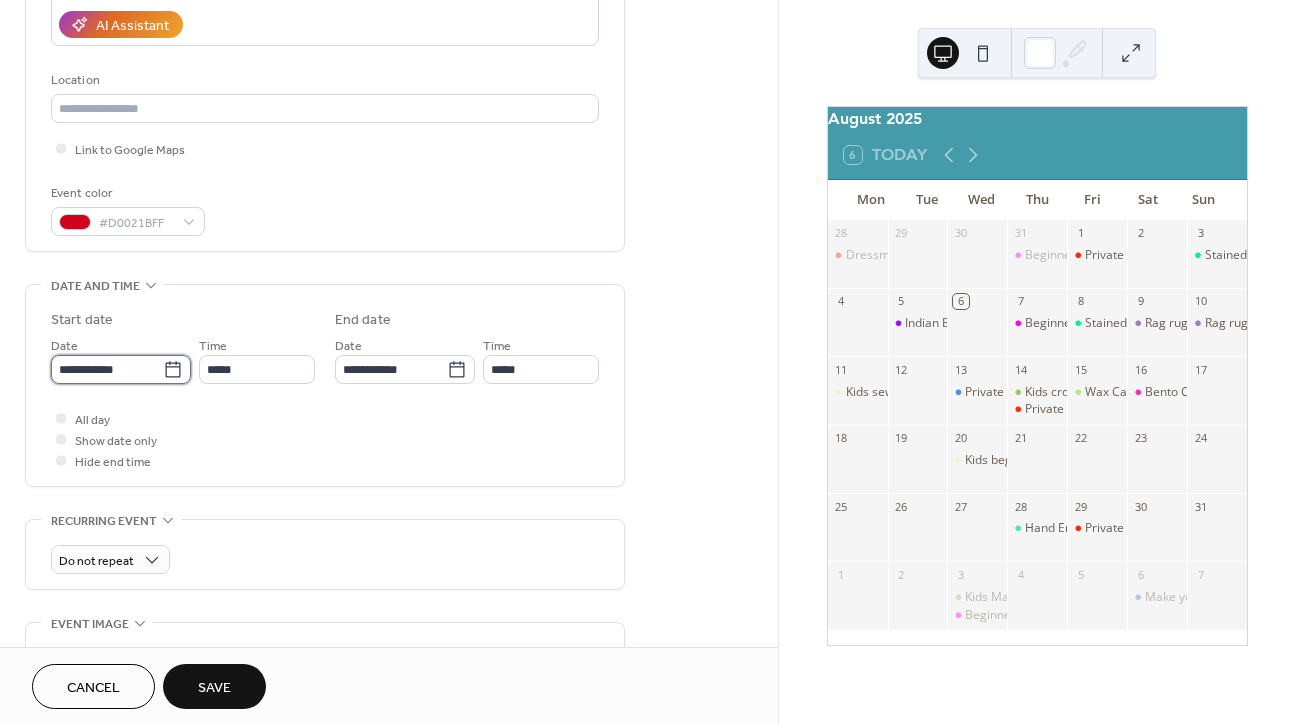 click on "**********" at bounding box center (107, 369) 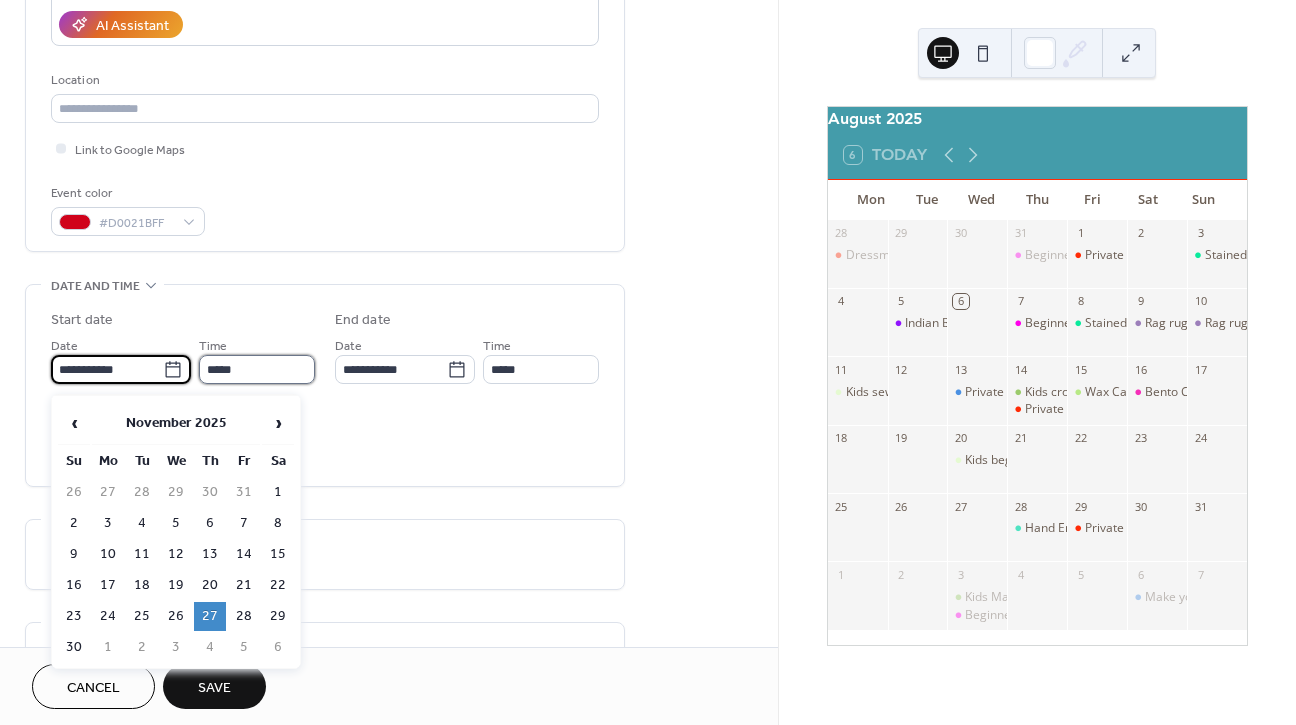 drag, startPoint x: 265, startPoint y: 366, endPoint x: 279, endPoint y: 383, distance: 22.022715 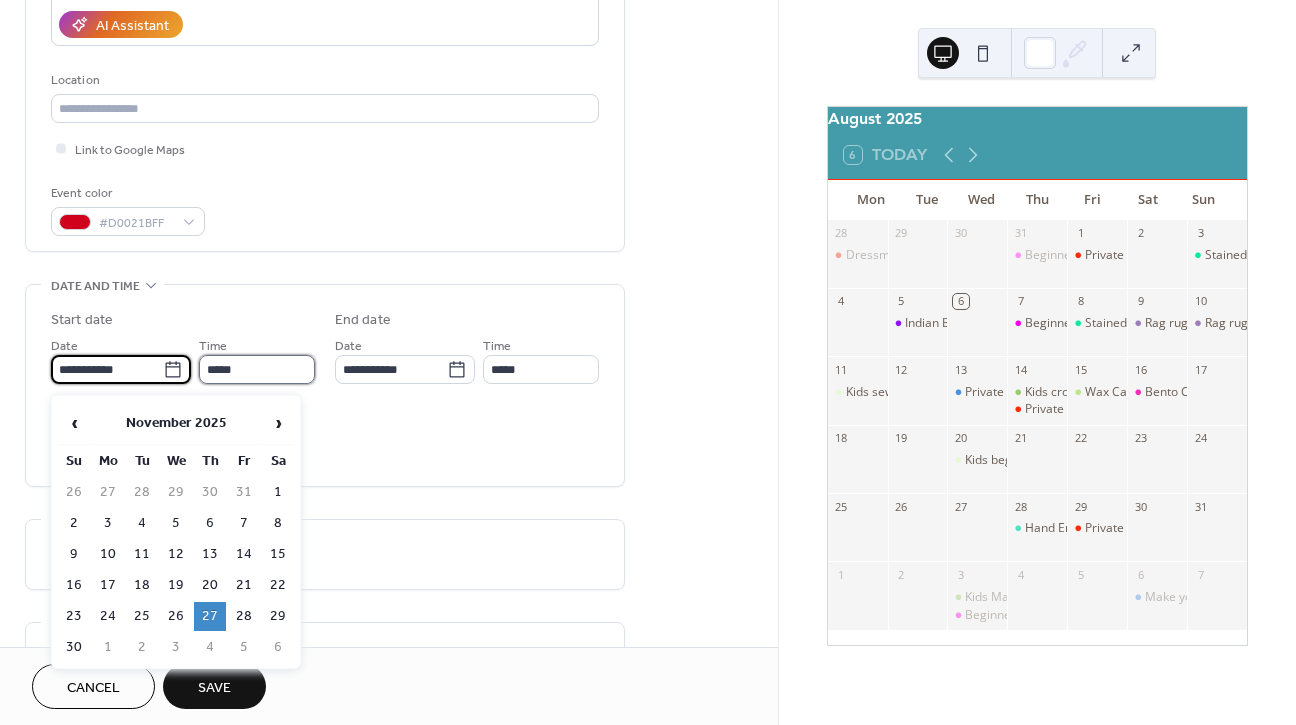 click on "*****" at bounding box center (257, 369) 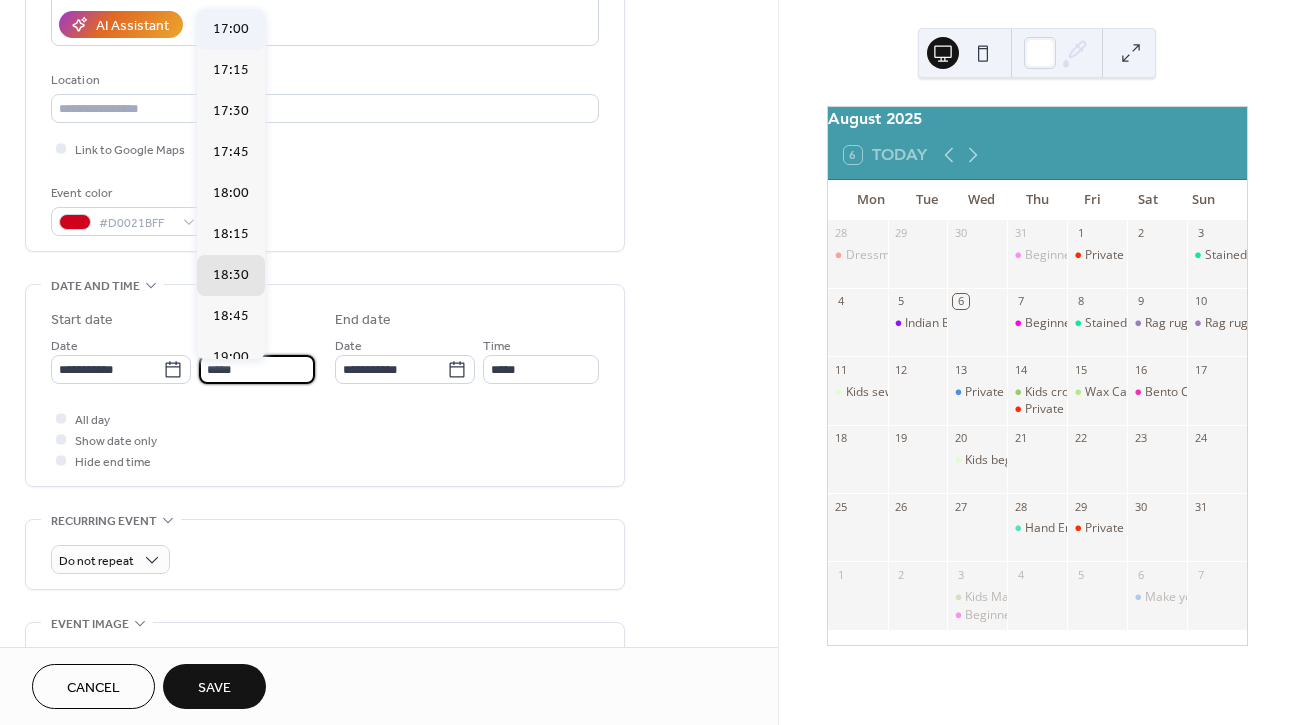 scroll, scrollTop: 2679, scrollLeft: 0, axis: vertical 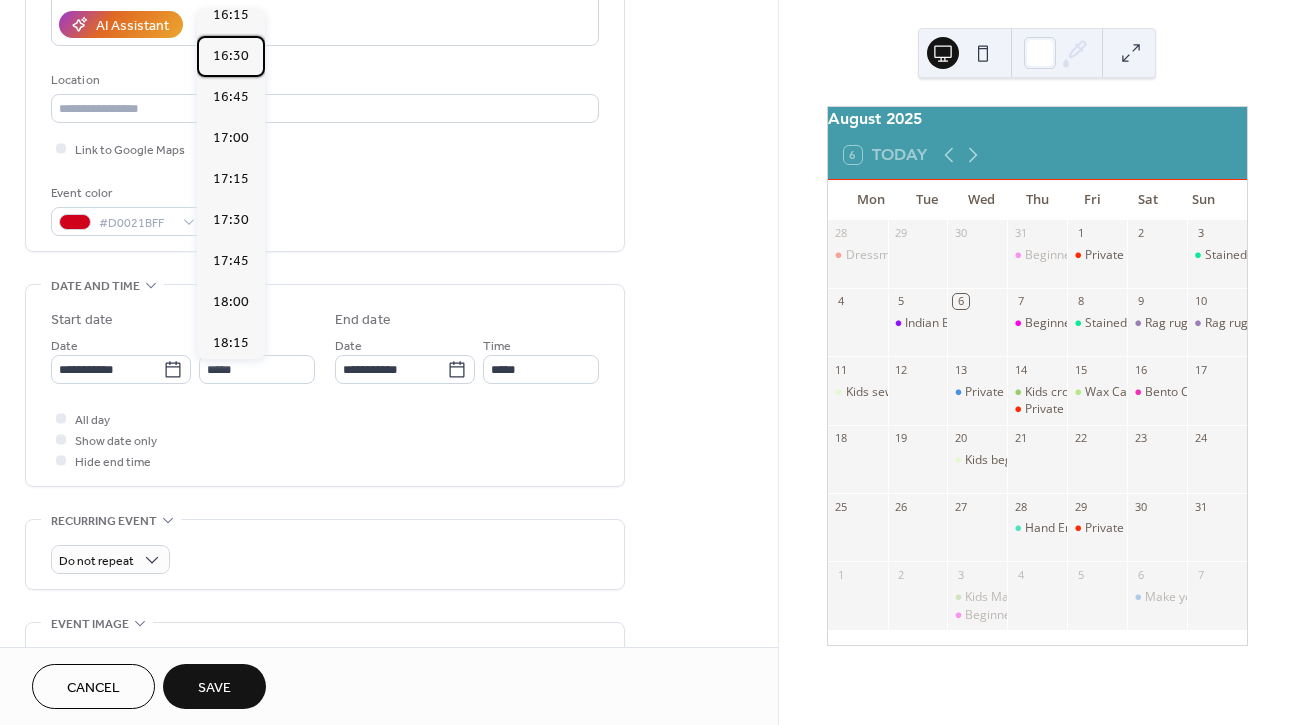 drag, startPoint x: 239, startPoint y: 54, endPoint x: 622, endPoint y: 391, distance: 510.15488 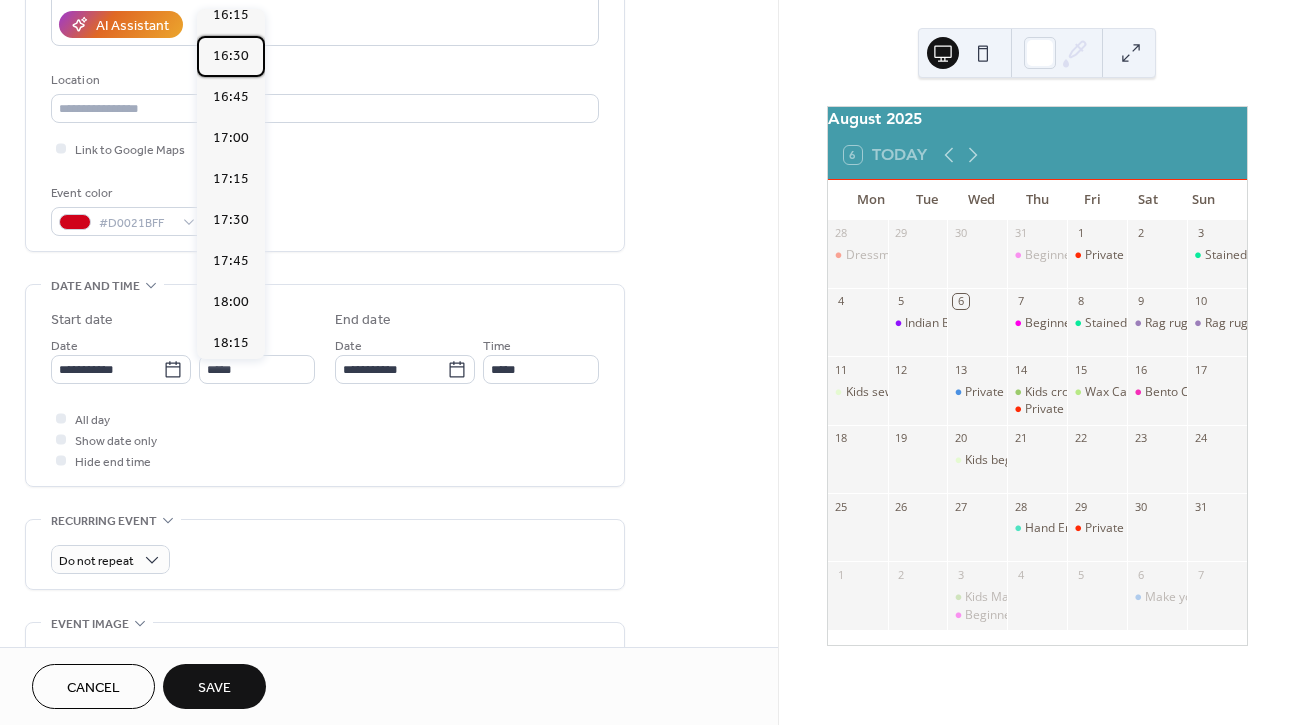 click on "16:30" at bounding box center [231, 56] 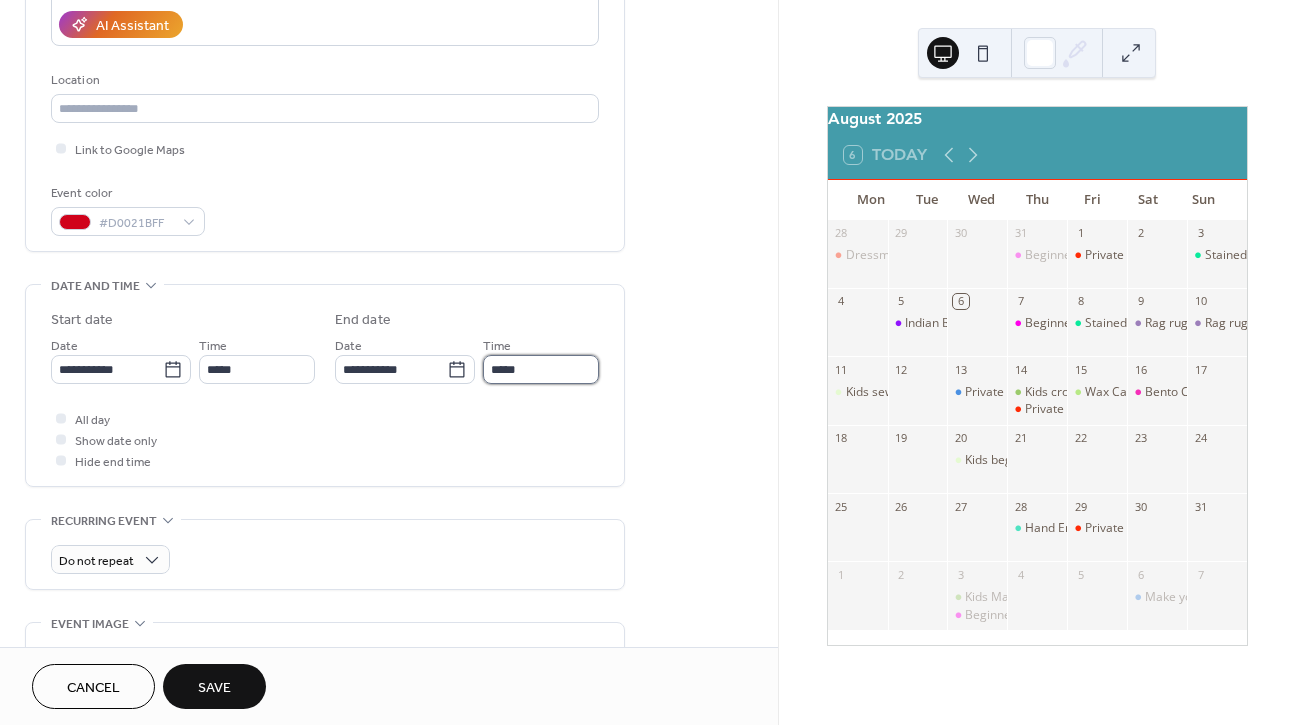click on "*****" at bounding box center [541, 369] 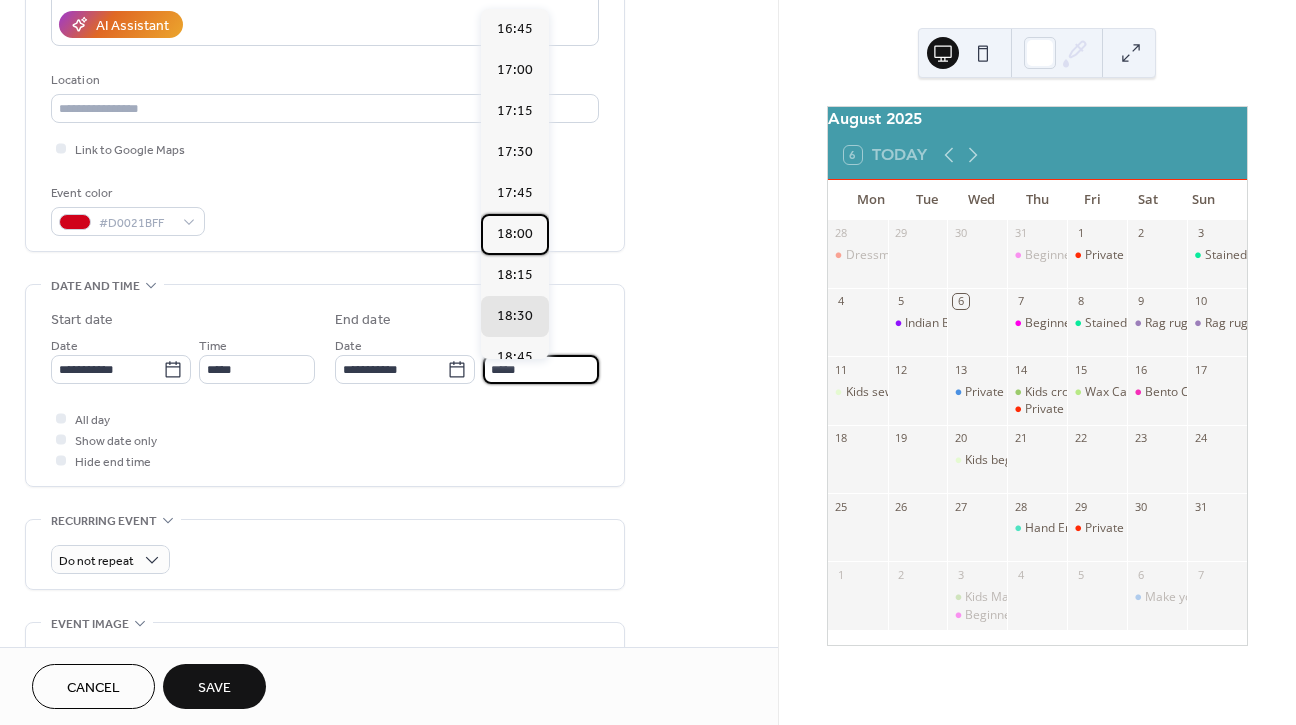 drag, startPoint x: 521, startPoint y: 239, endPoint x: 392, endPoint y: 257, distance: 130.24976 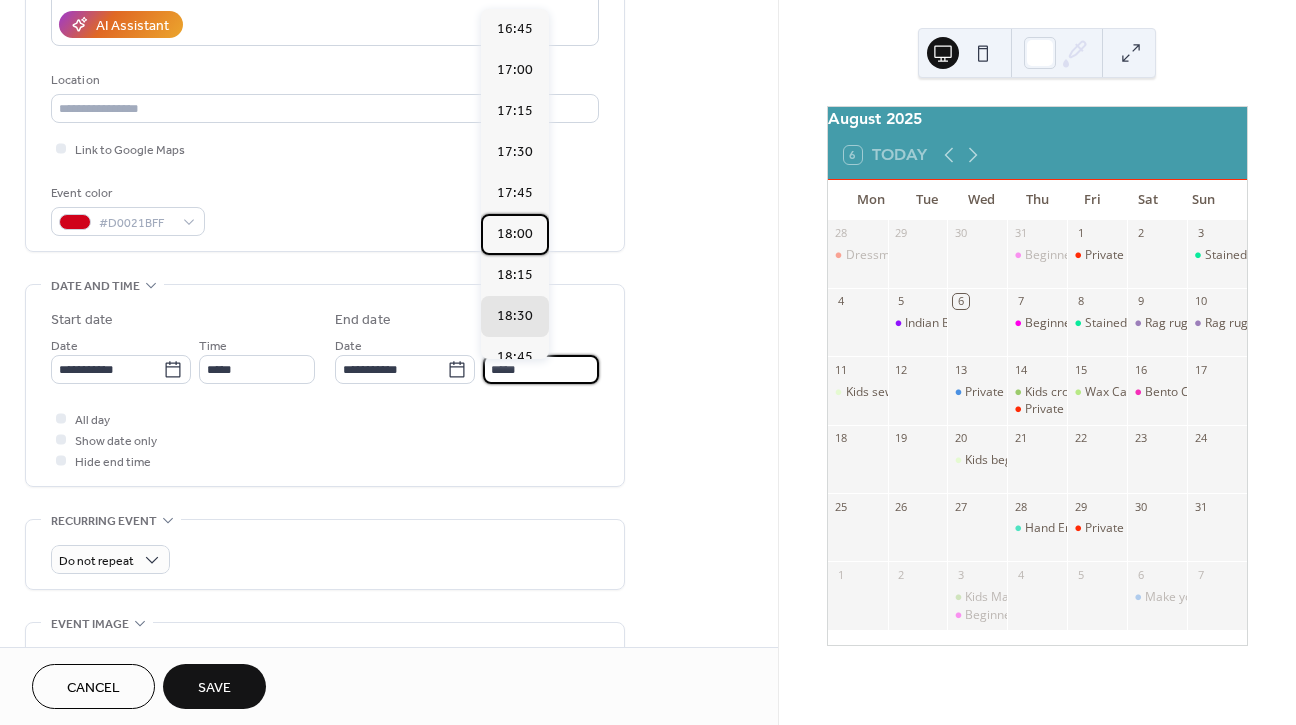 click on "18:00" at bounding box center [515, 234] 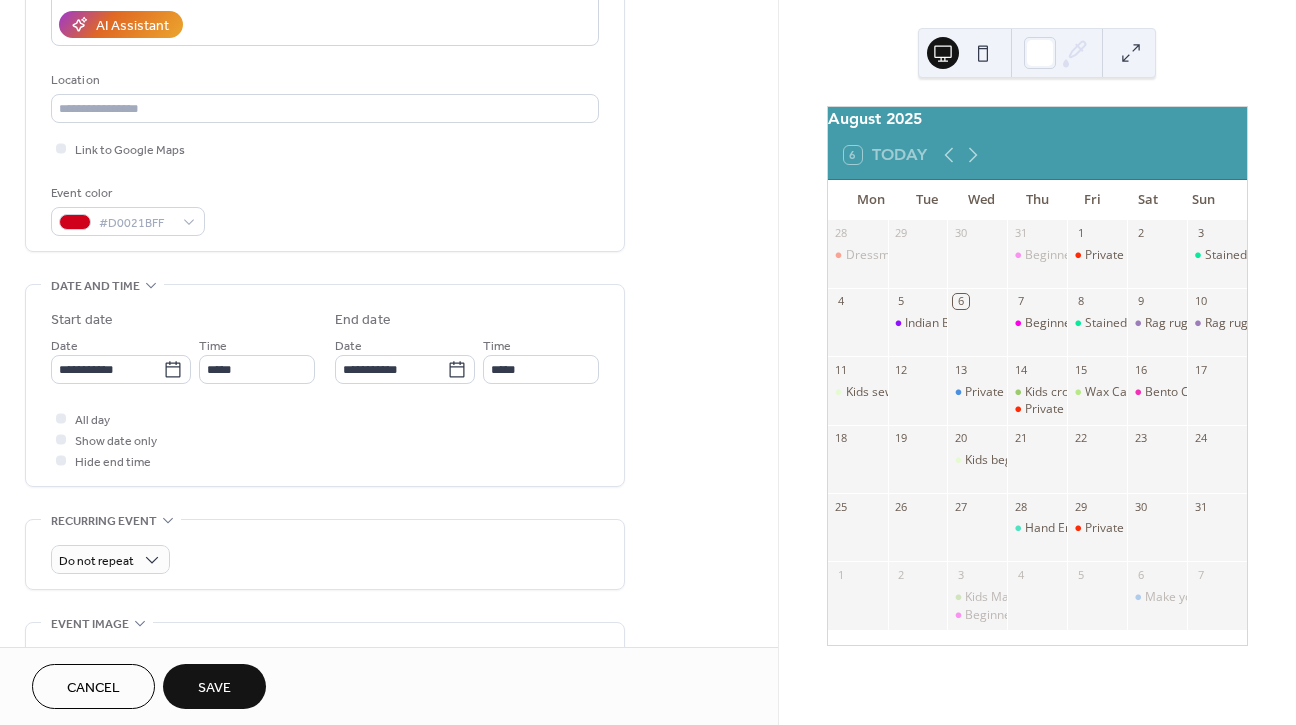 type on "*****" 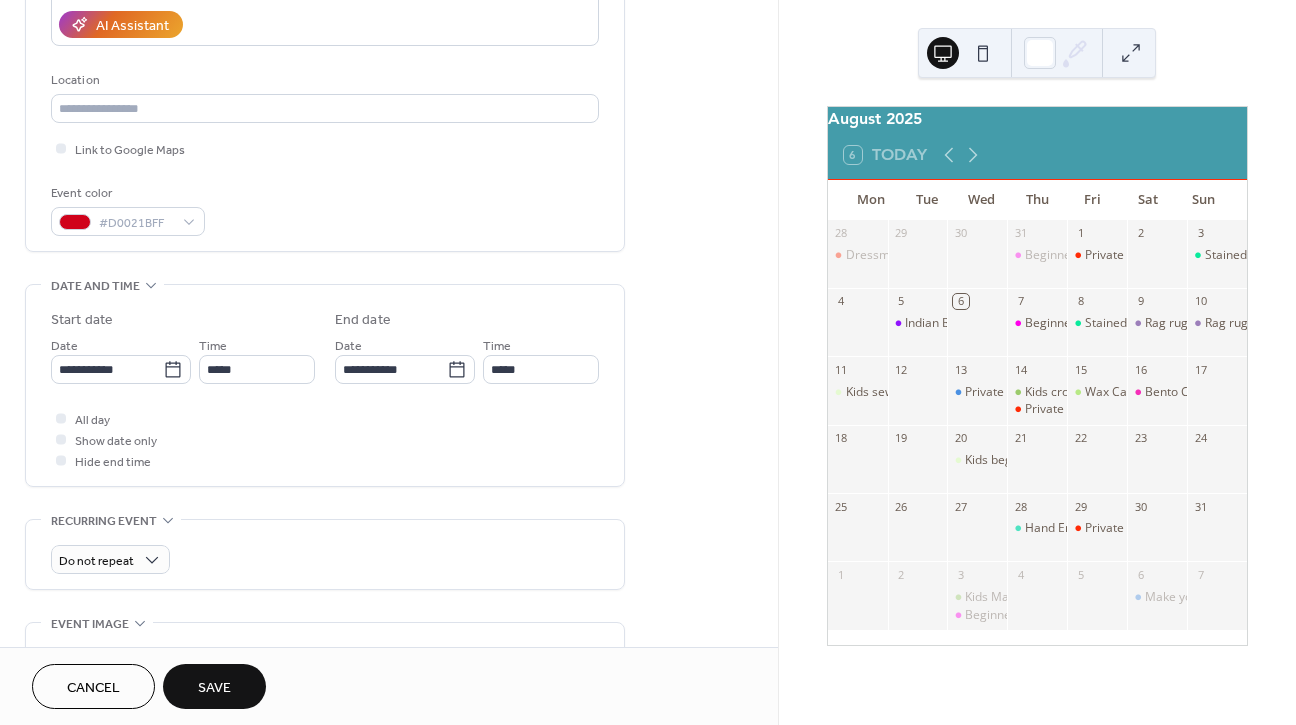 click on "Save" at bounding box center [214, 686] 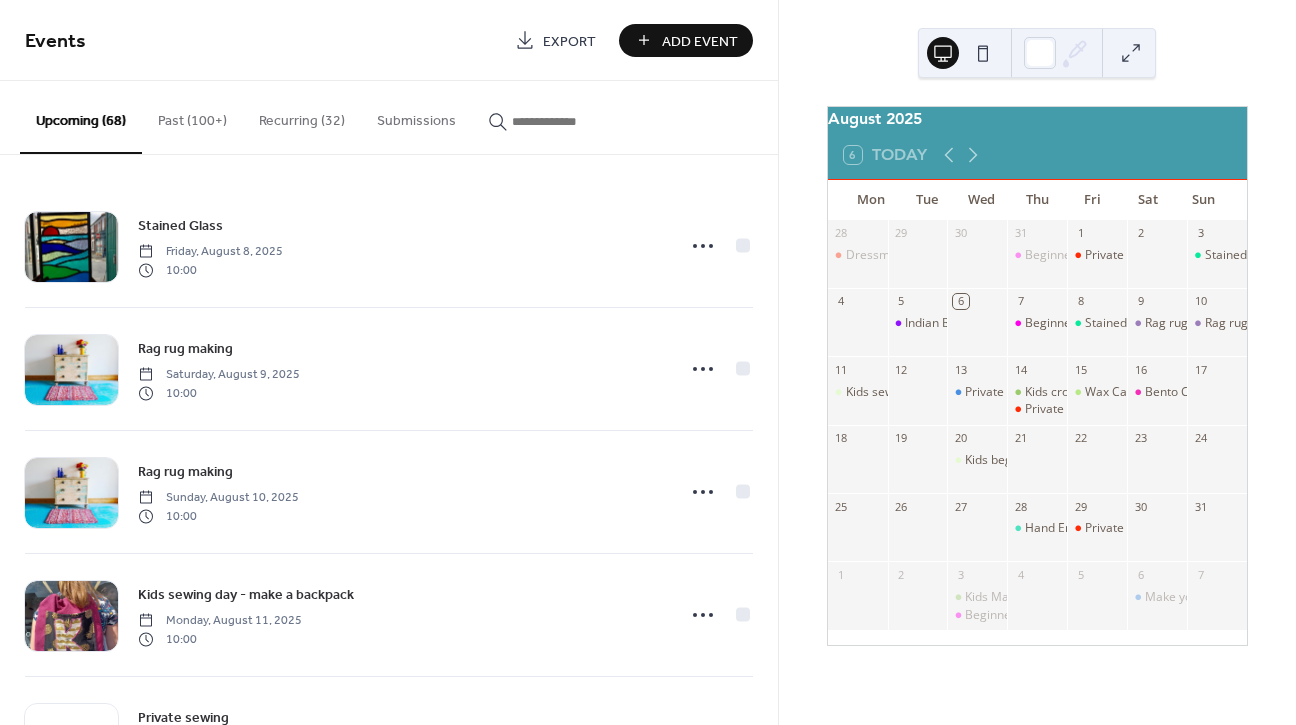 click at bounding box center (572, 121) 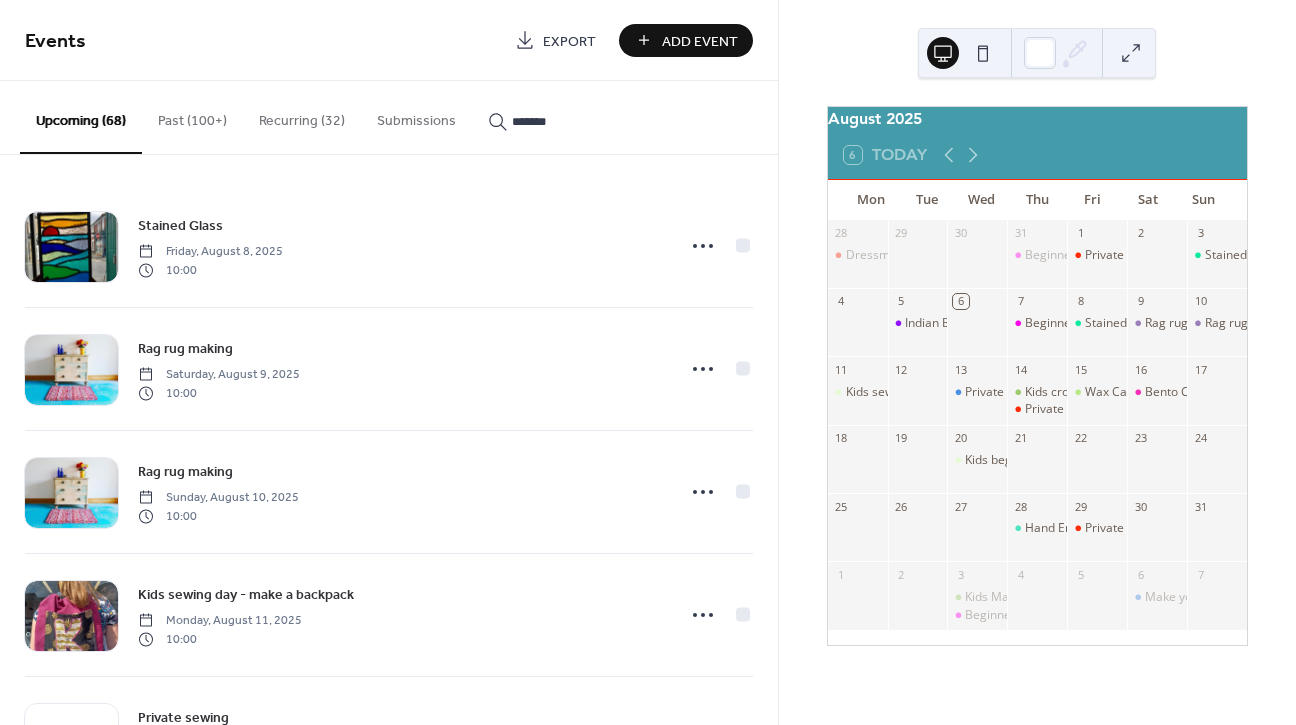 type on "*******" 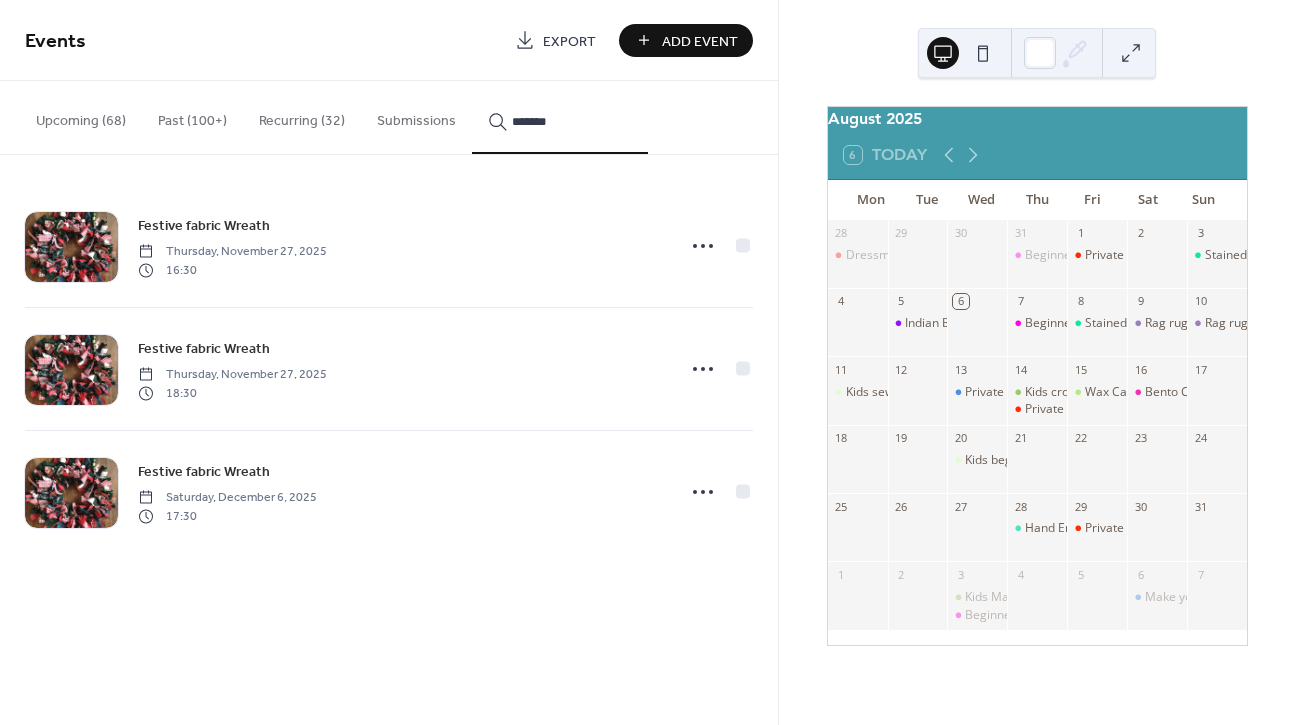 click 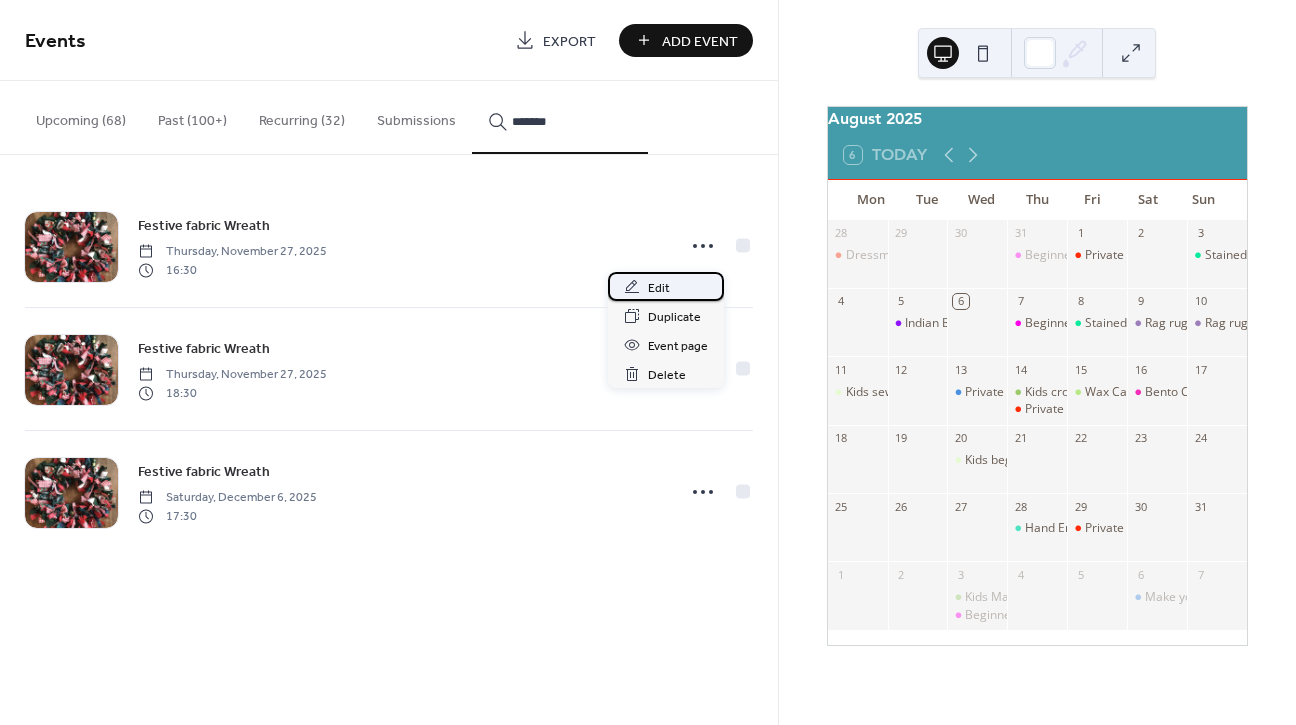 click on "Edit" at bounding box center [666, 286] 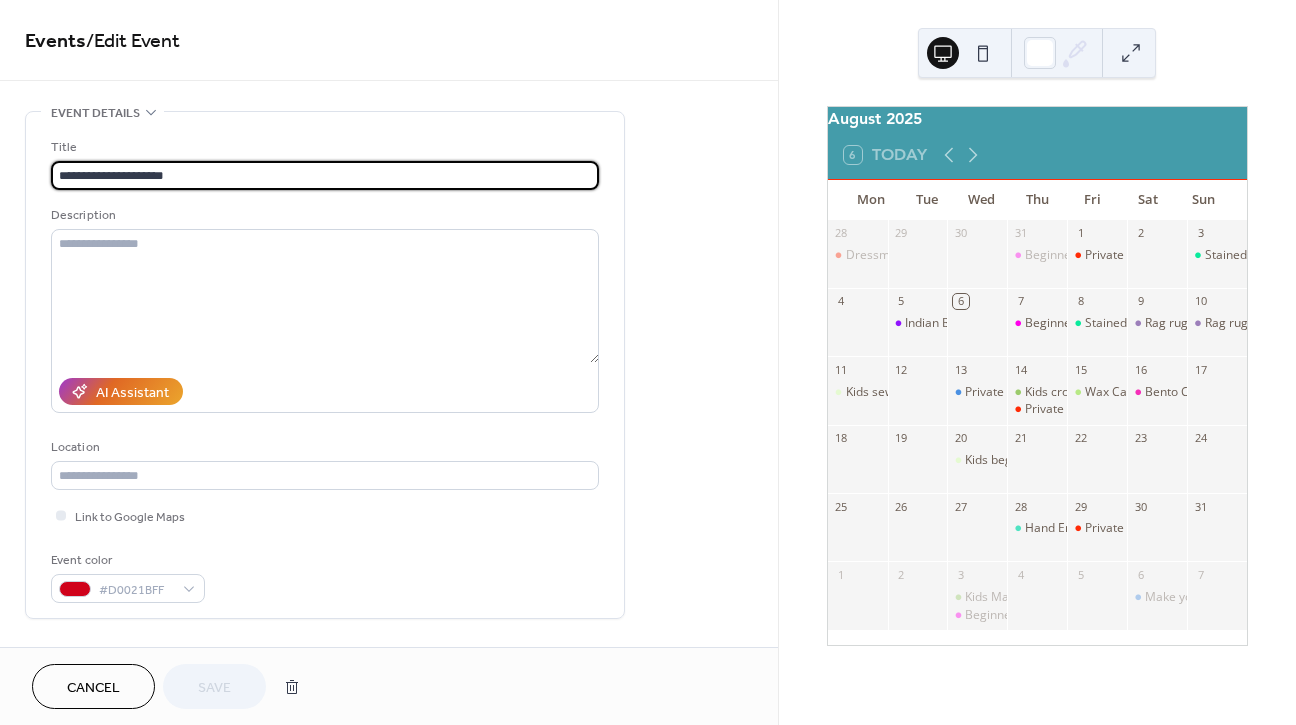 click on "**********" at bounding box center [325, 175] 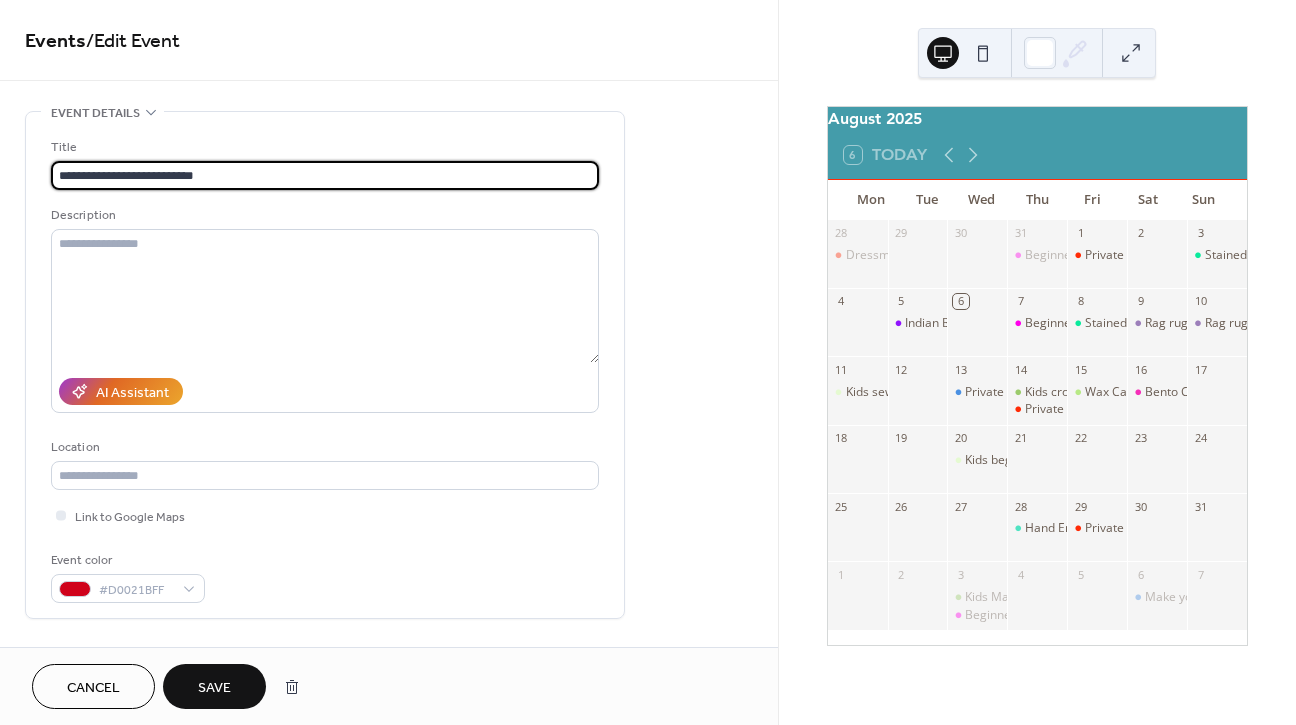 click on "**********" at bounding box center [325, 175] 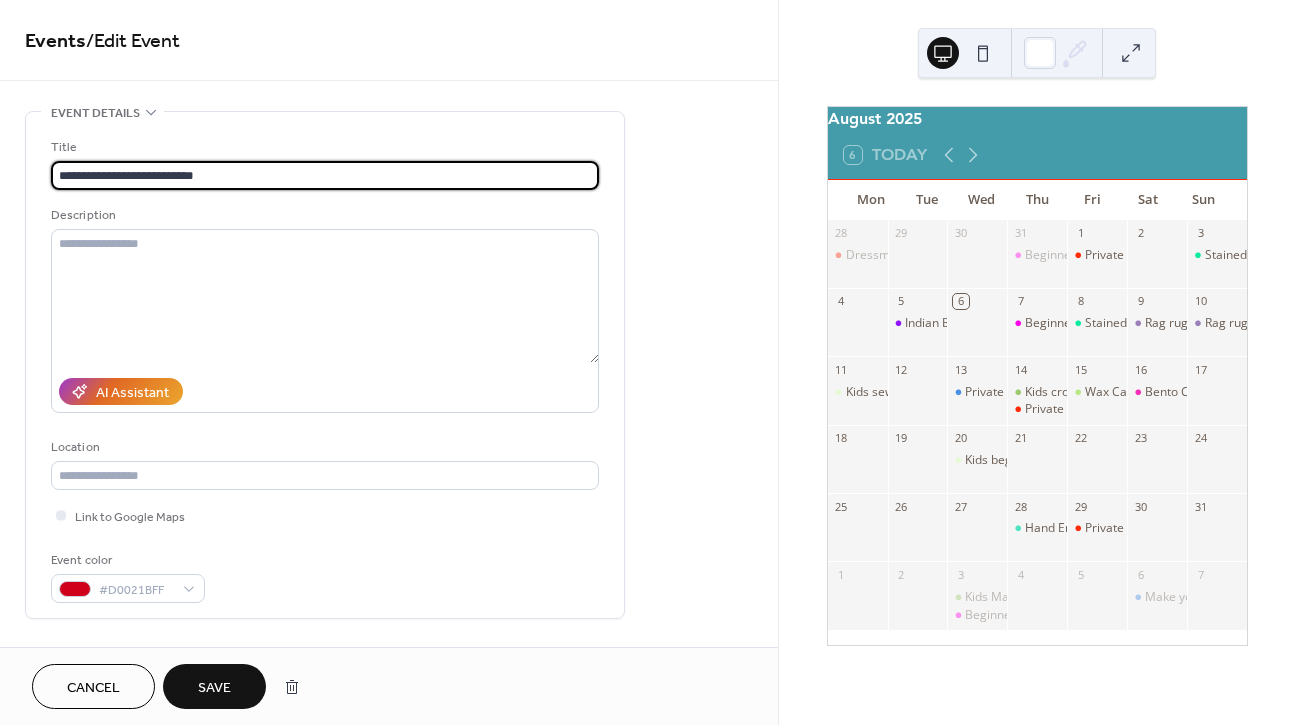 click on "Save" at bounding box center (214, 688) 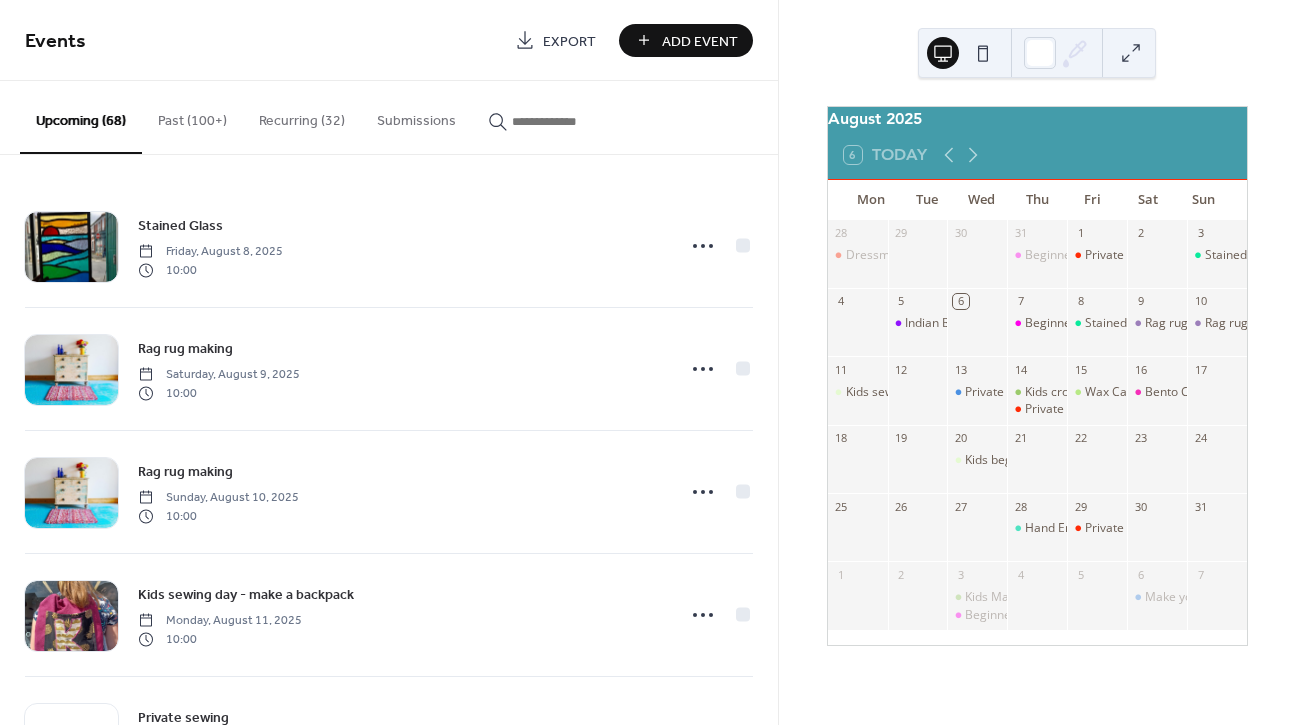 click at bounding box center [572, 121] 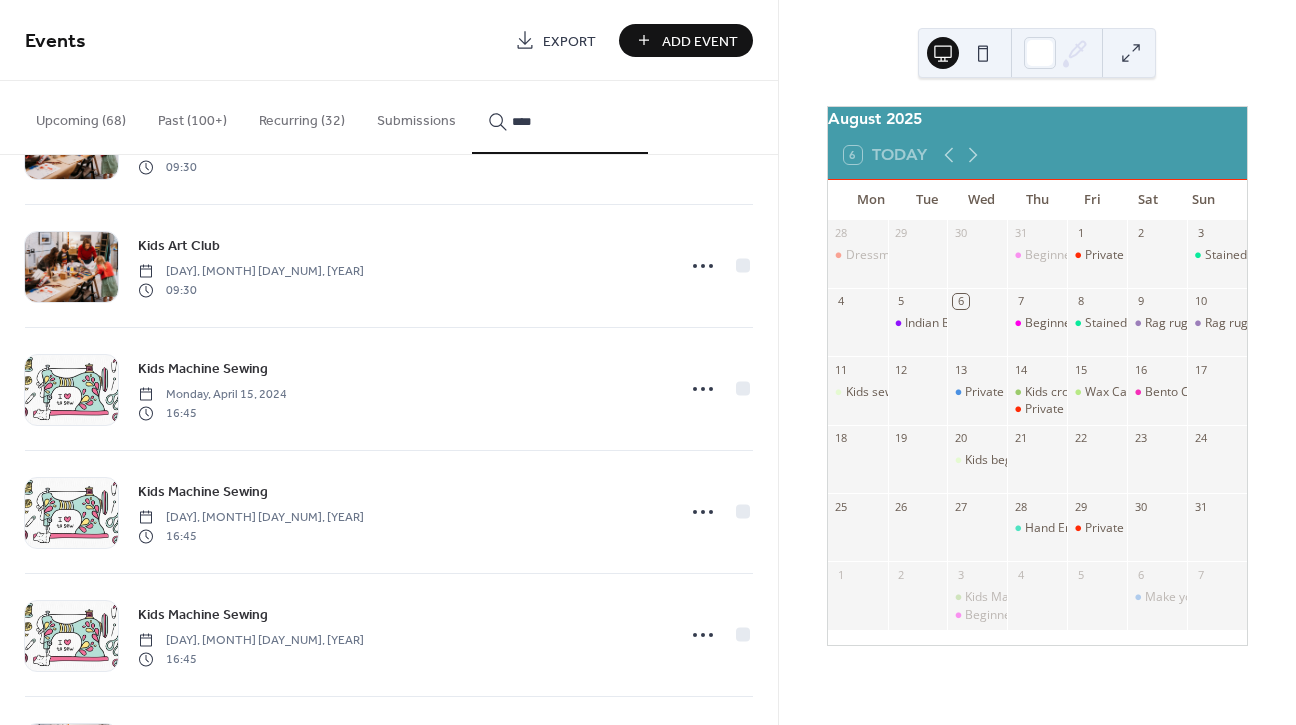 scroll, scrollTop: 968, scrollLeft: 0, axis: vertical 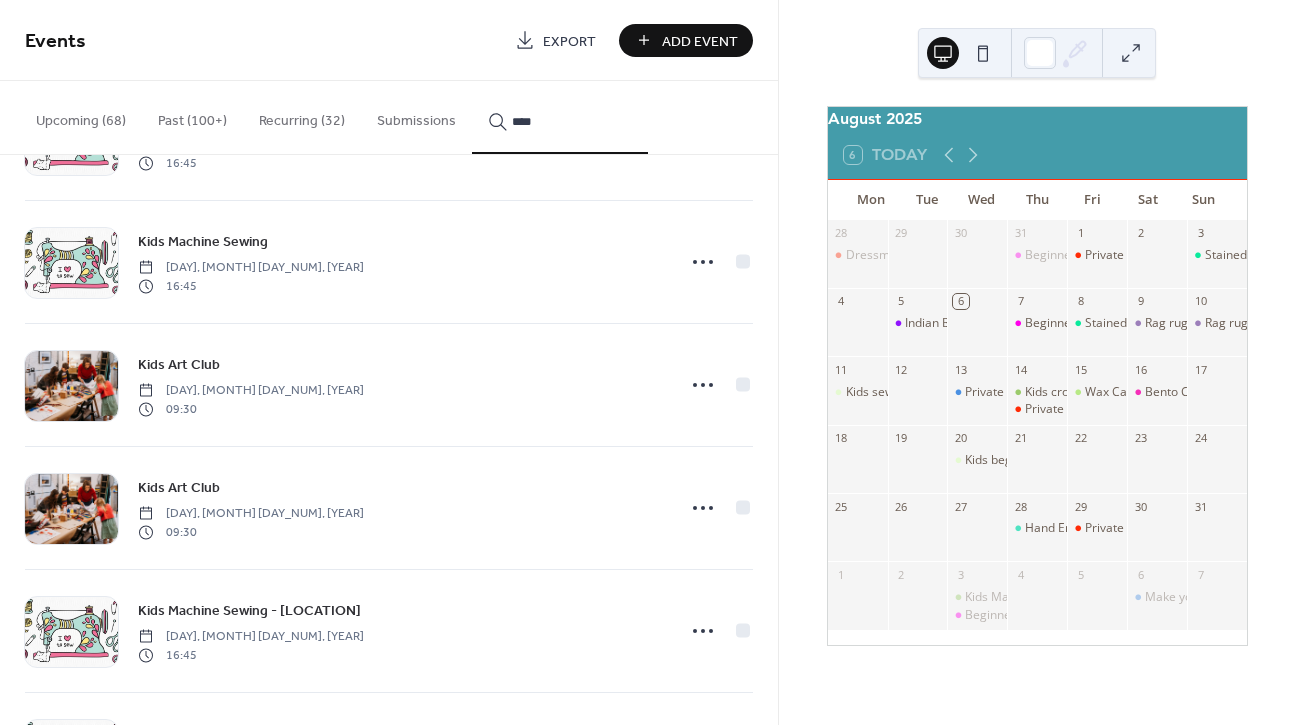 drag, startPoint x: 482, startPoint y: 124, endPoint x: 430, endPoint y: 124, distance: 52 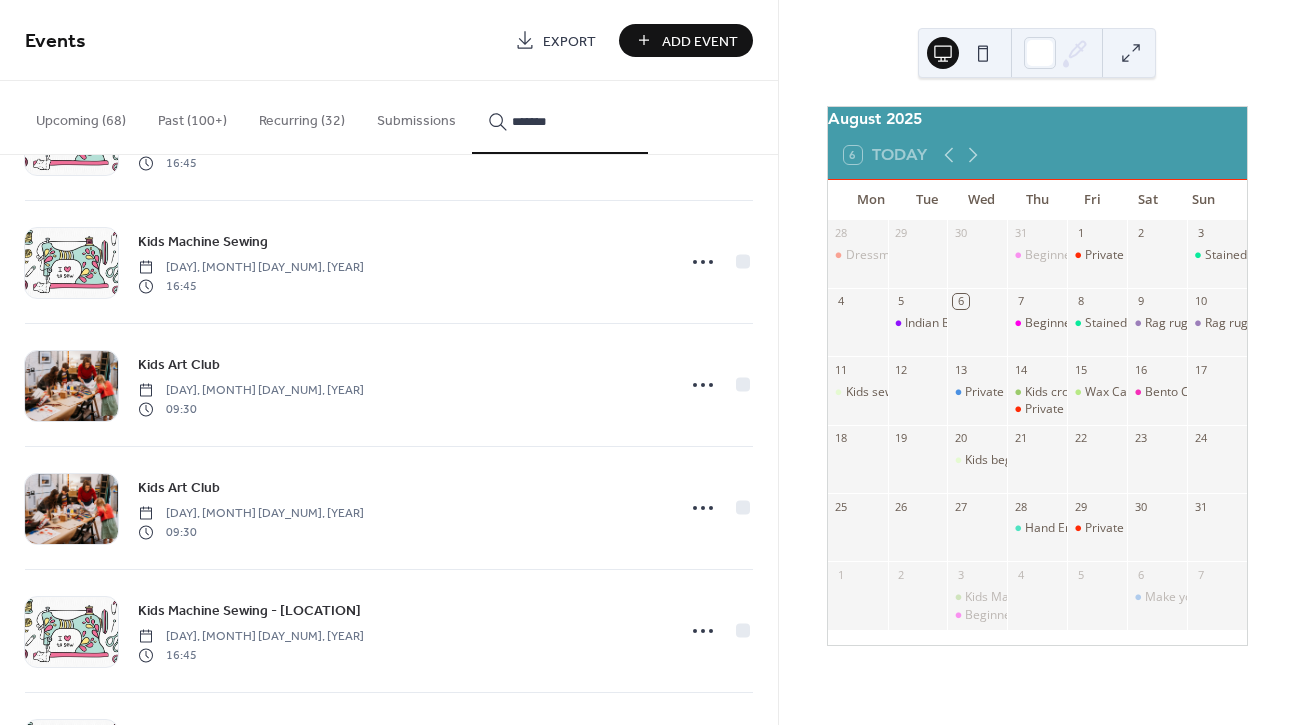 type on "*******" 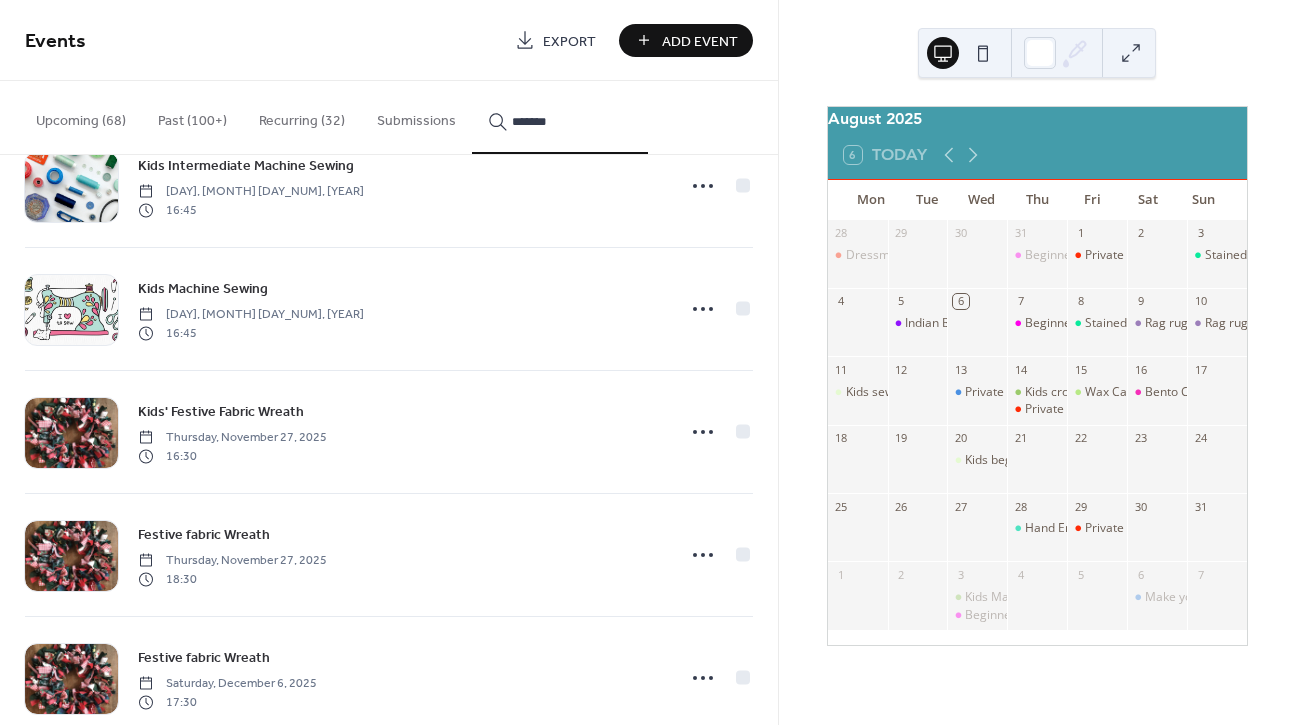 scroll, scrollTop: 3550, scrollLeft: 0, axis: vertical 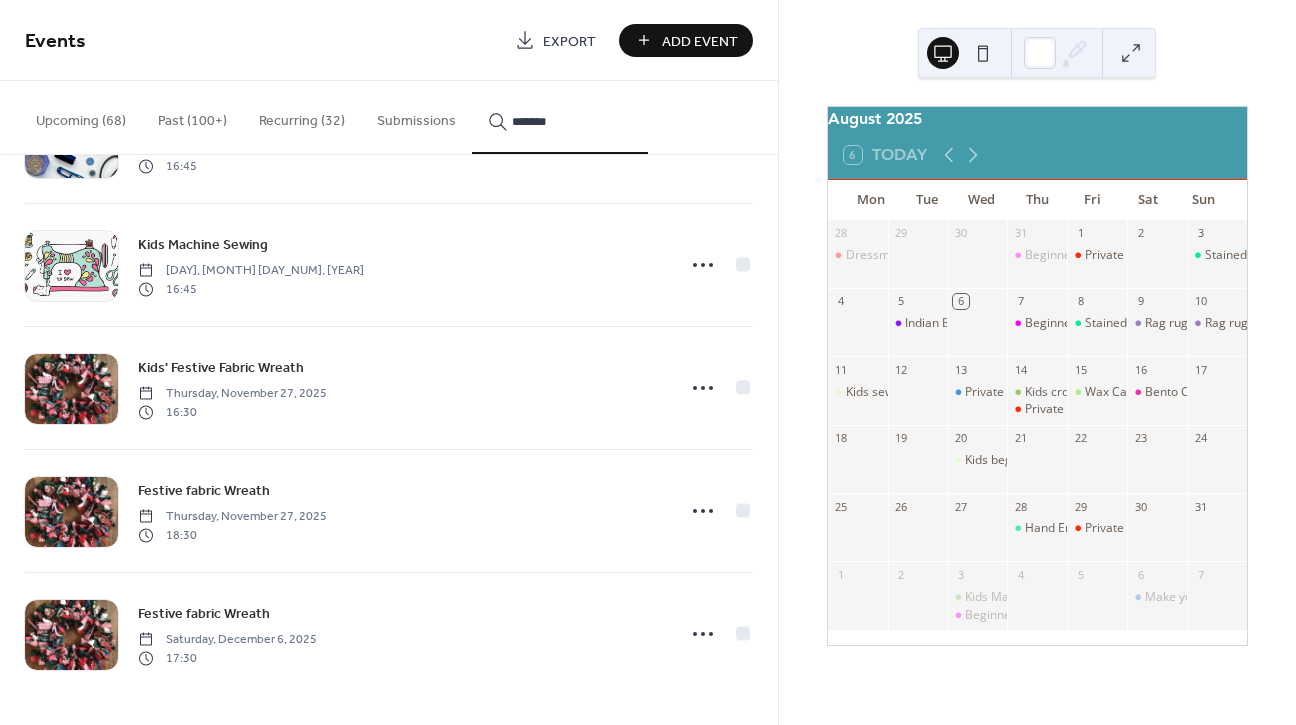 click 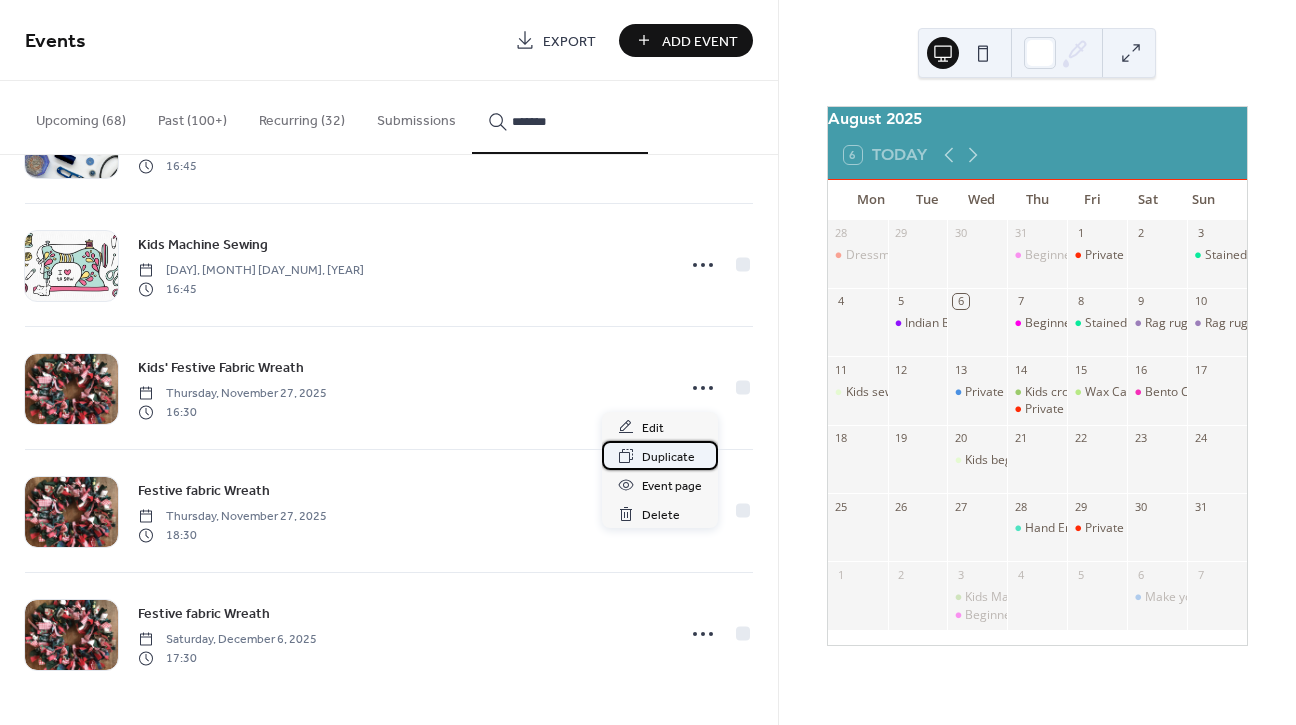 click on "Duplicate" at bounding box center (668, 457) 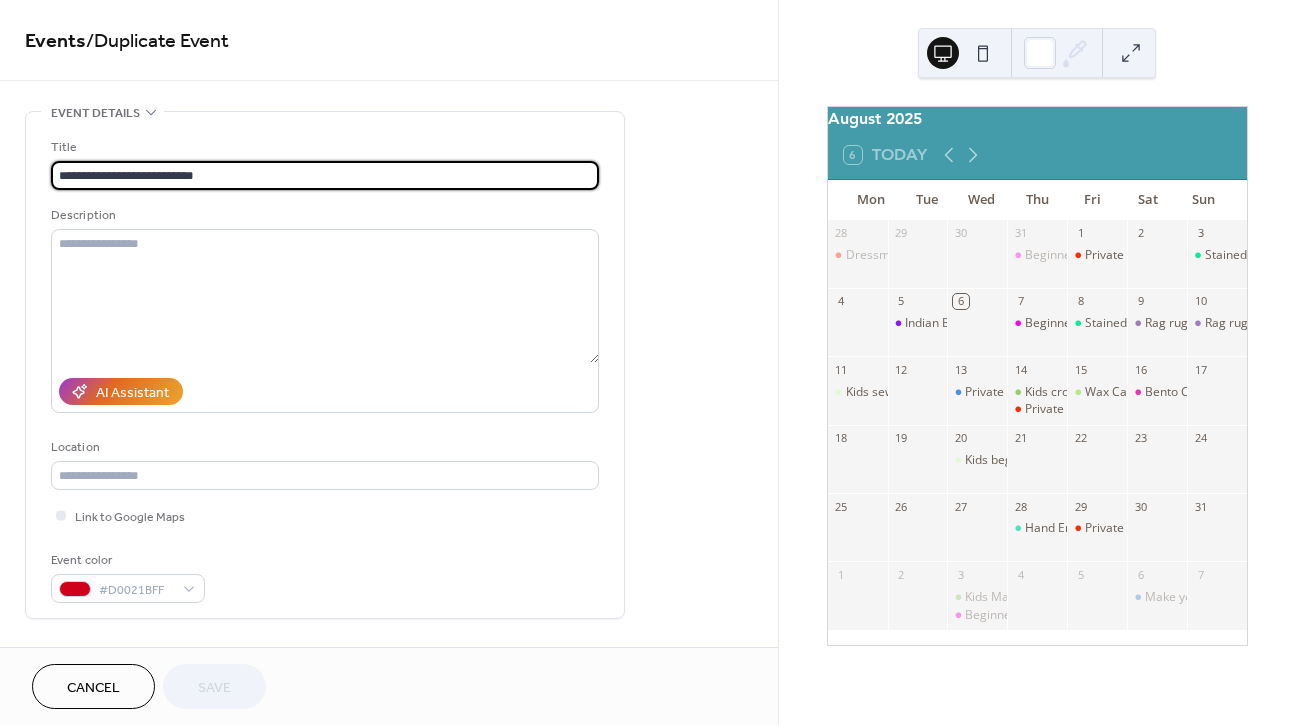 scroll, scrollTop: 416, scrollLeft: 0, axis: vertical 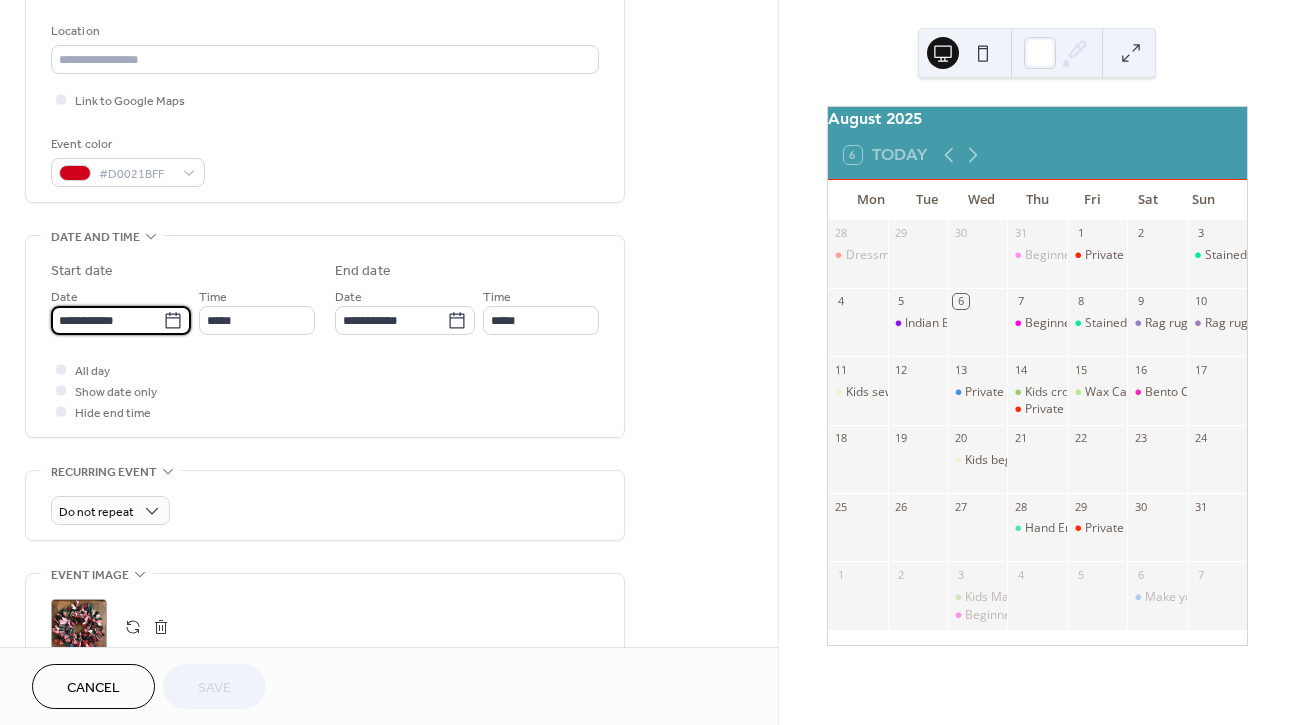 drag, startPoint x: 132, startPoint y: 324, endPoint x: 307, endPoint y: 387, distance: 185.99463 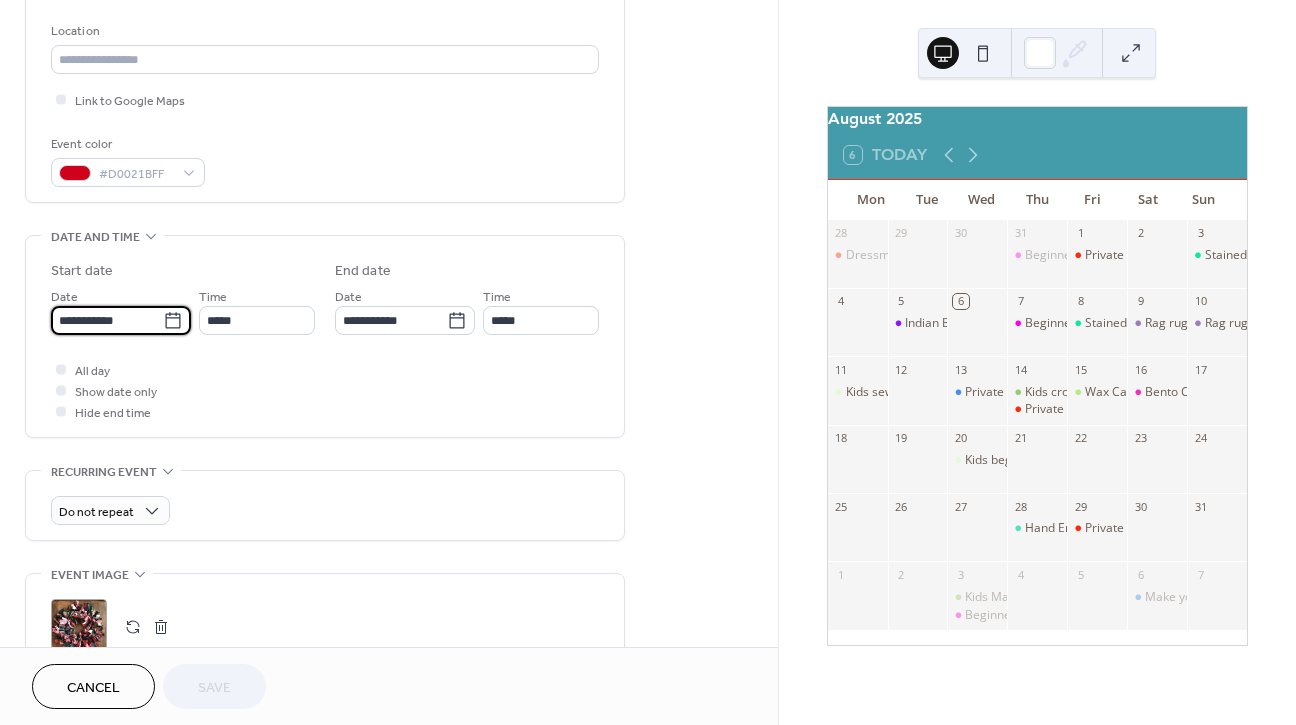 click on "**********" at bounding box center [107, 320] 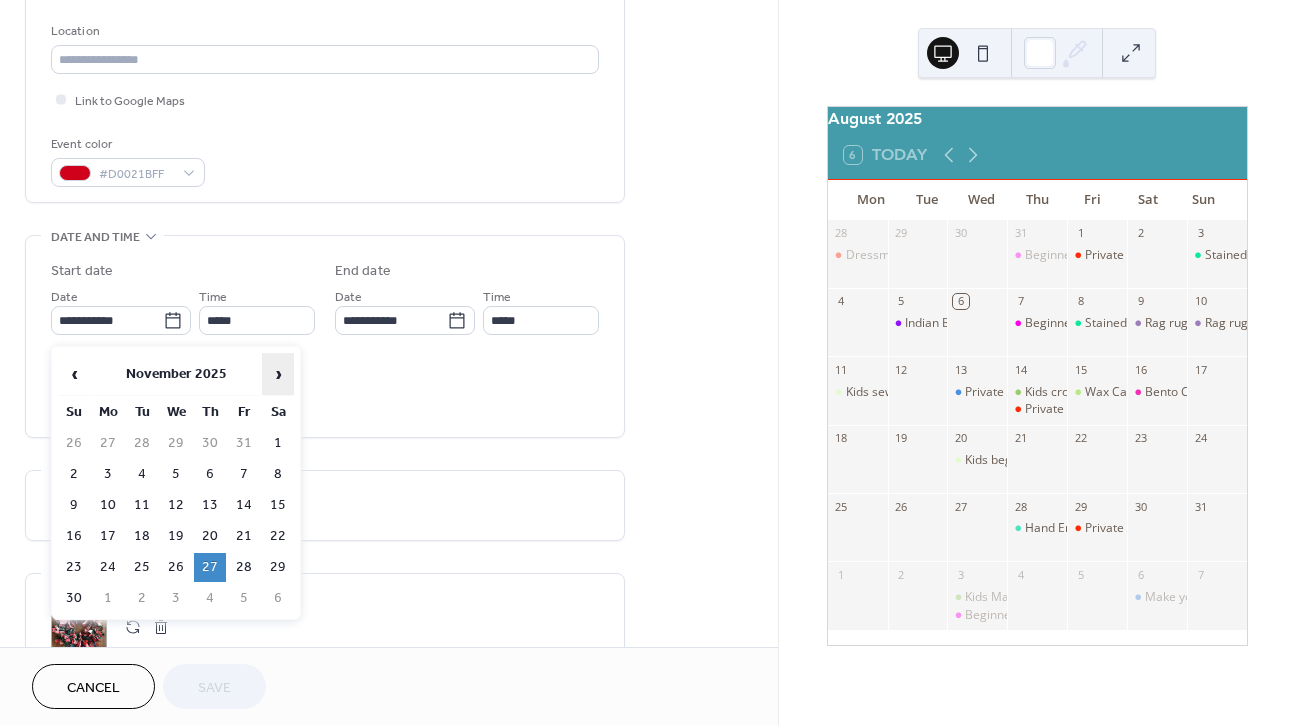 click on "›" at bounding box center [278, 374] 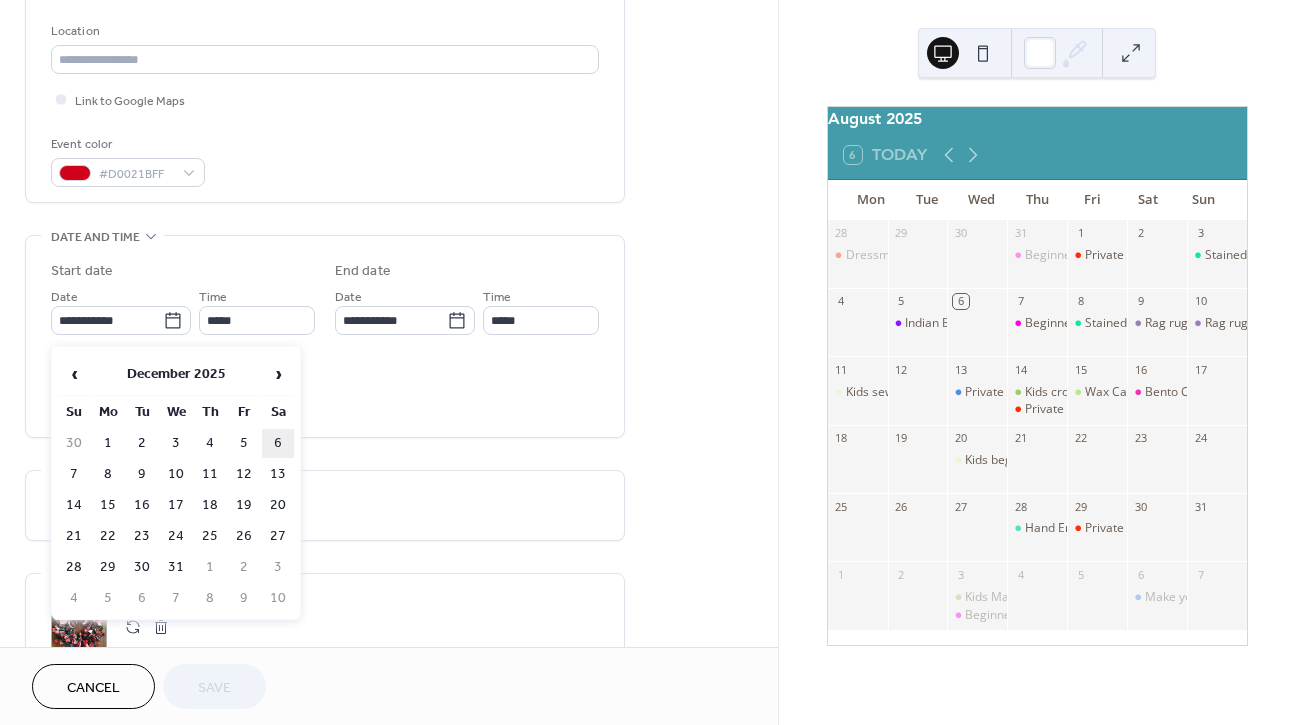 click on "6" at bounding box center (278, 443) 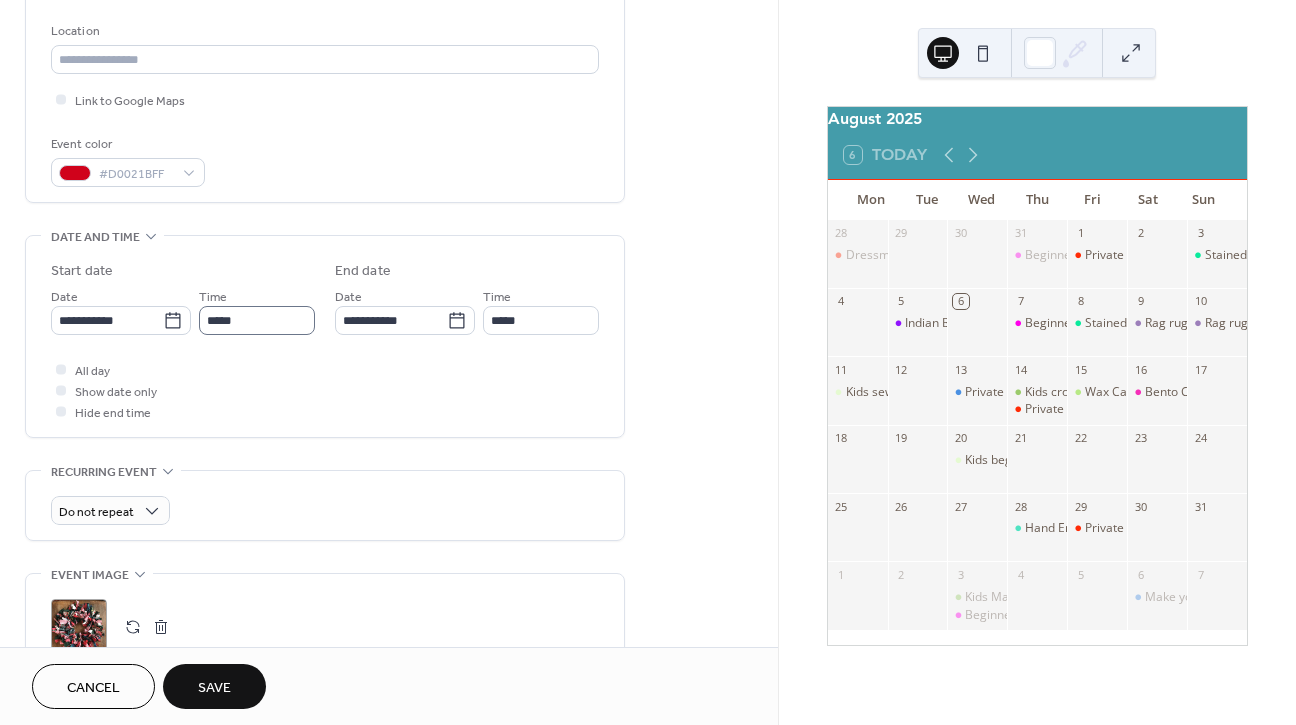 type on "**********" 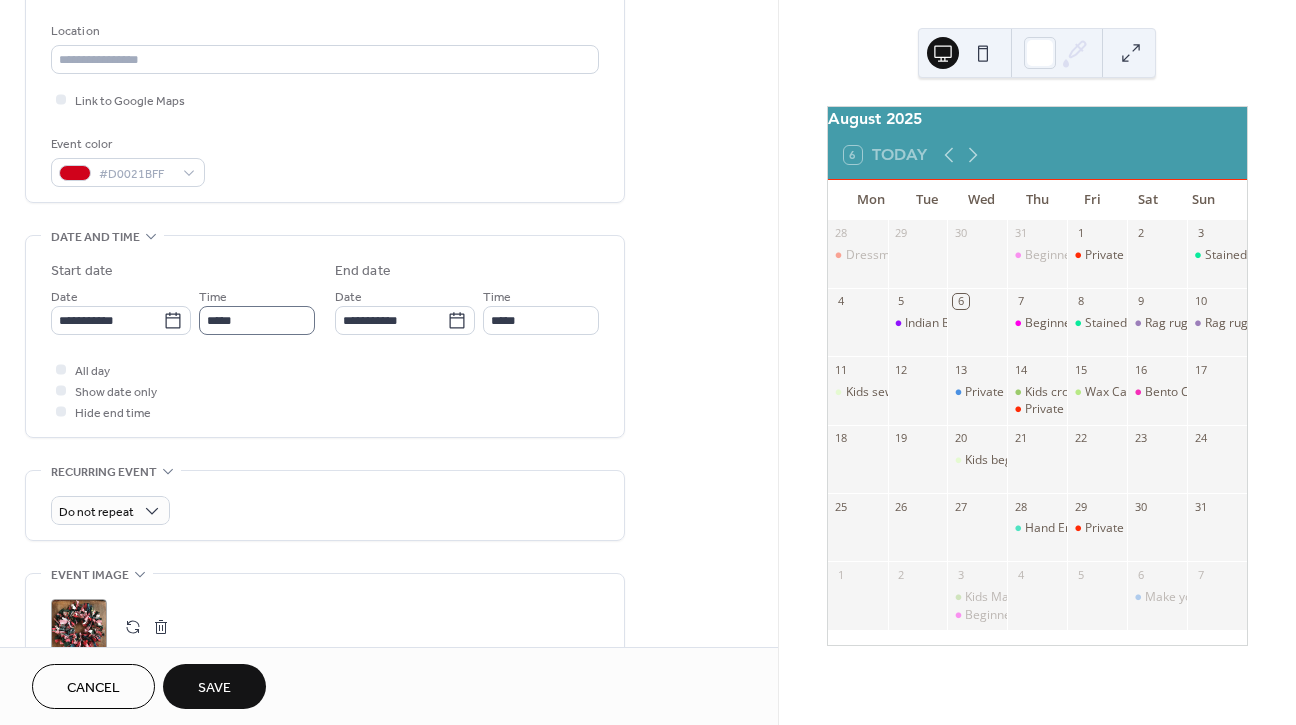 type on "**********" 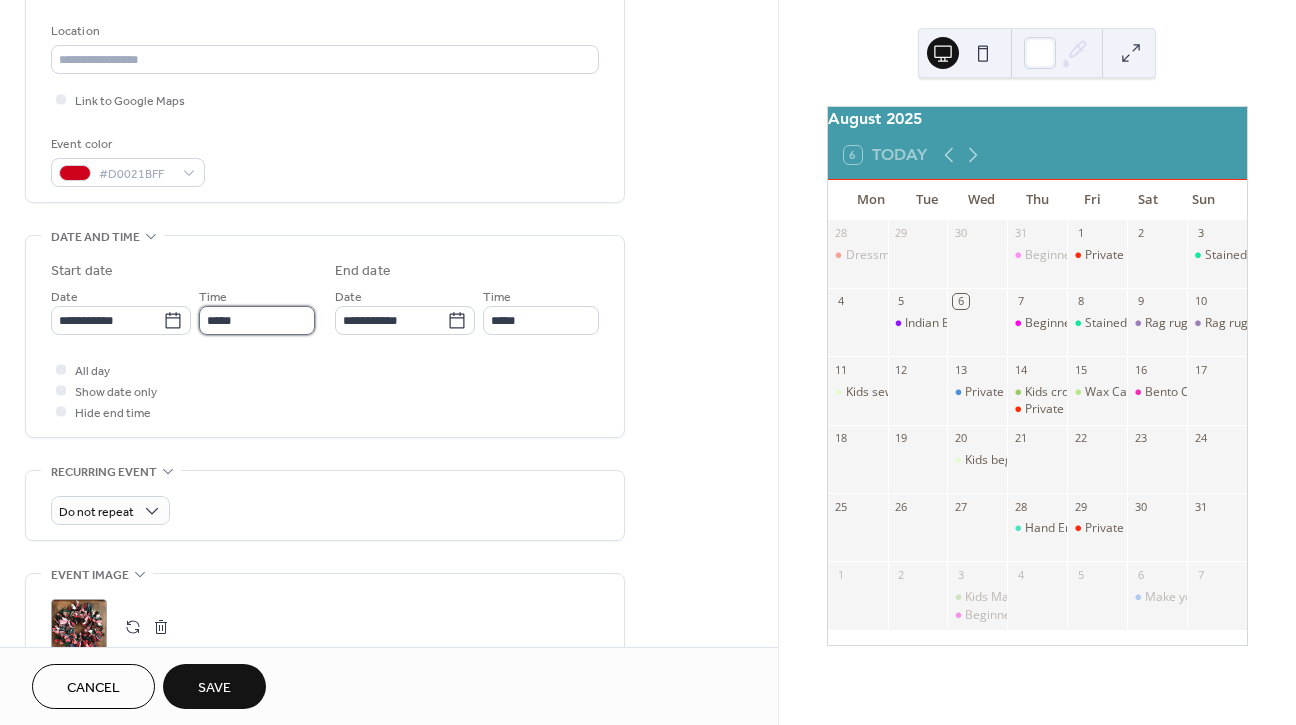 click on "*****" at bounding box center (257, 320) 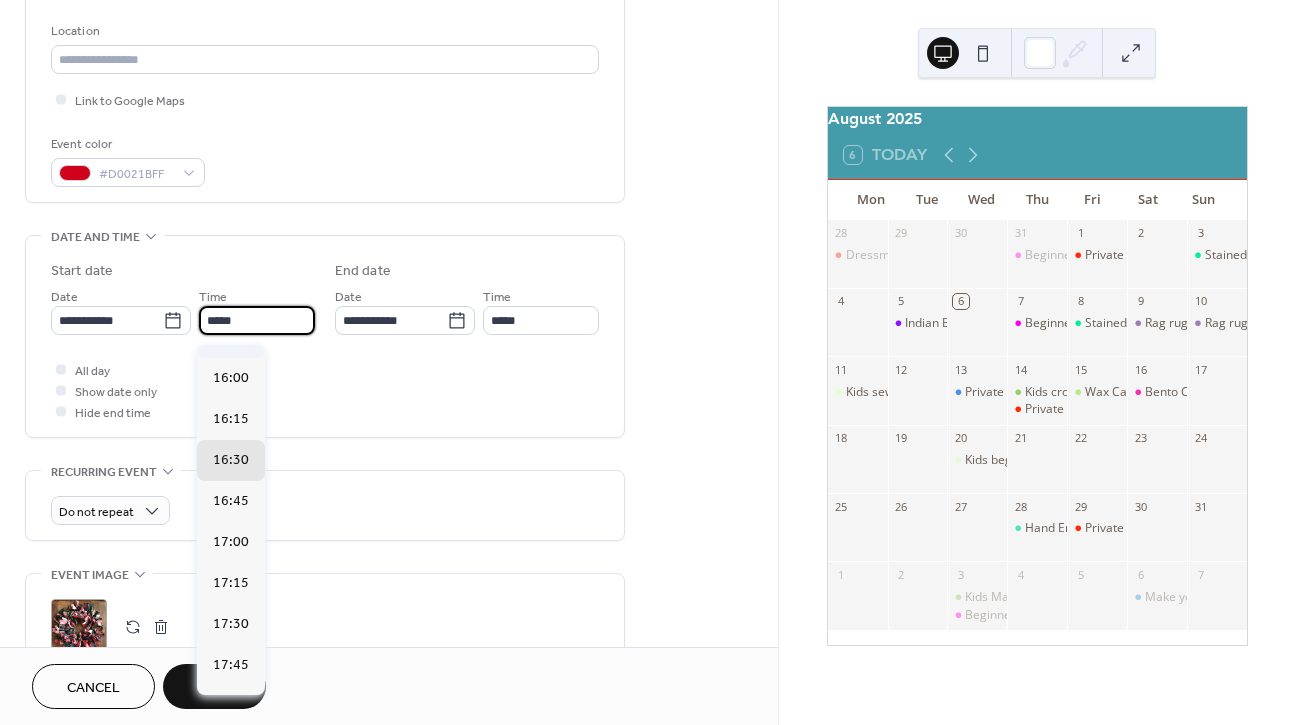 scroll, scrollTop: 2519, scrollLeft: 0, axis: vertical 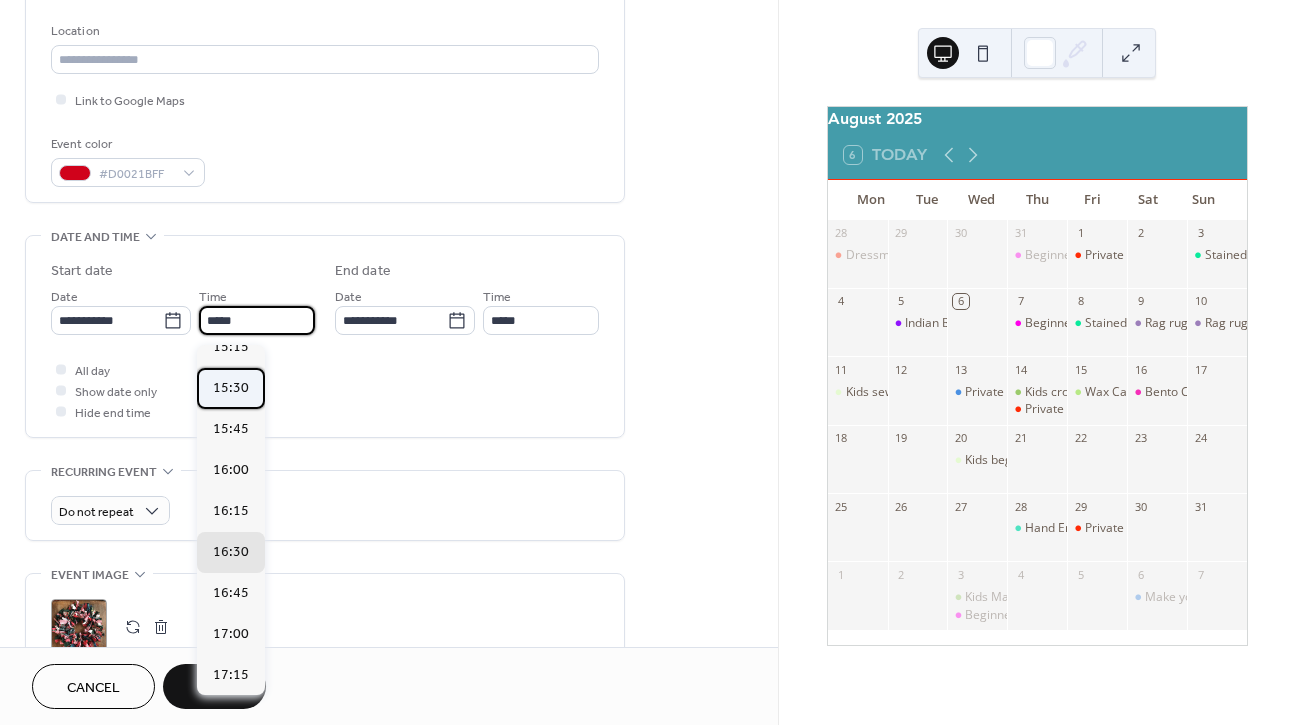 click on "15:30" at bounding box center [231, 388] 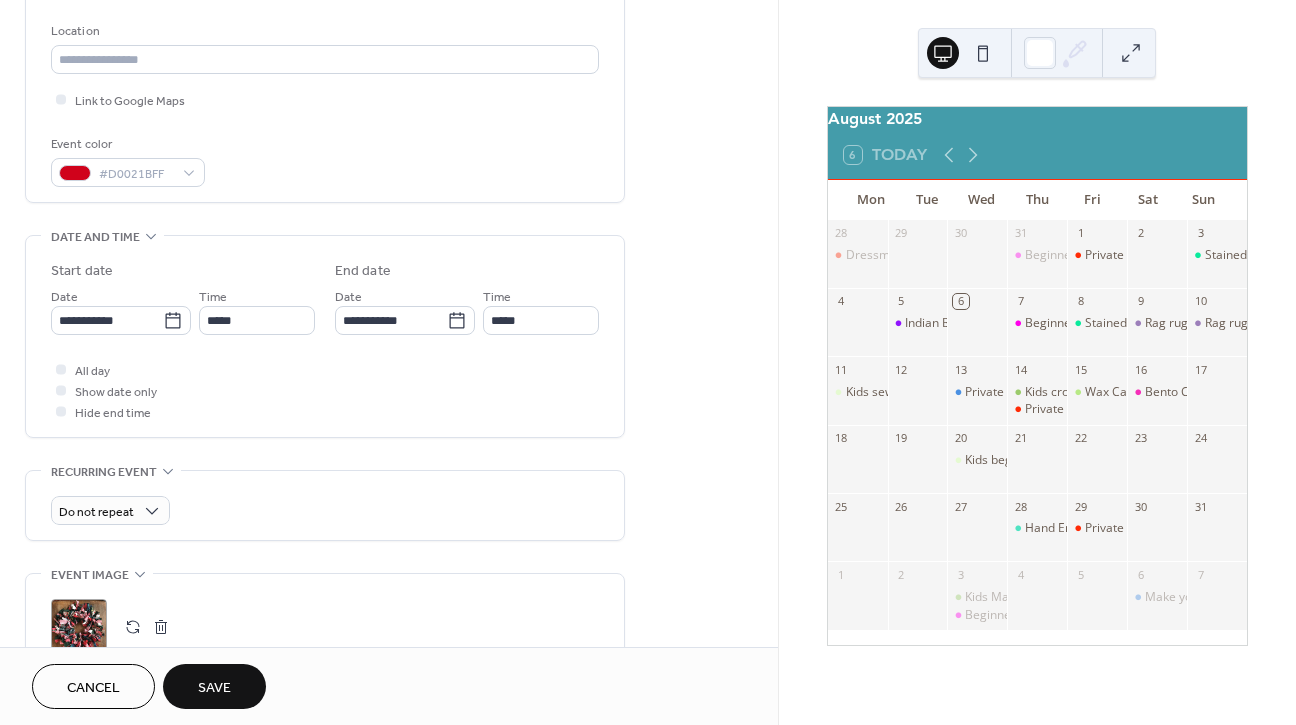 type on "*****" 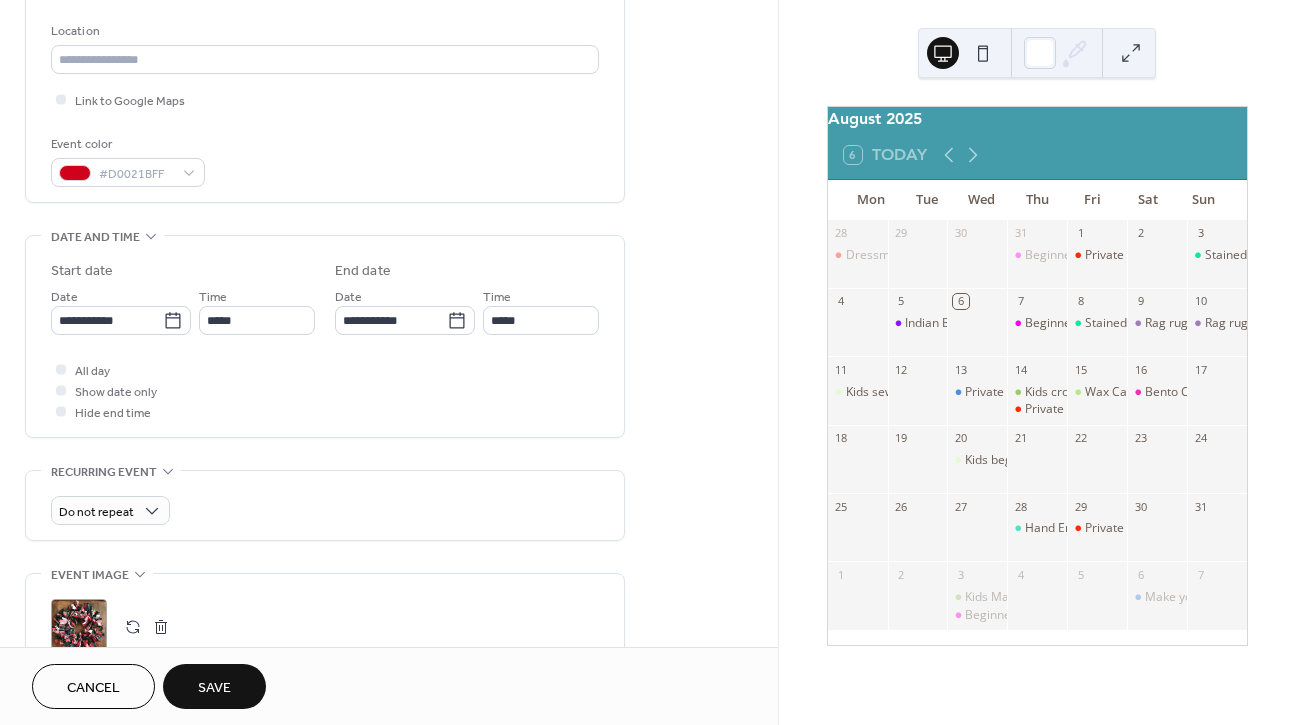 type on "*****" 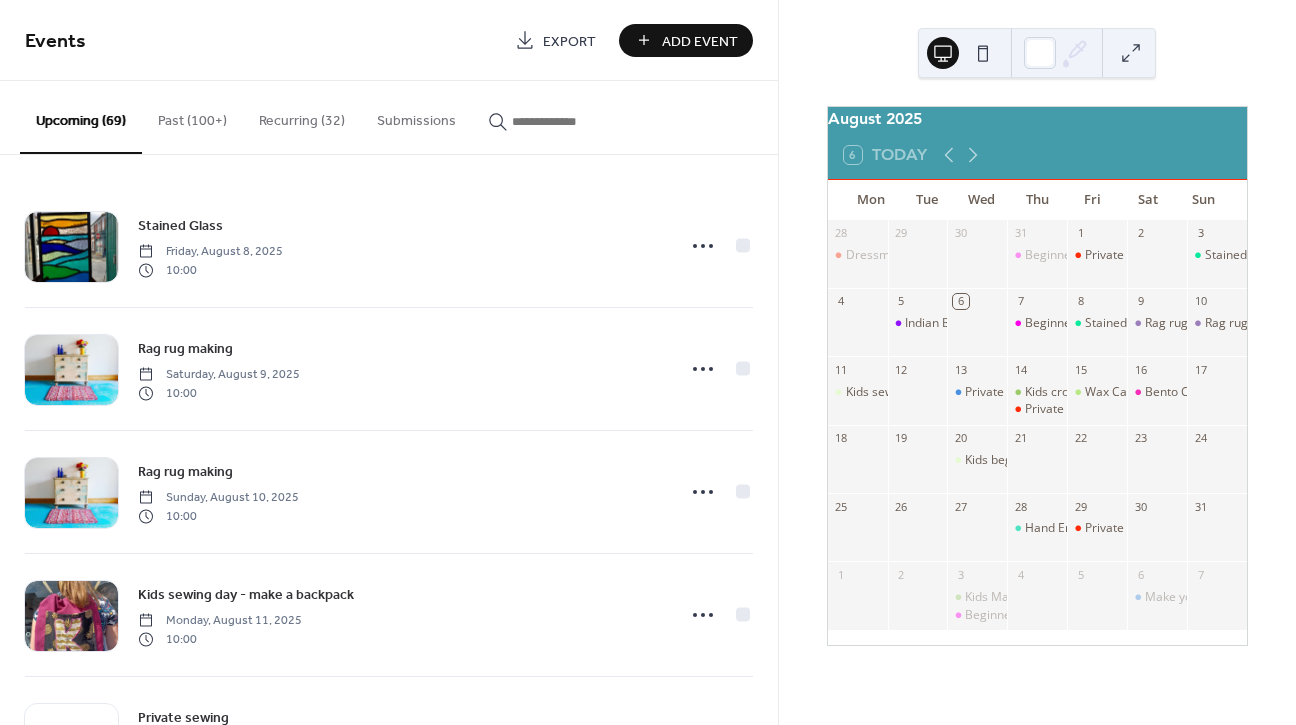 click at bounding box center (572, 121) 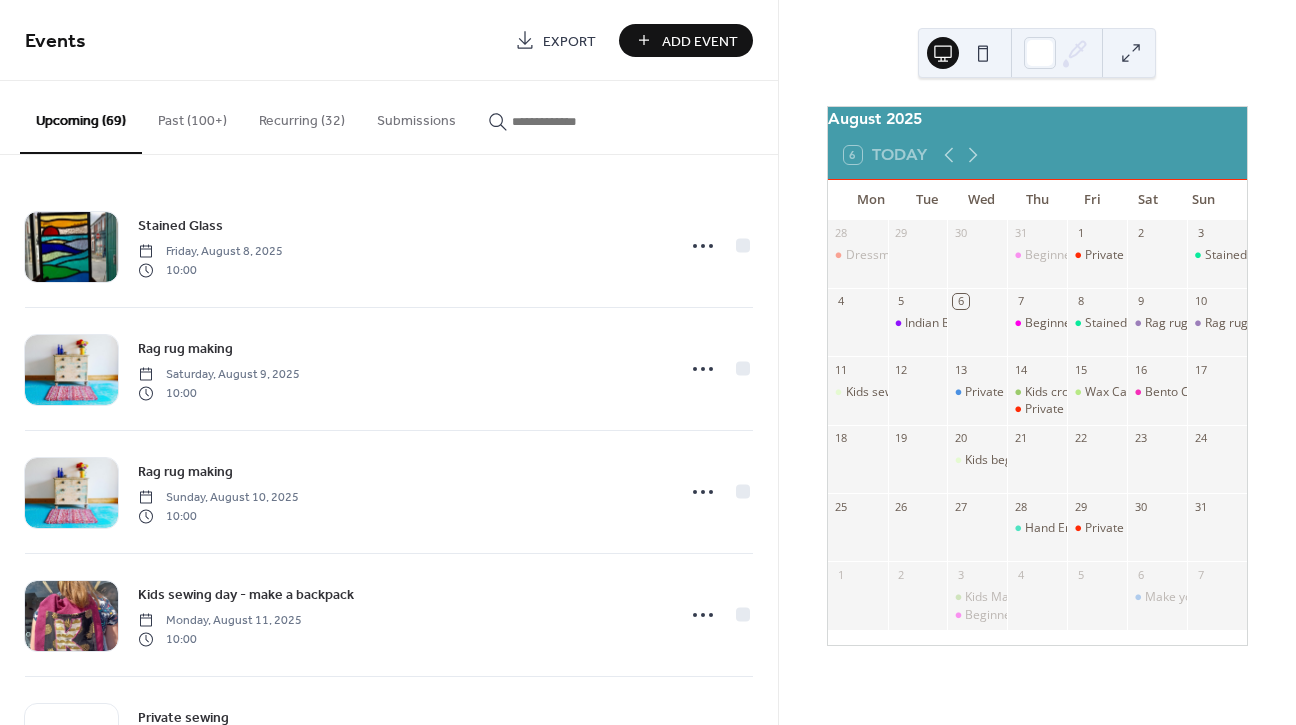 scroll, scrollTop: 0, scrollLeft: 0, axis: both 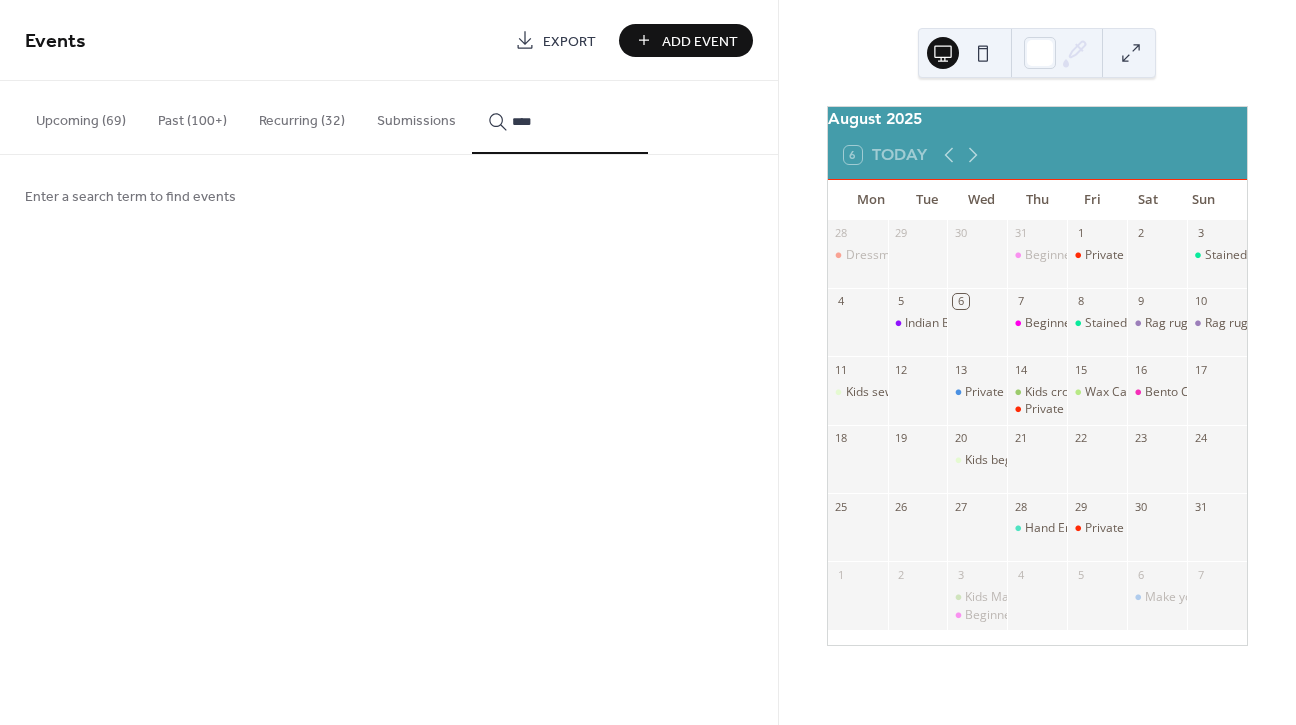type on "****" 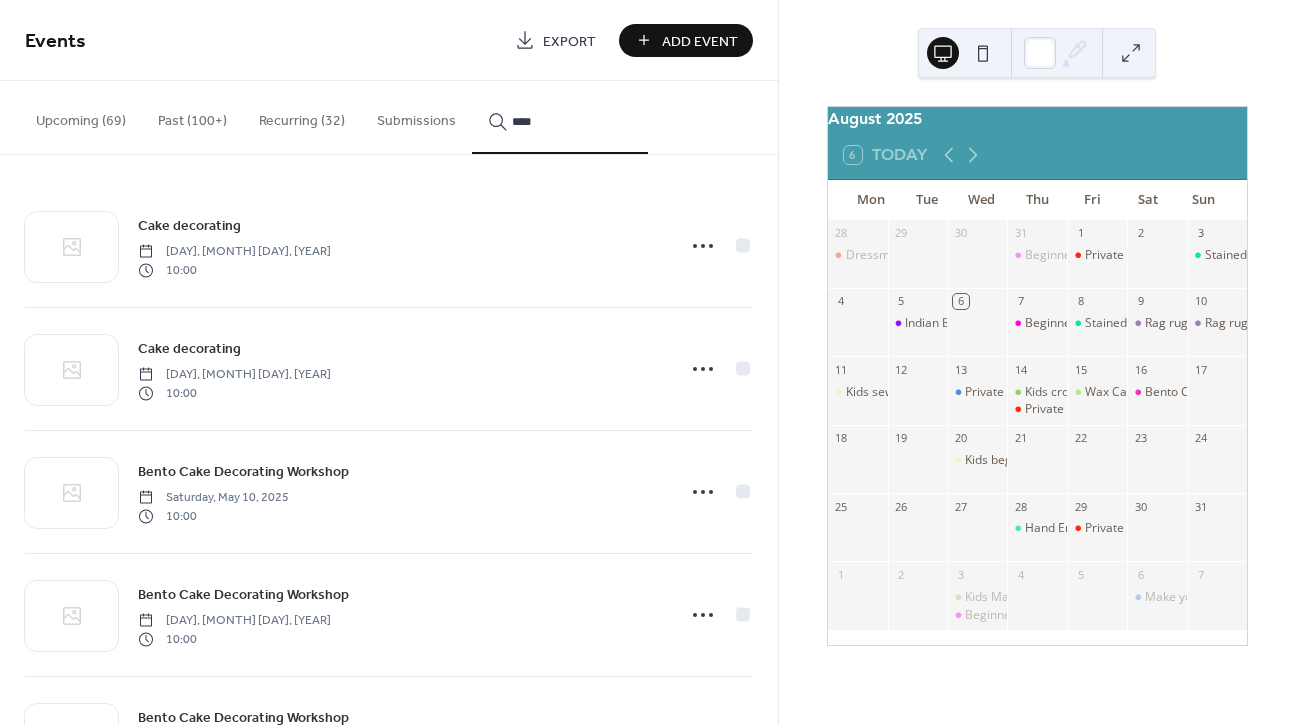 scroll, scrollTop: 352, scrollLeft: 0, axis: vertical 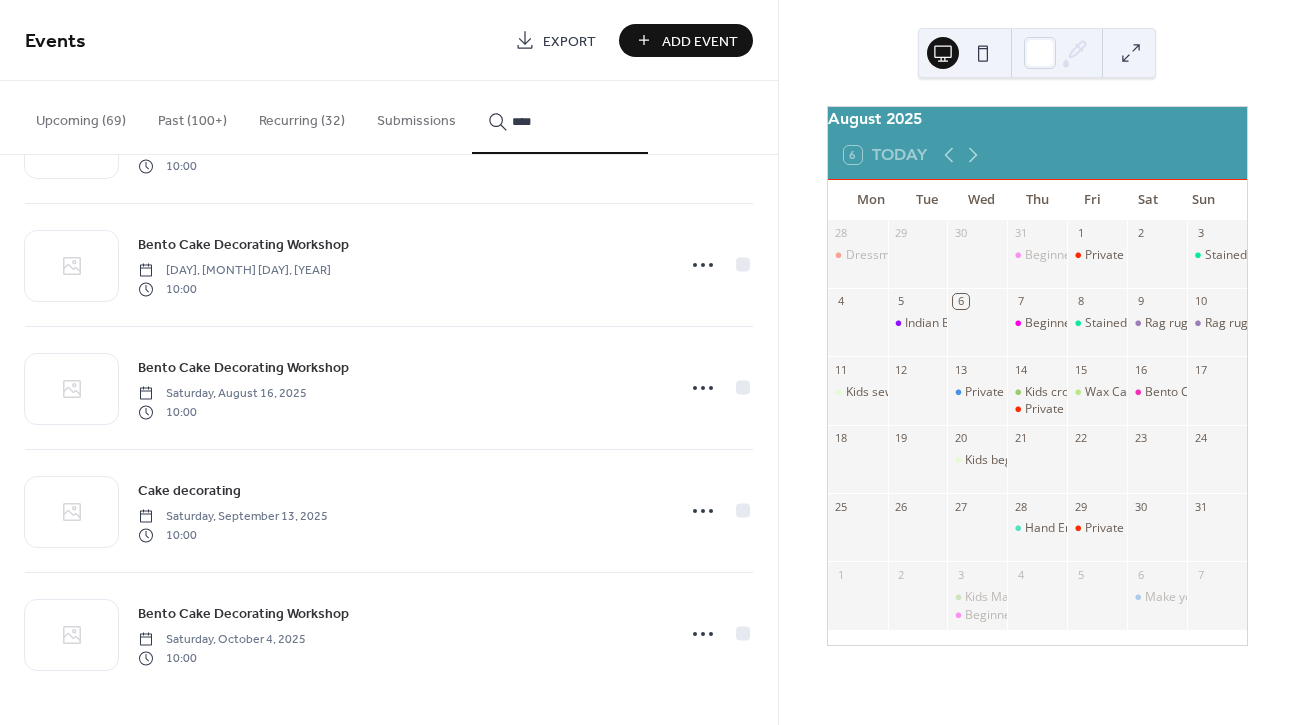 click 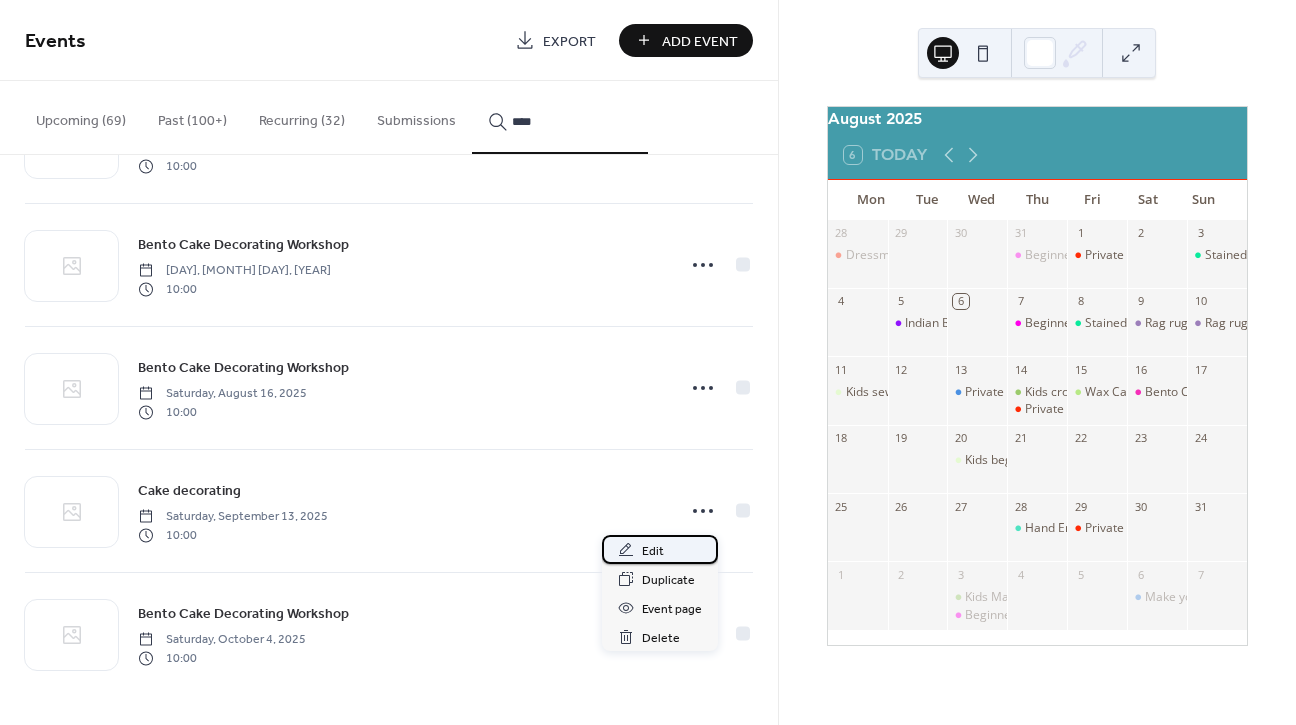 click on "Edit" at bounding box center [660, 549] 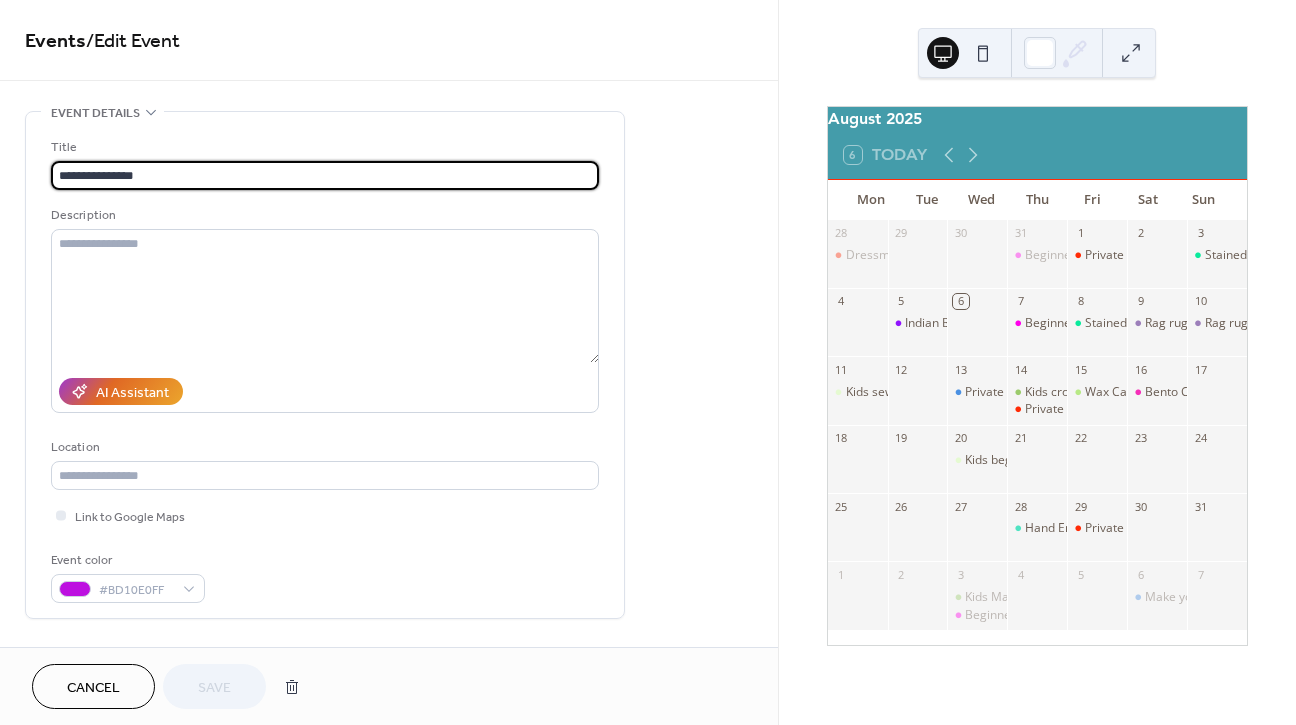 click on "Cancel" at bounding box center (93, 688) 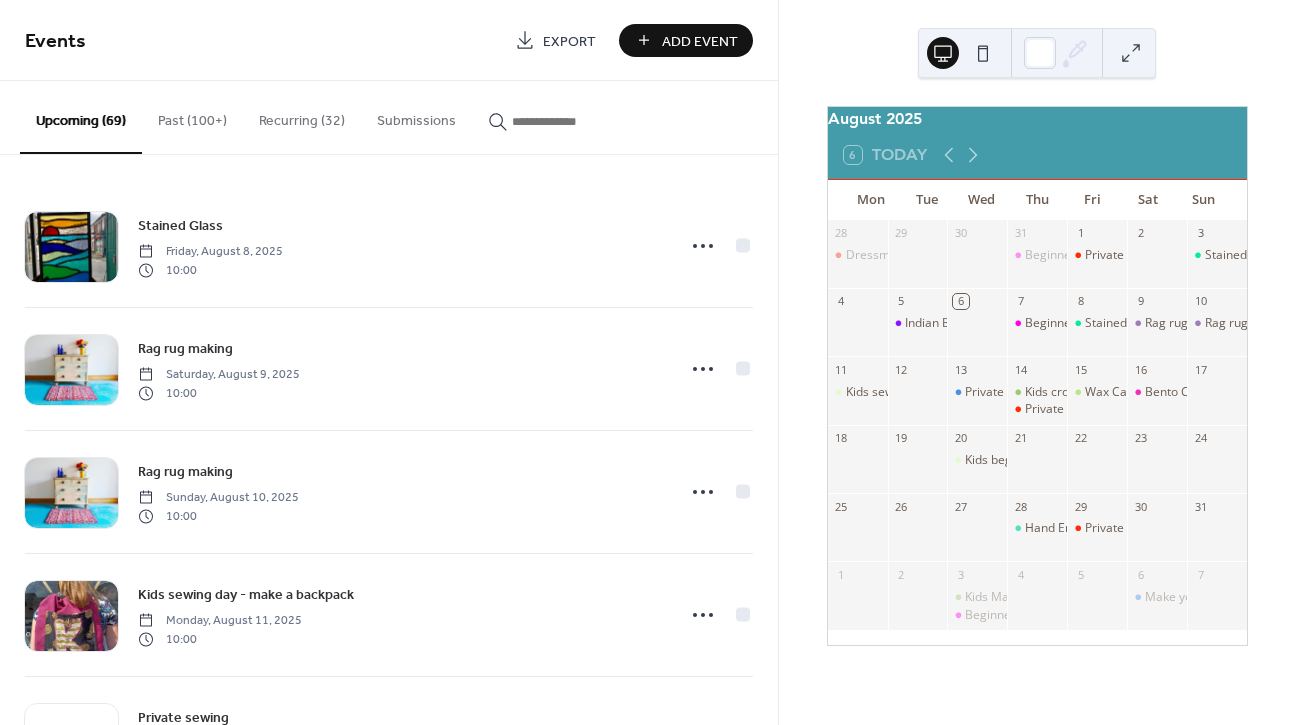 click at bounding box center [572, 121] 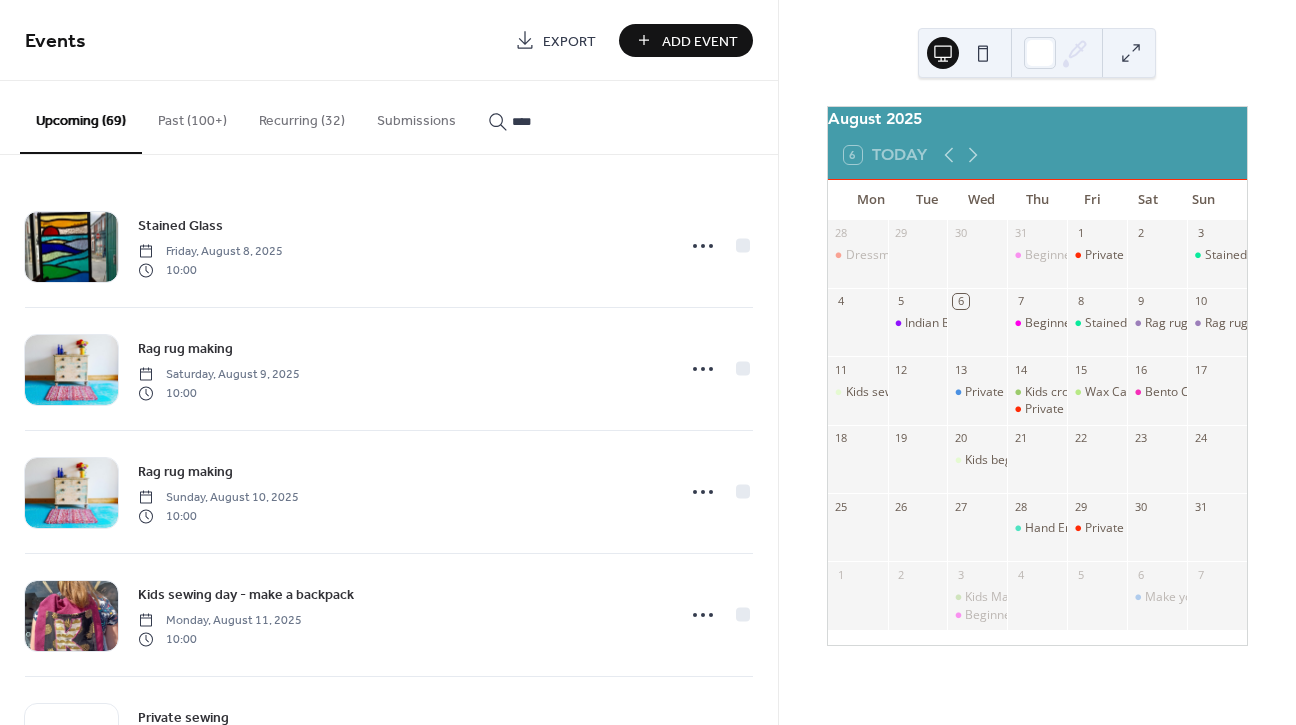 type on "****" 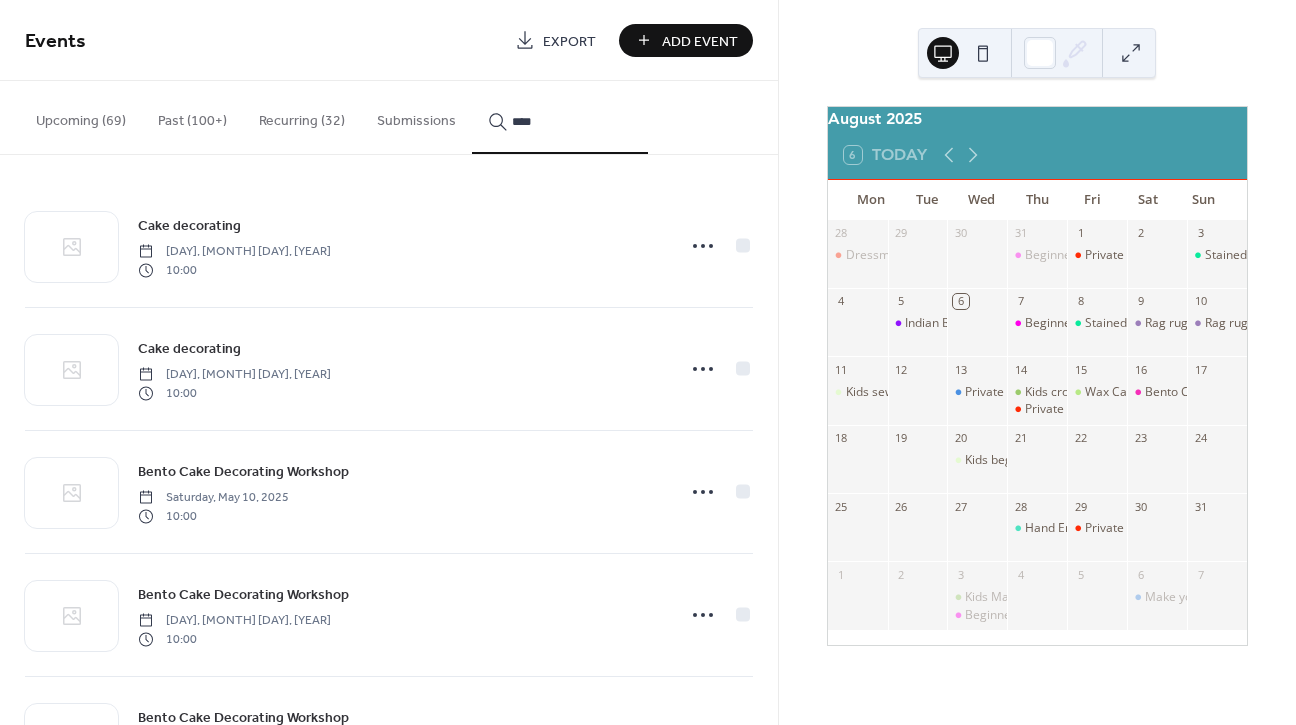 scroll, scrollTop: 352, scrollLeft: 0, axis: vertical 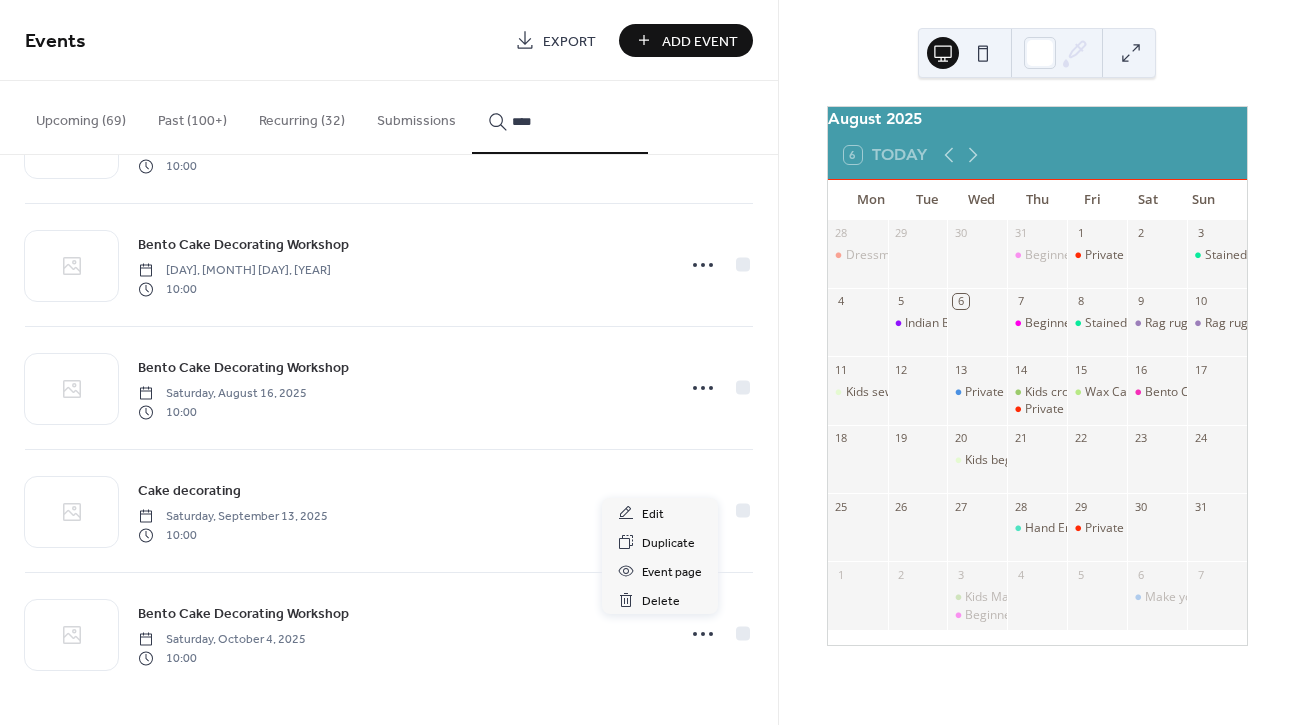 click 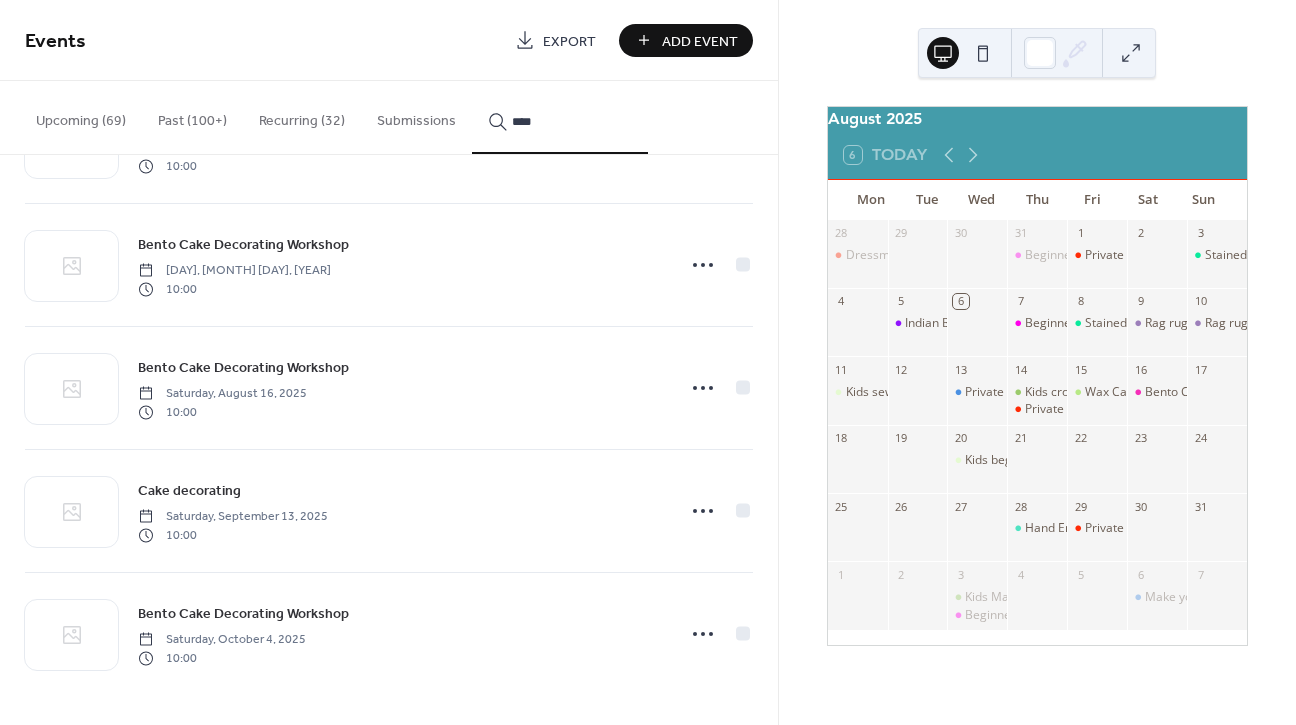 click 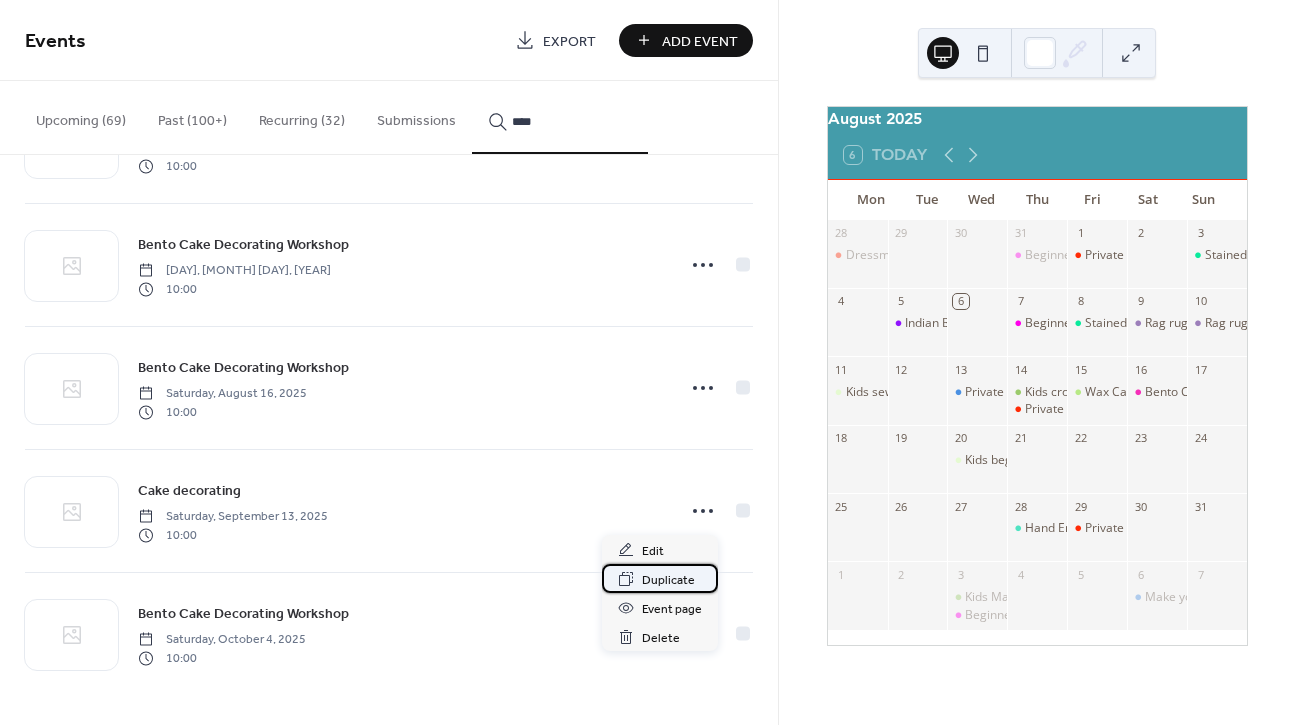 click on "Duplicate" at bounding box center (668, 580) 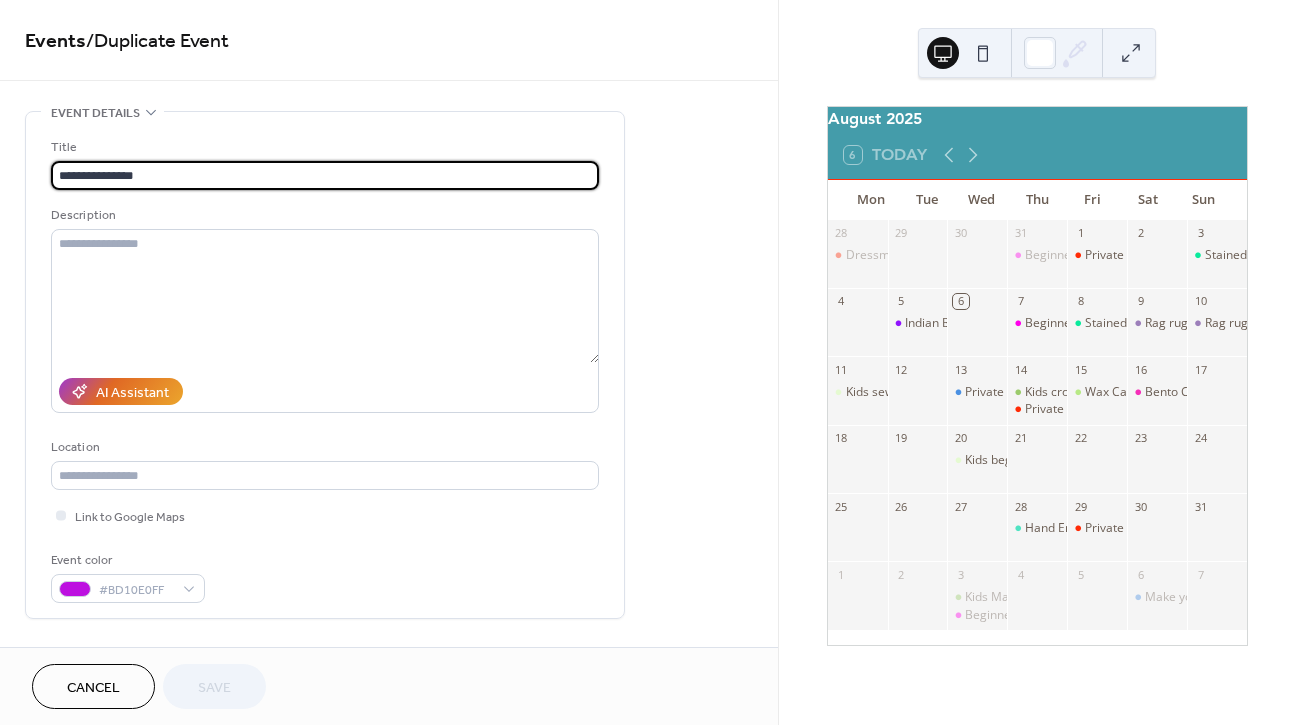 scroll, scrollTop: 403, scrollLeft: 0, axis: vertical 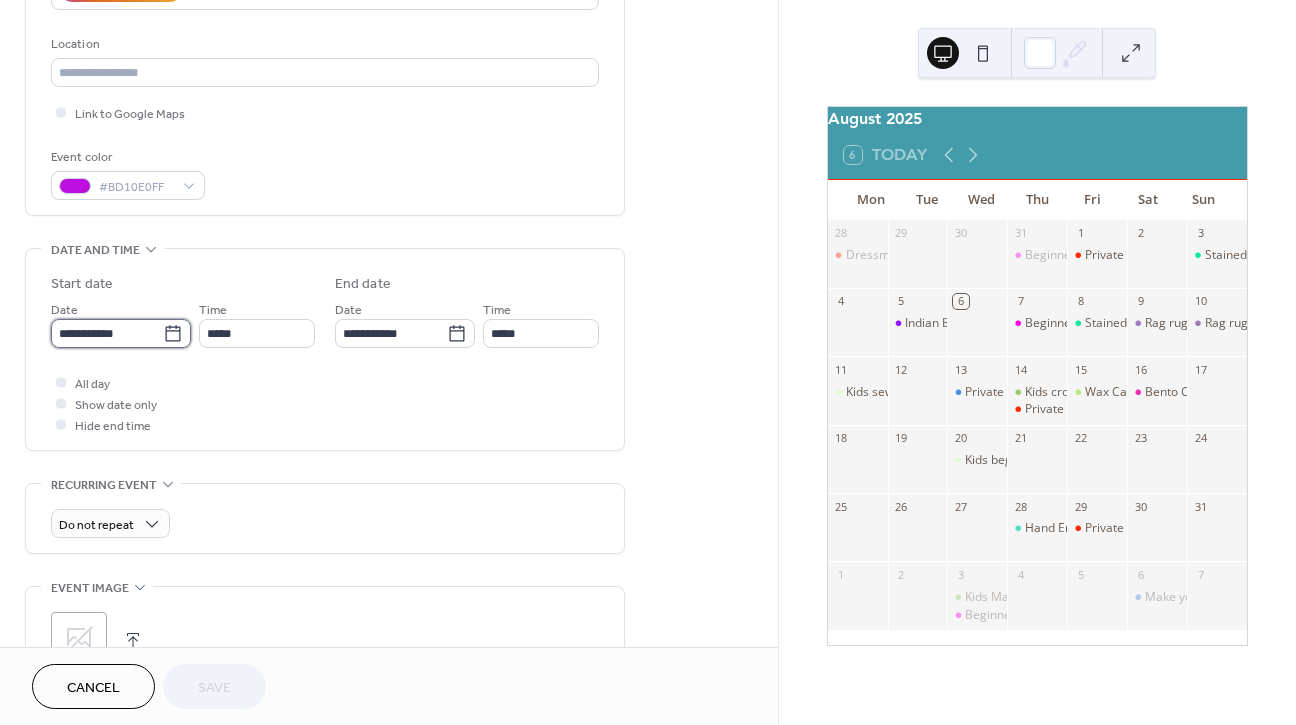 click on "**********" at bounding box center (107, 333) 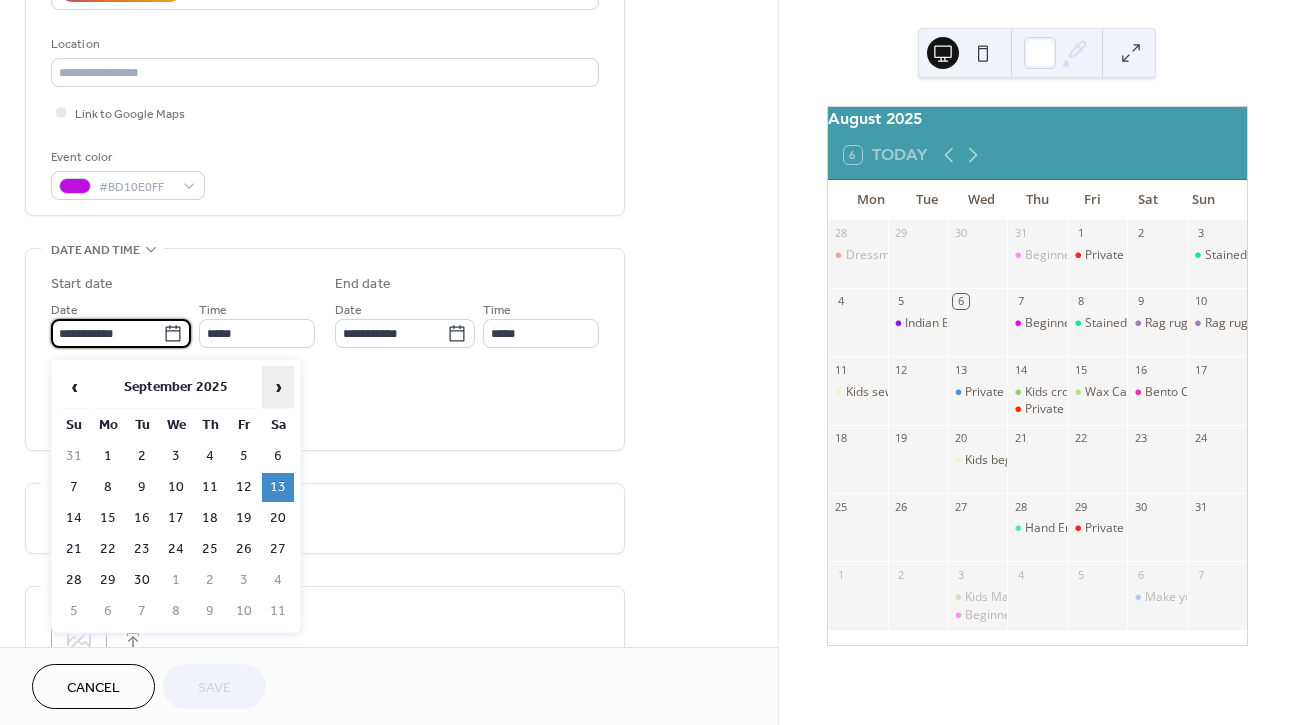 click on "›" at bounding box center (278, 387) 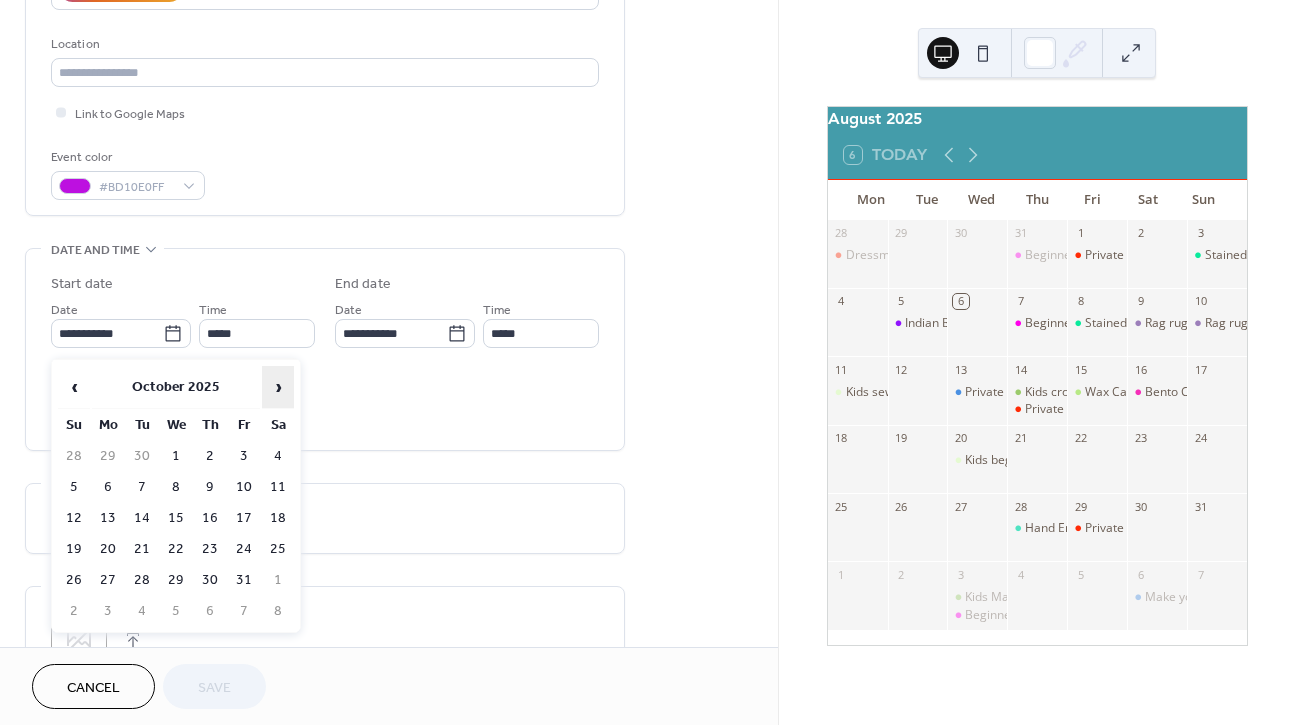 click on "›" at bounding box center [278, 387] 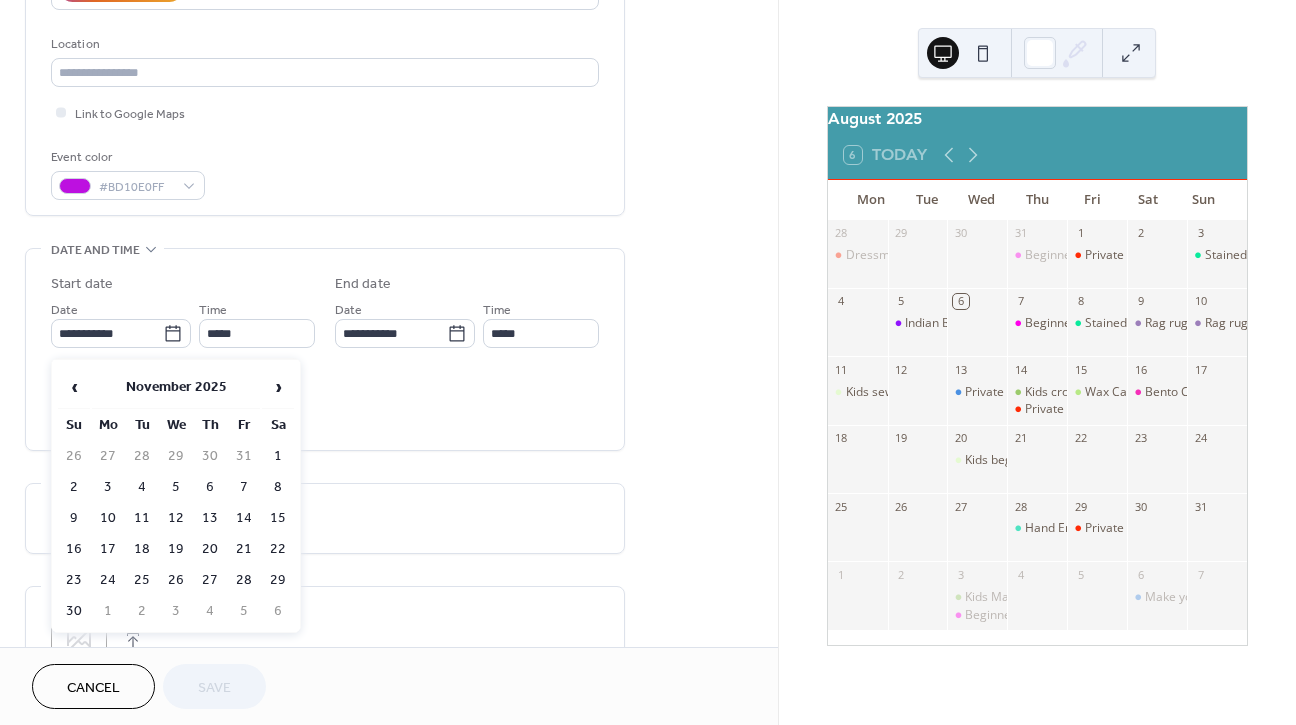 drag, startPoint x: 279, startPoint y: 487, endPoint x: 368, endPoint y: 379, distance: 139.94641 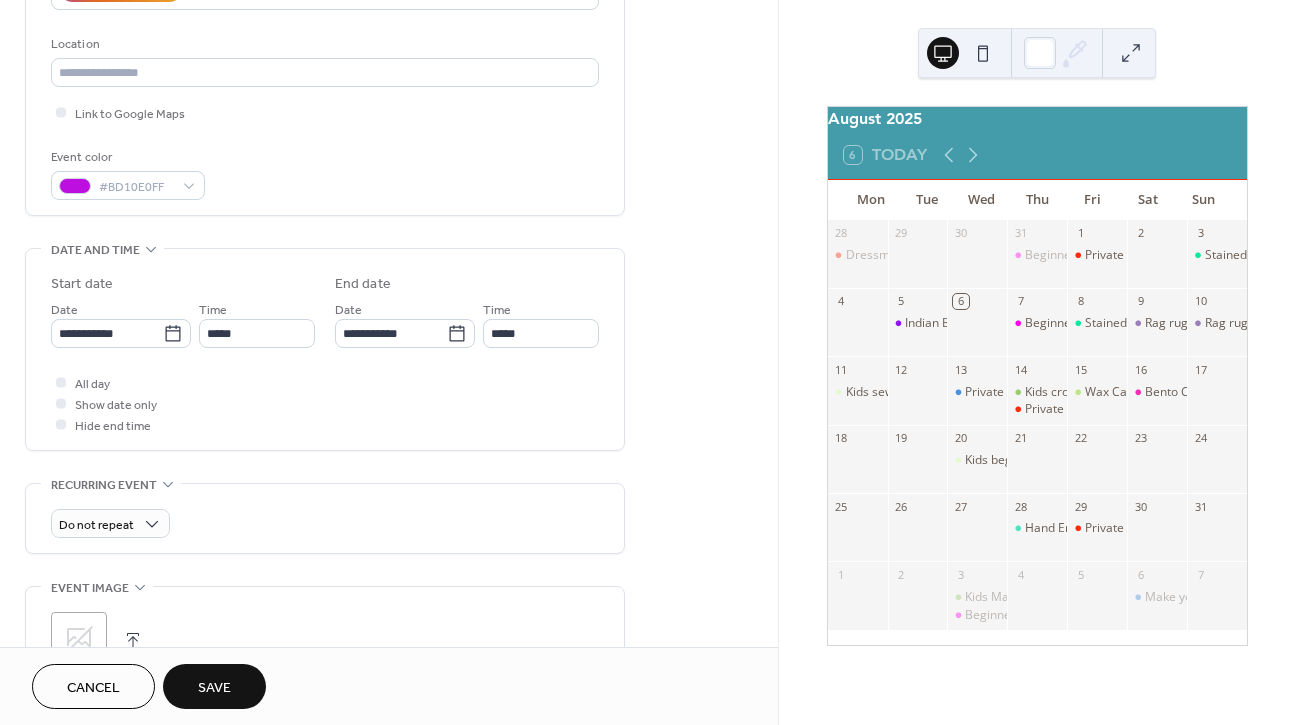 click on "Save" at bounding box center [214, 686] 